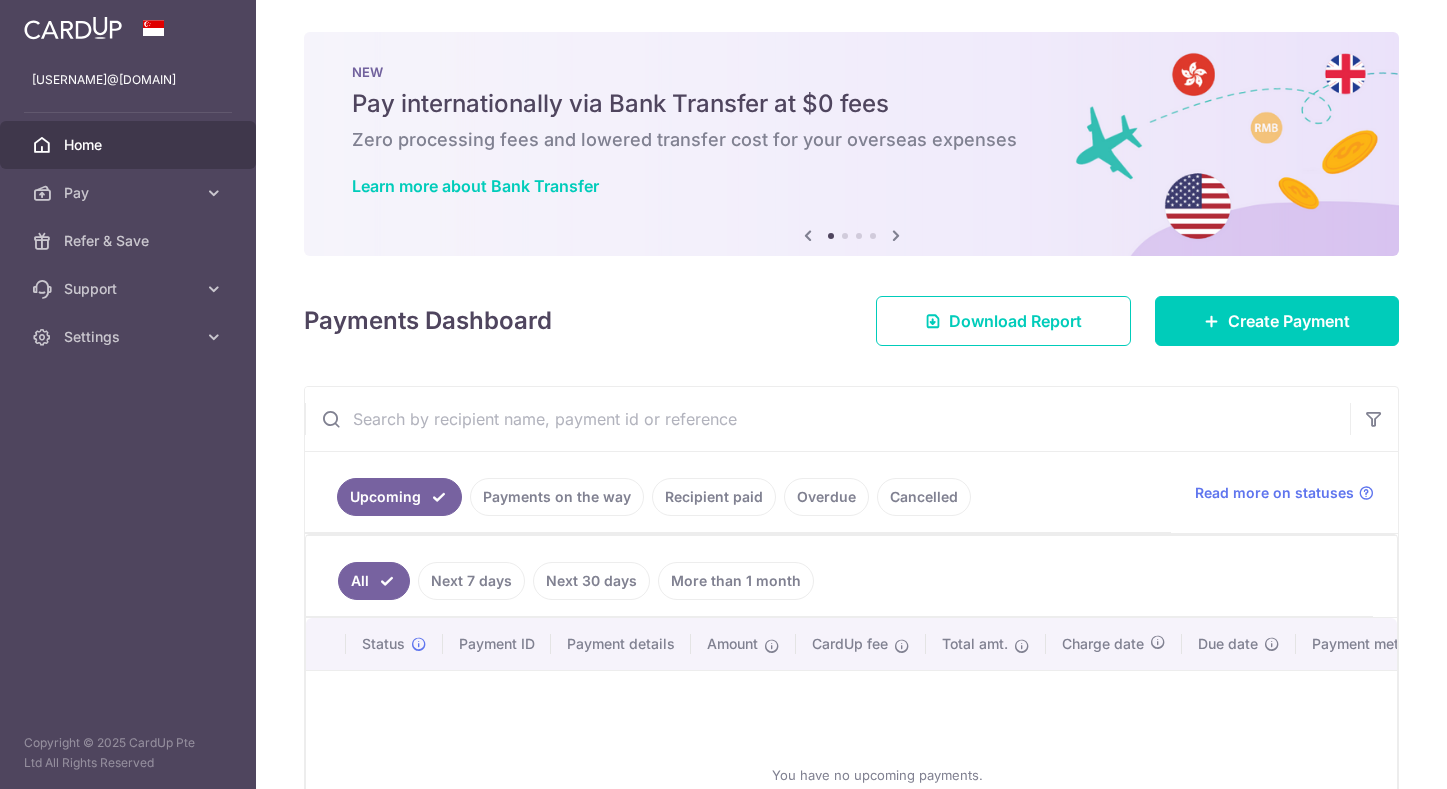 scroll, scrollTop: 0, scrollLeft: 0, axis: both 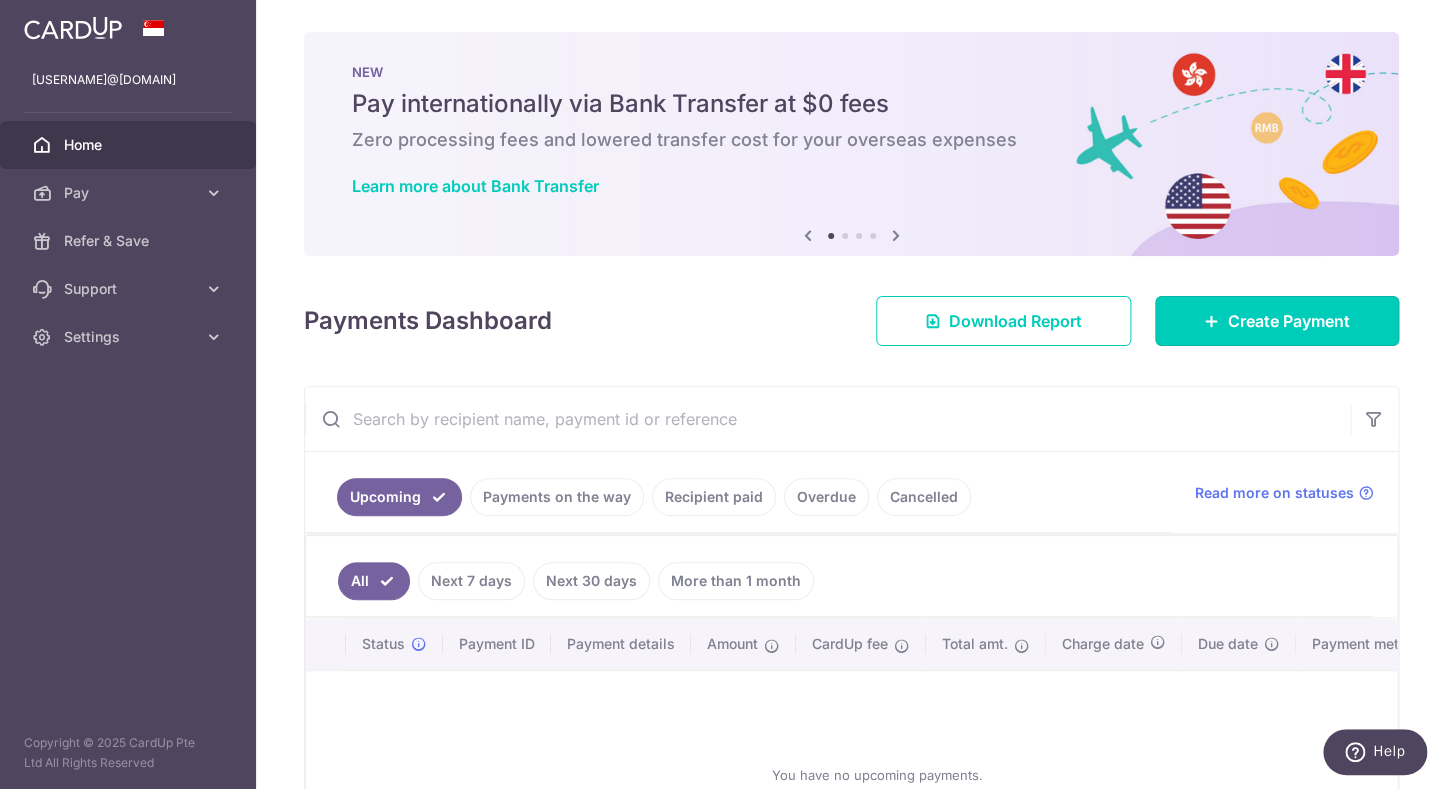 click at bounding box center (1212, 321) 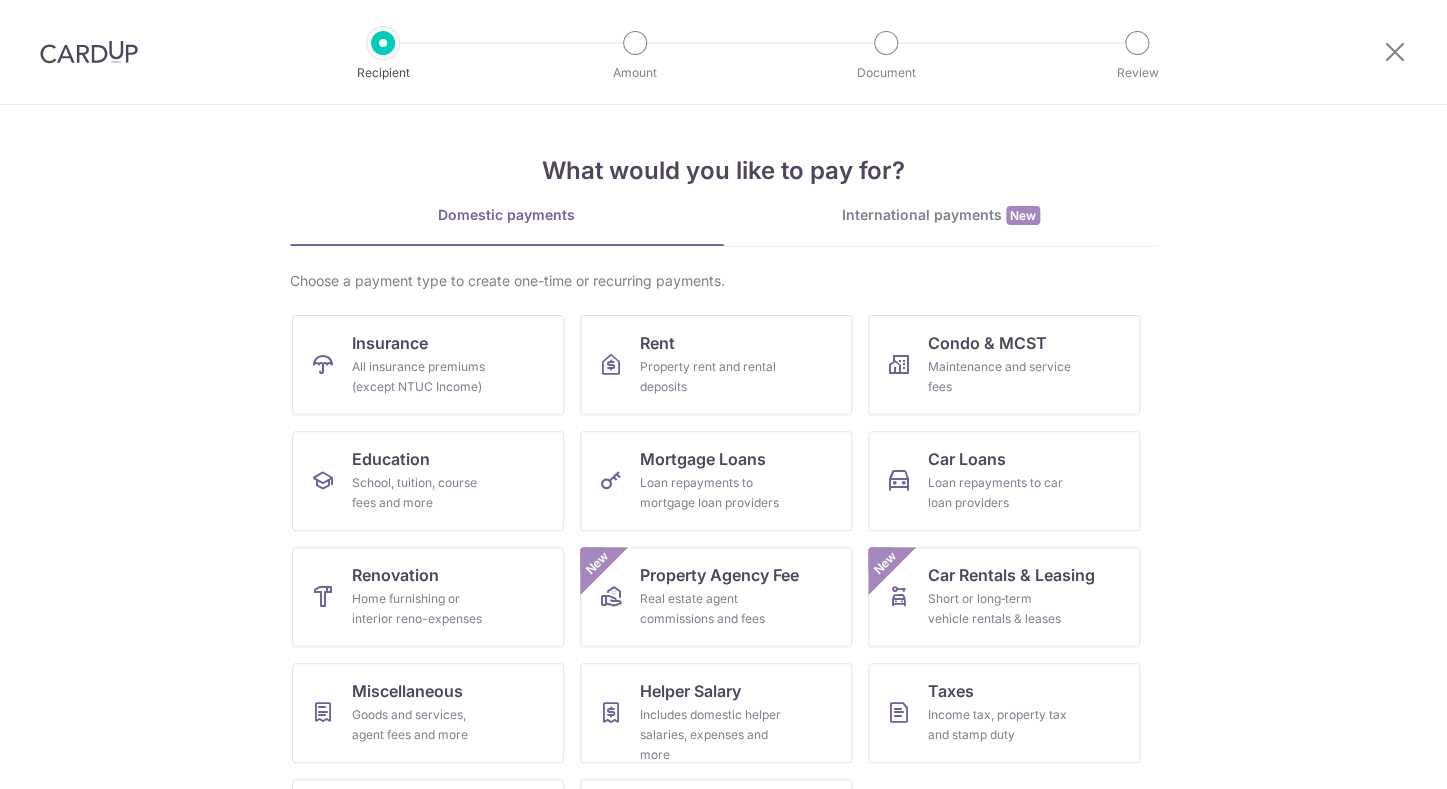 scroll, scrollTop: 0, scrollLeft: 0, axis: both 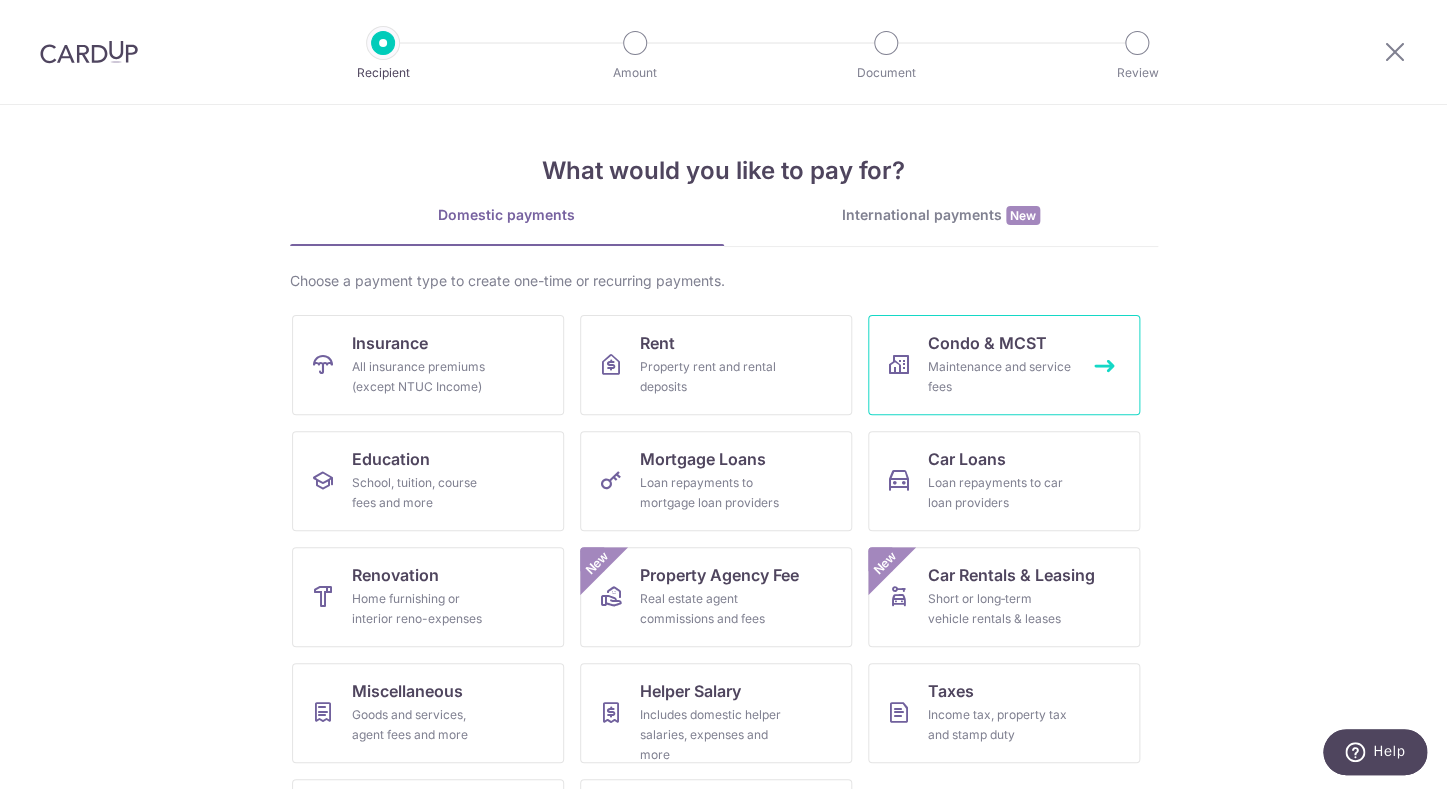 click on "Condo & MCST Maintenance and service fees" at bounding box center [1004, 365] 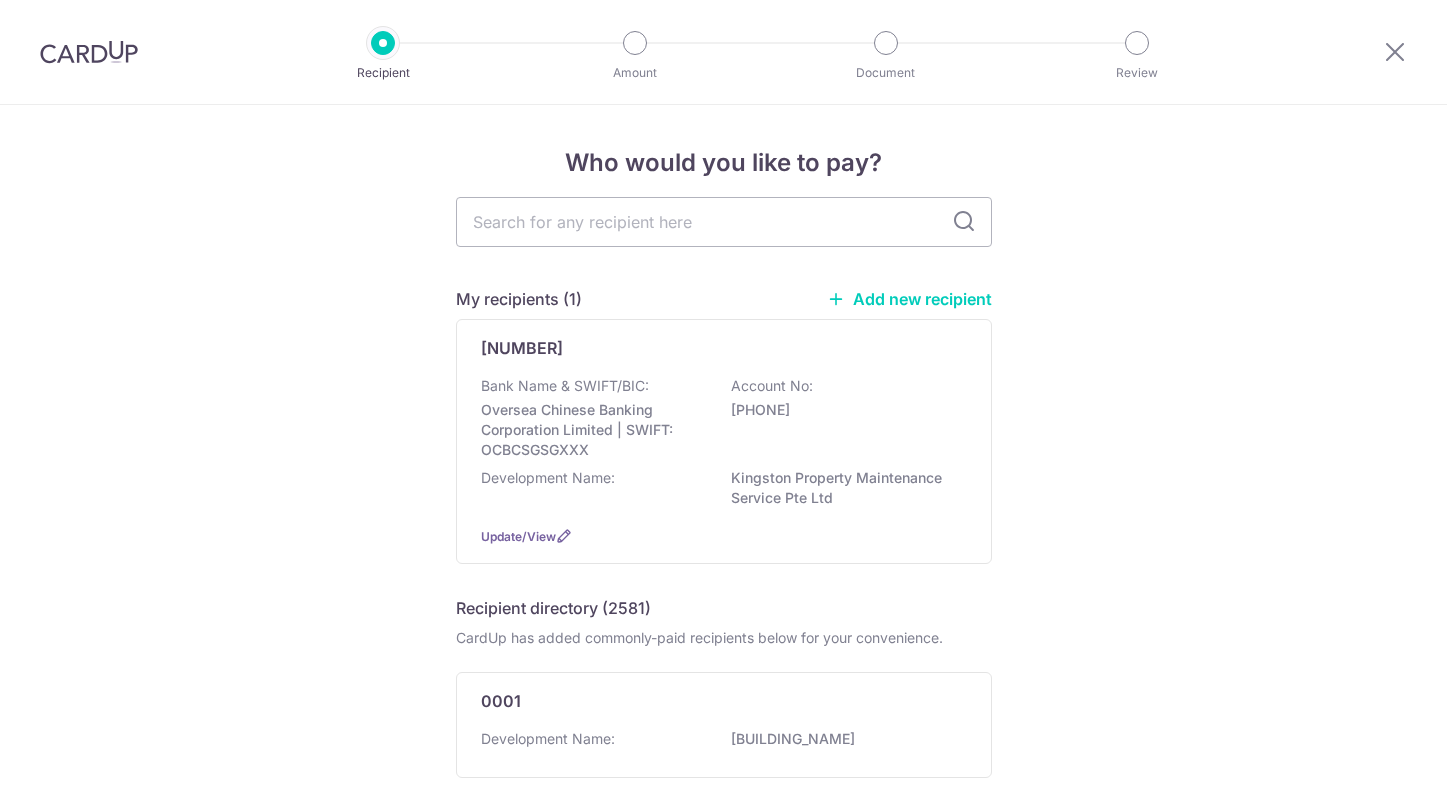 scroll, scrollTop: 0, scrollLeft: 0, axis: both 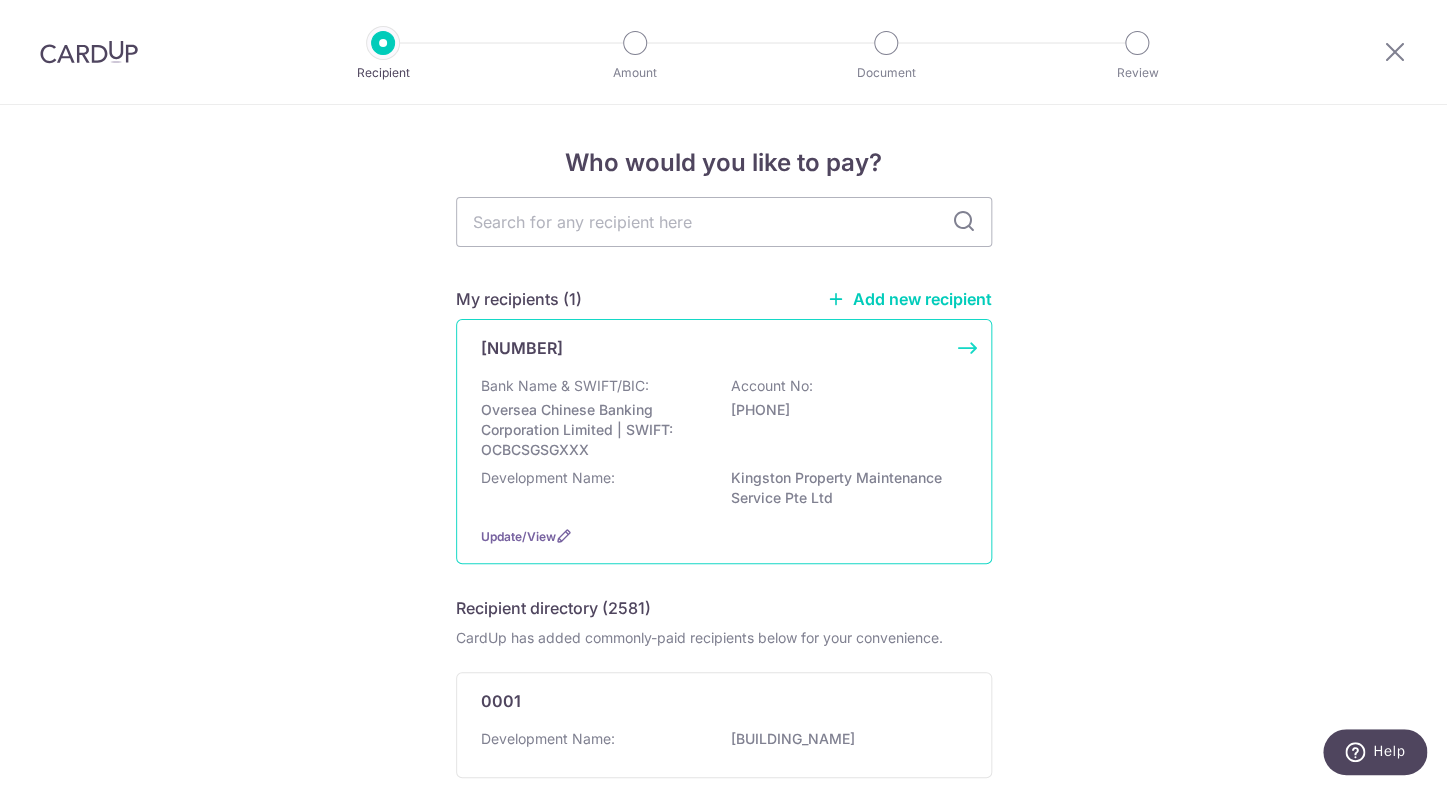 click on "Oversea Chinese Banking Corporation Limited | SWIFT: OCBCSGSGXXX" at bounding box center (593, 430) 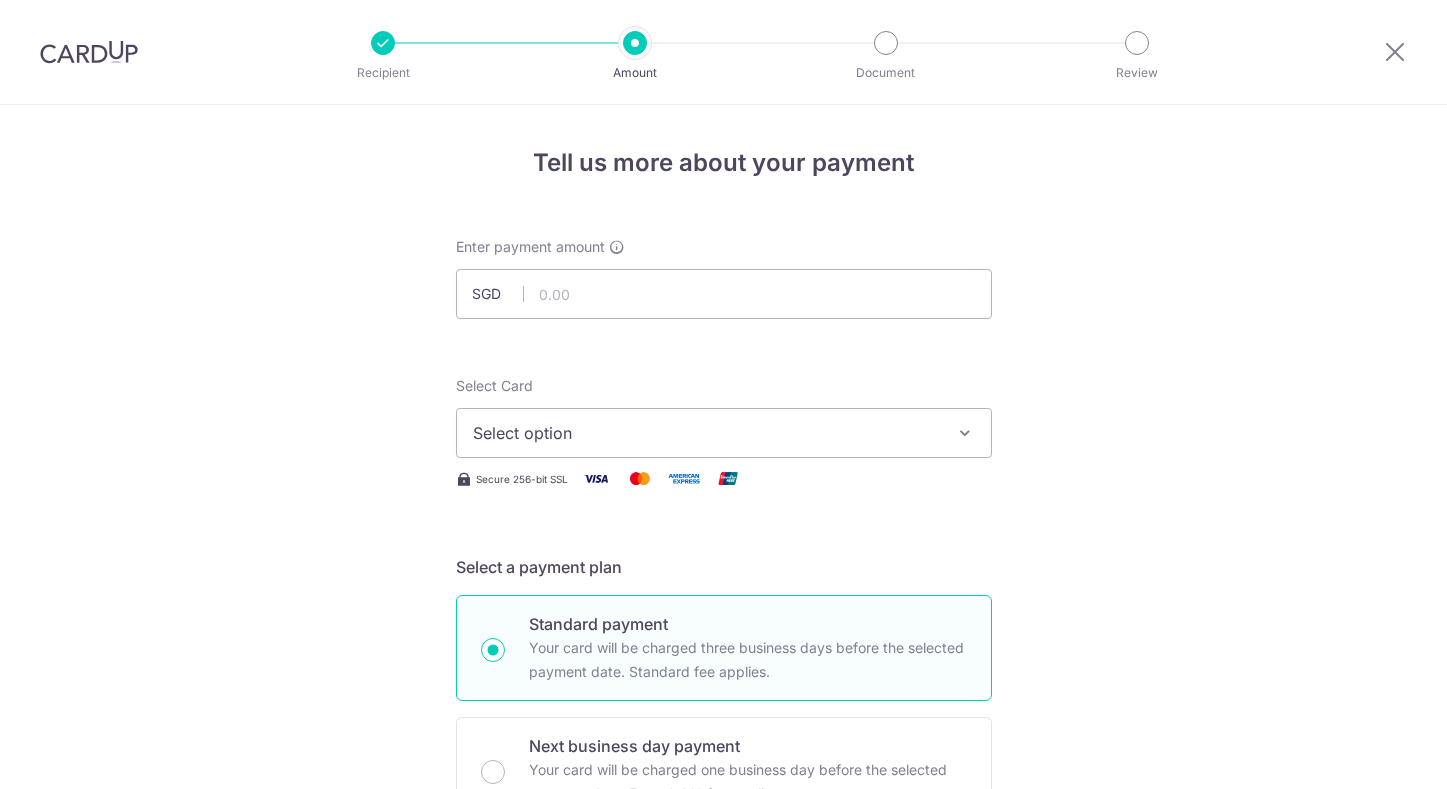 scroll, scrollTop: 0, scrollLeft: 0, axis: both 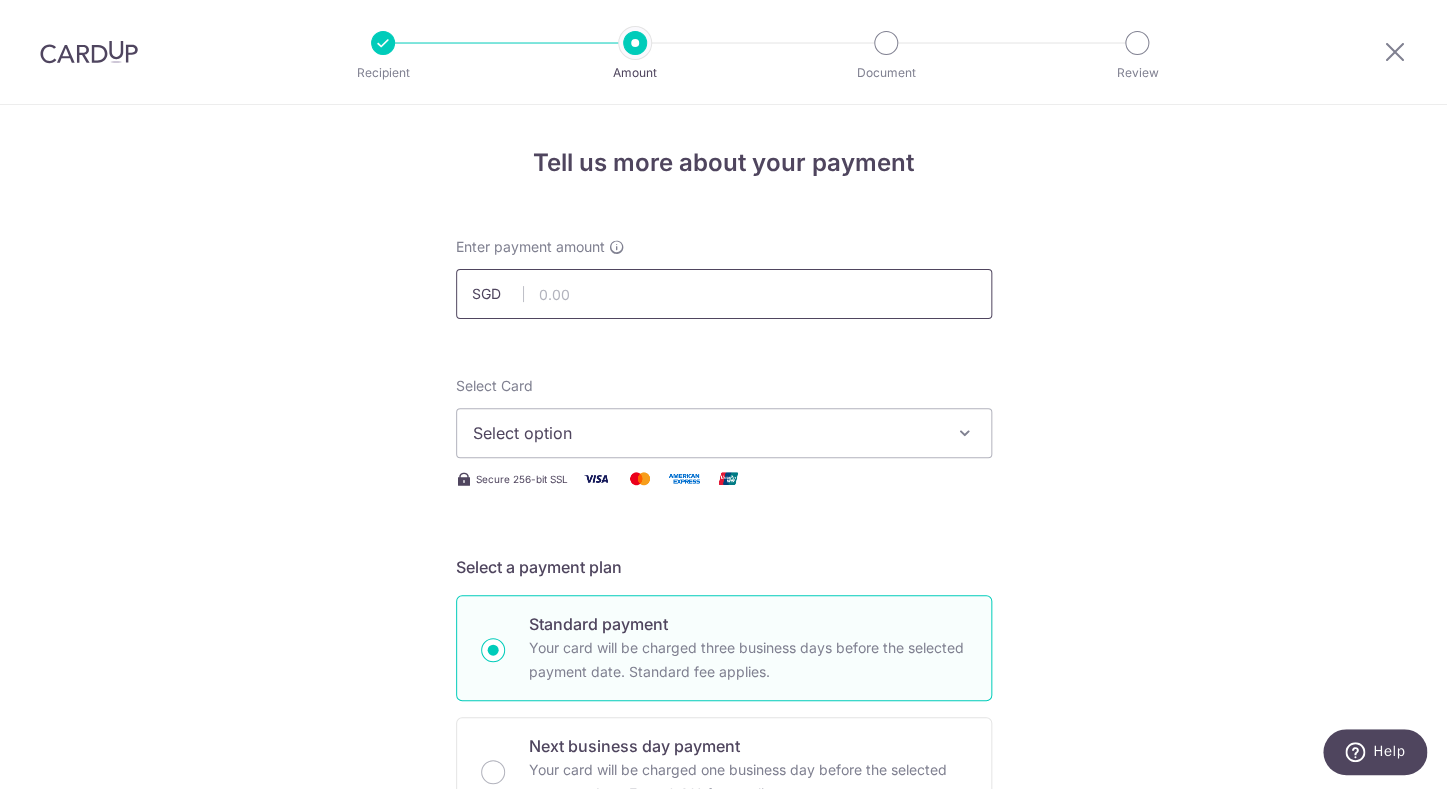 click at bounding box center (724, 294) 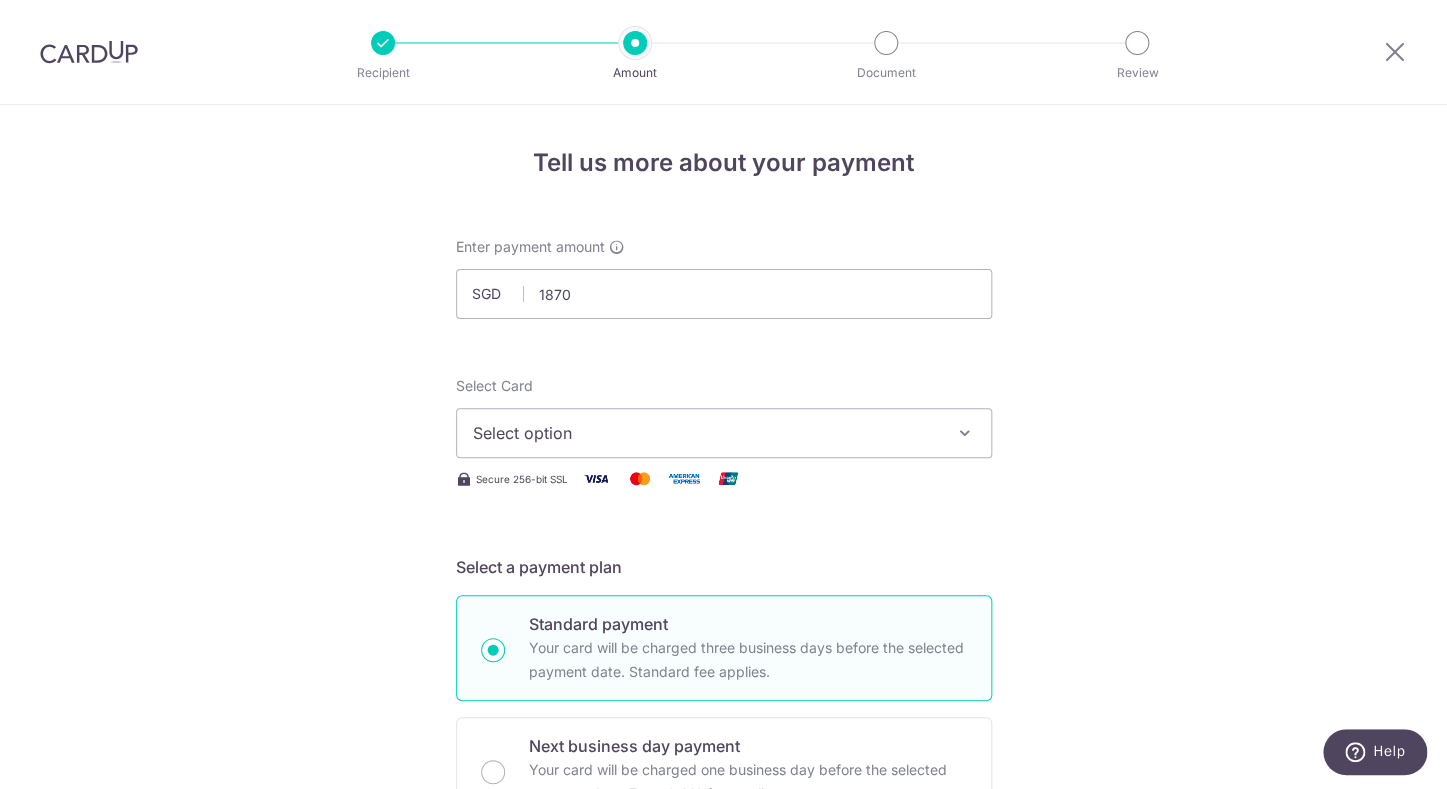 click at bounding box center [965, 433] 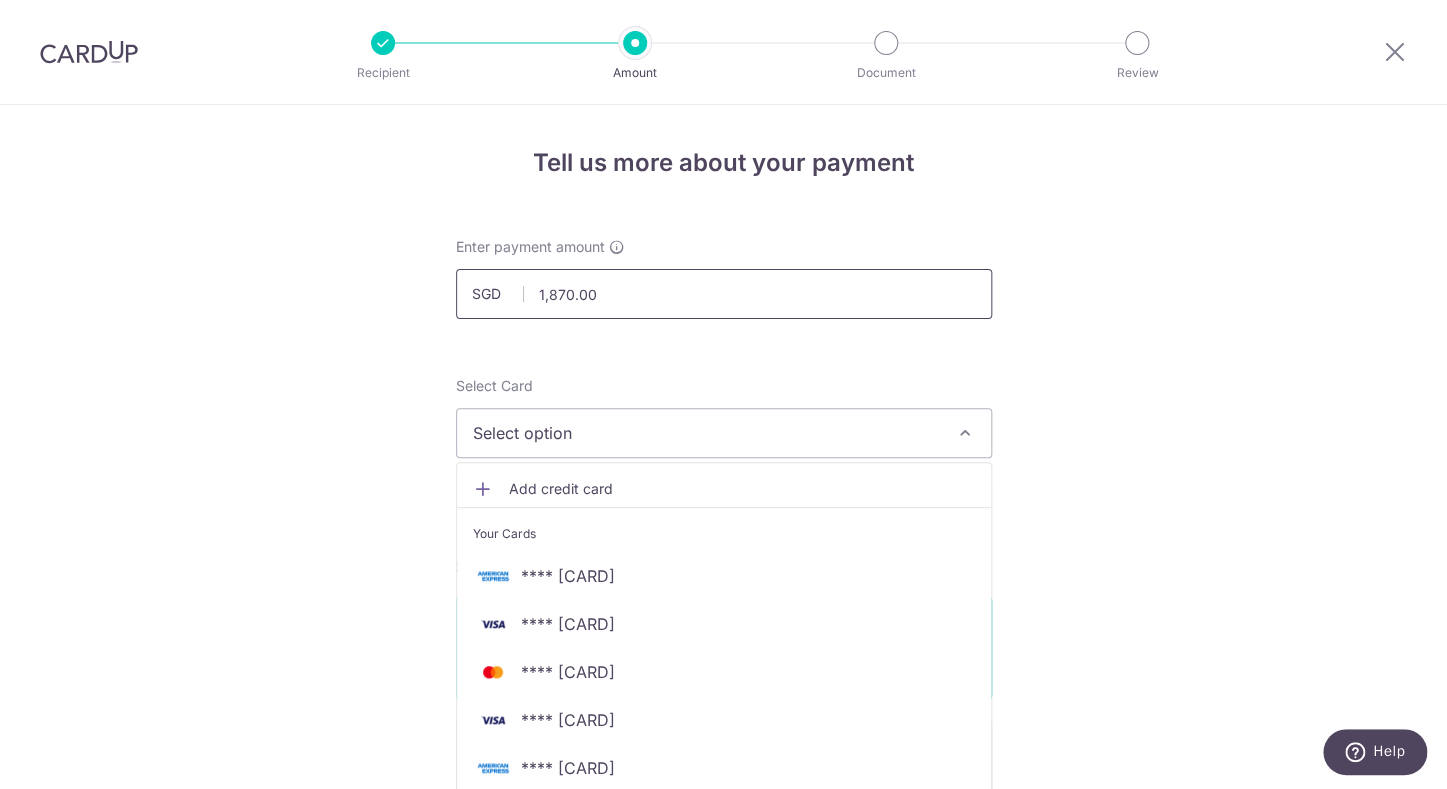 click on "1,870.00" at bounding box center (724, 294) 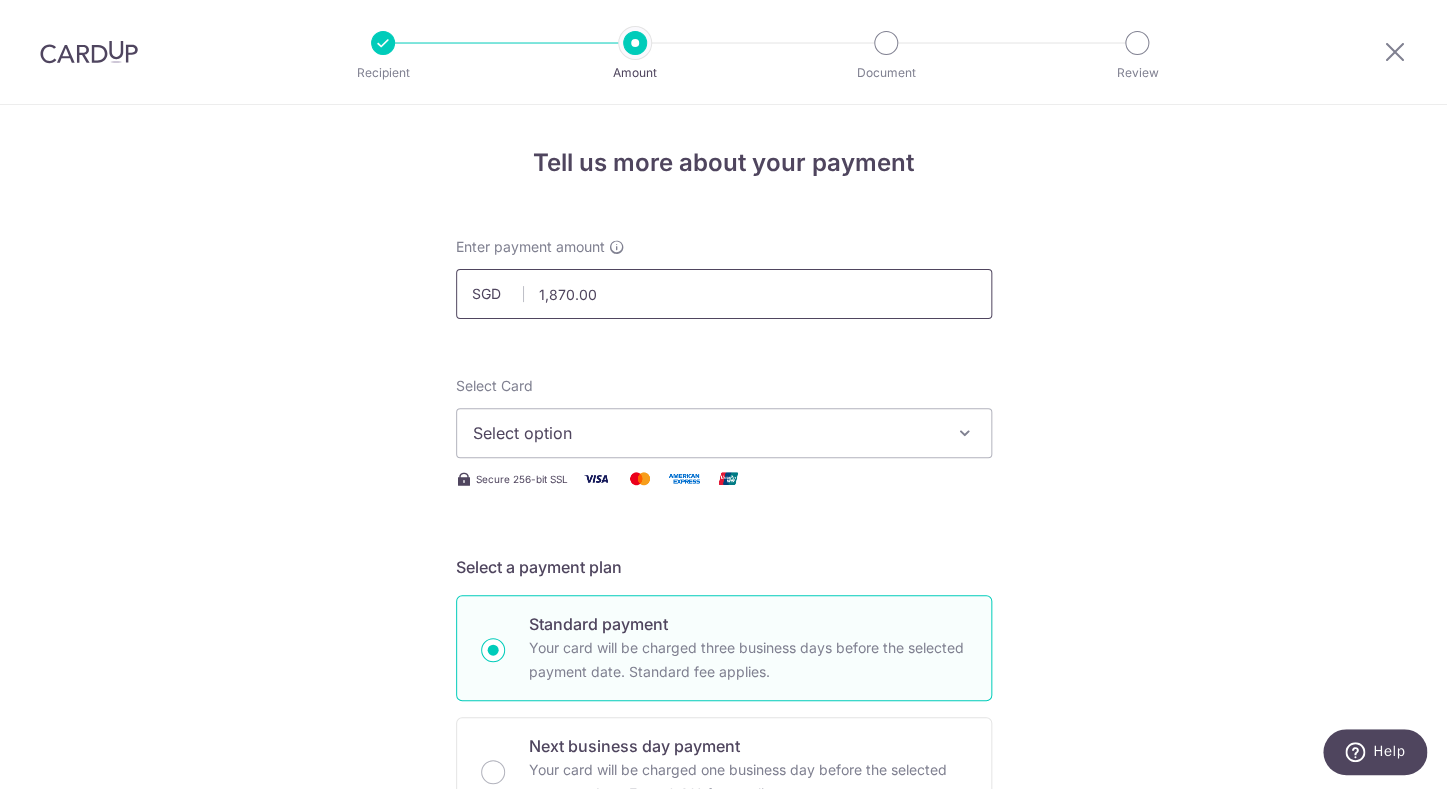 click on "1,870.00" at bounding box center (724, 294) 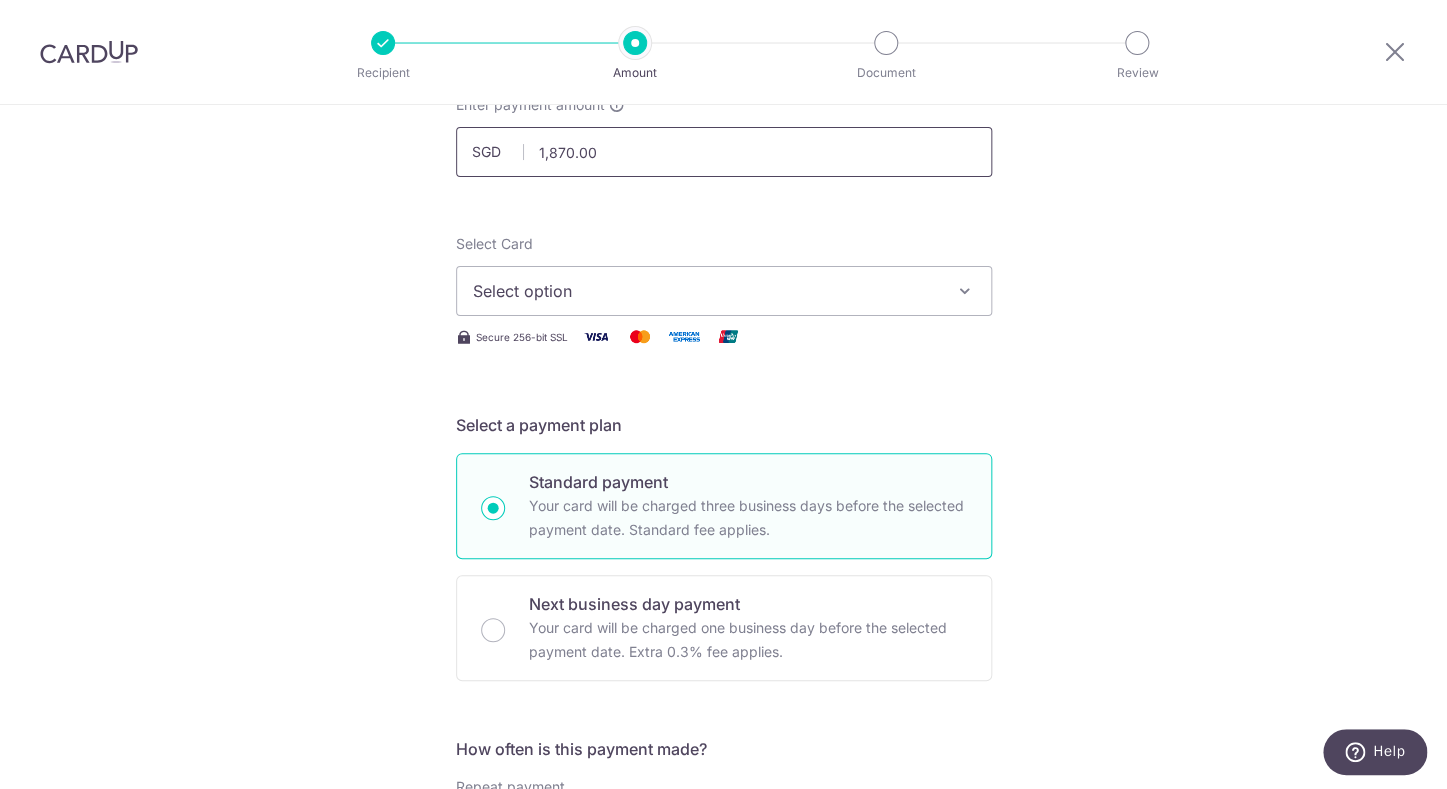 scroll, scrollTop: 150, scrollLeft: 0, axis: vertical 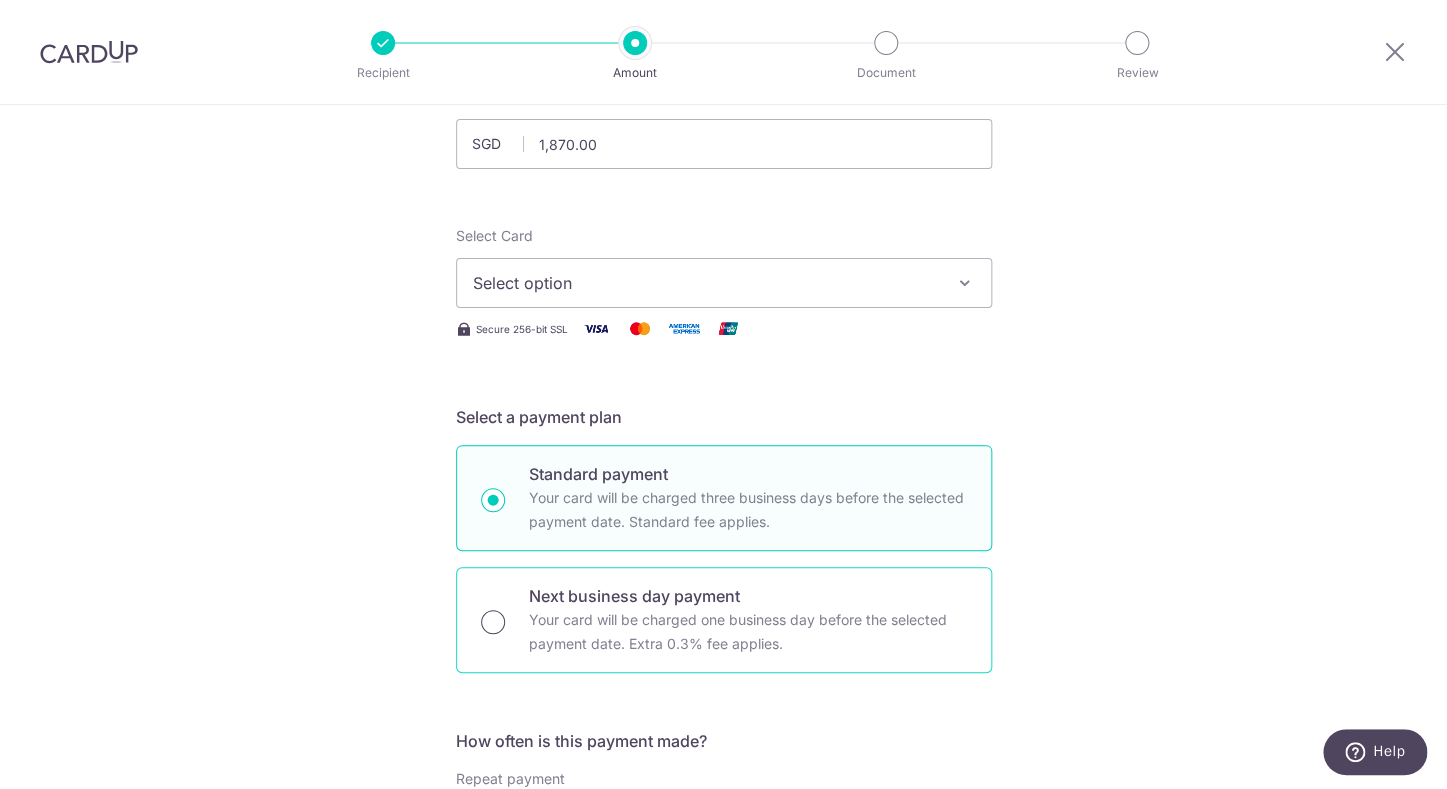 click on "Next business day payment
Your card will be charged one business day before the selected payment date. Extra 0.3% fee applies." at bounding box center [493, 622] 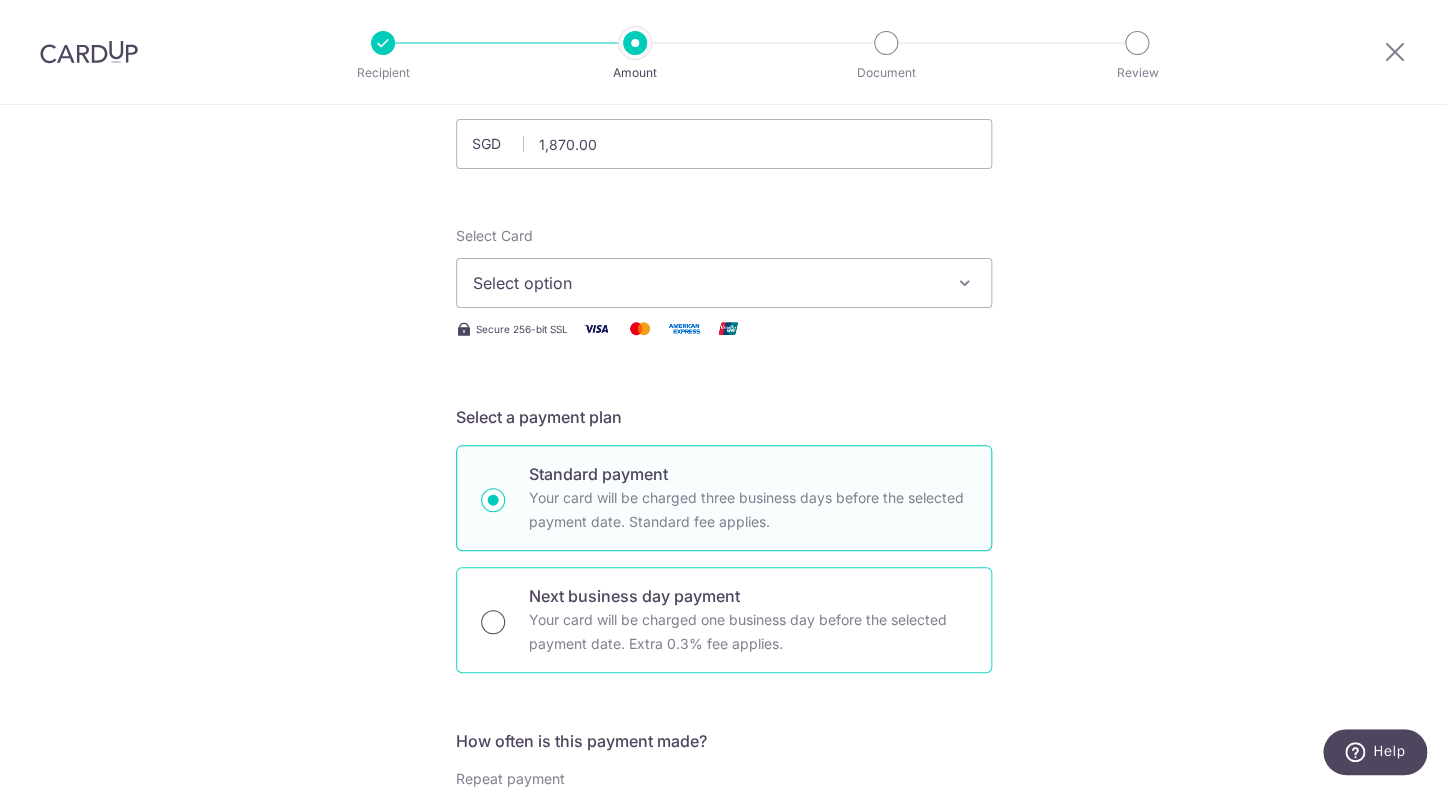 radio on "true" 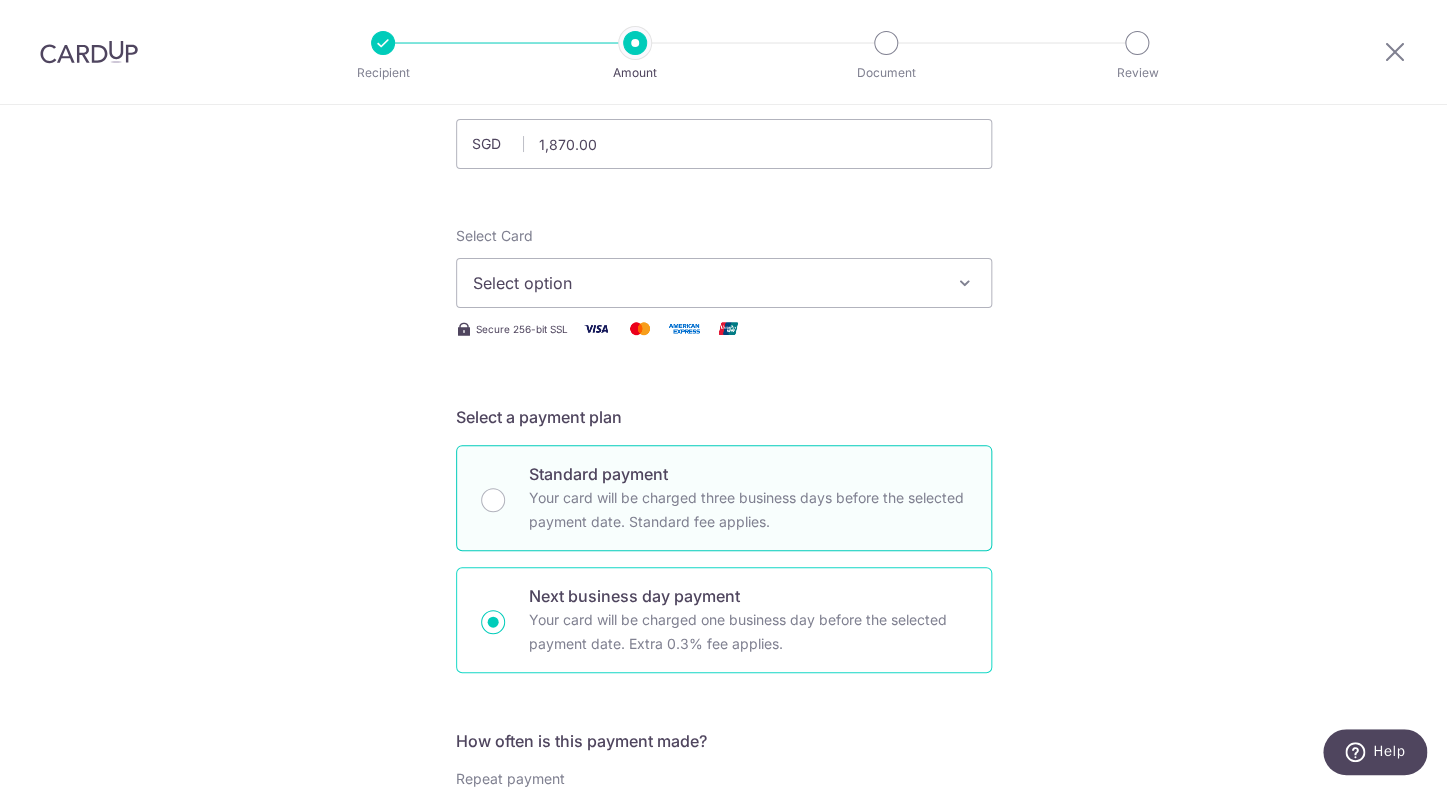 type on "1,870.00" 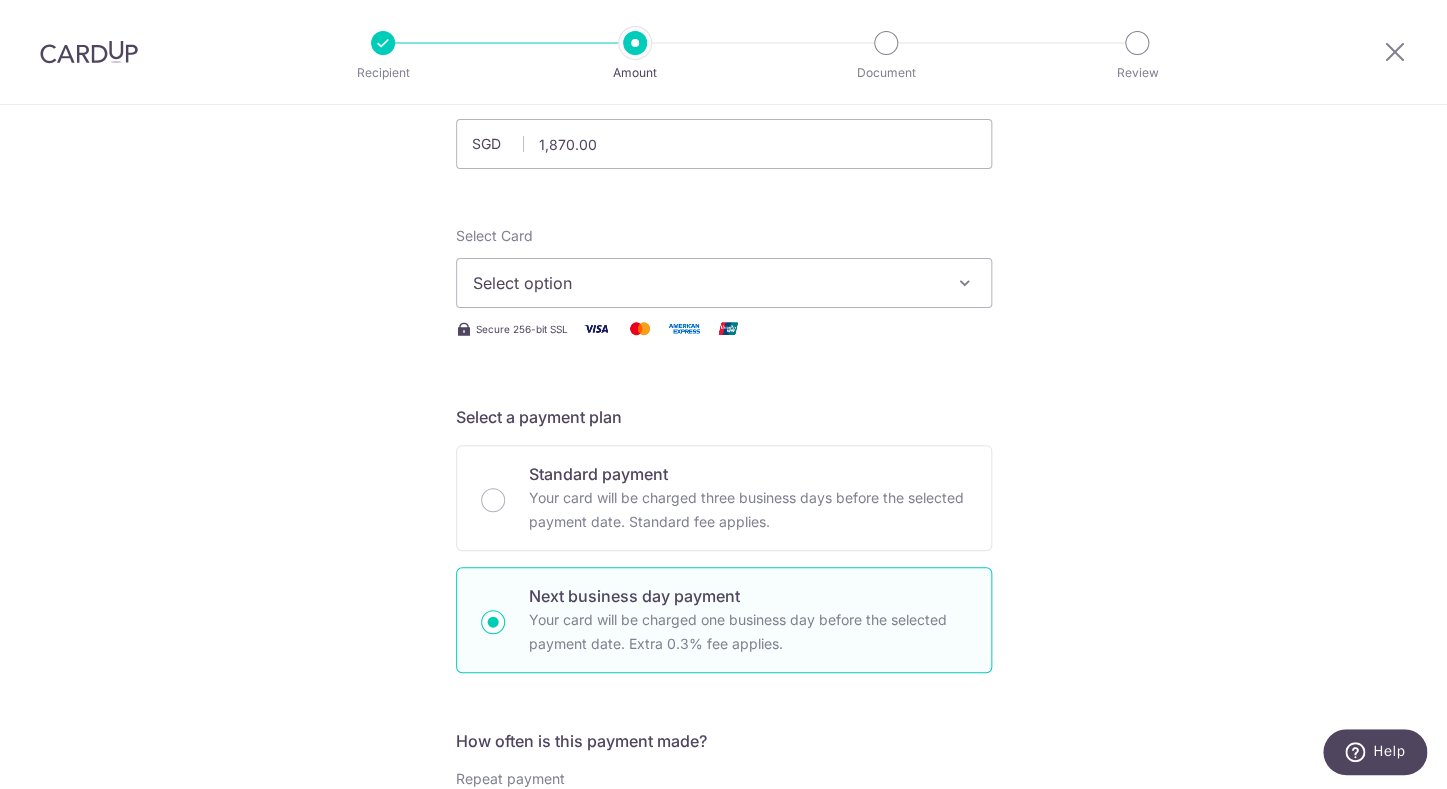 click at bounding box center [965, 283] 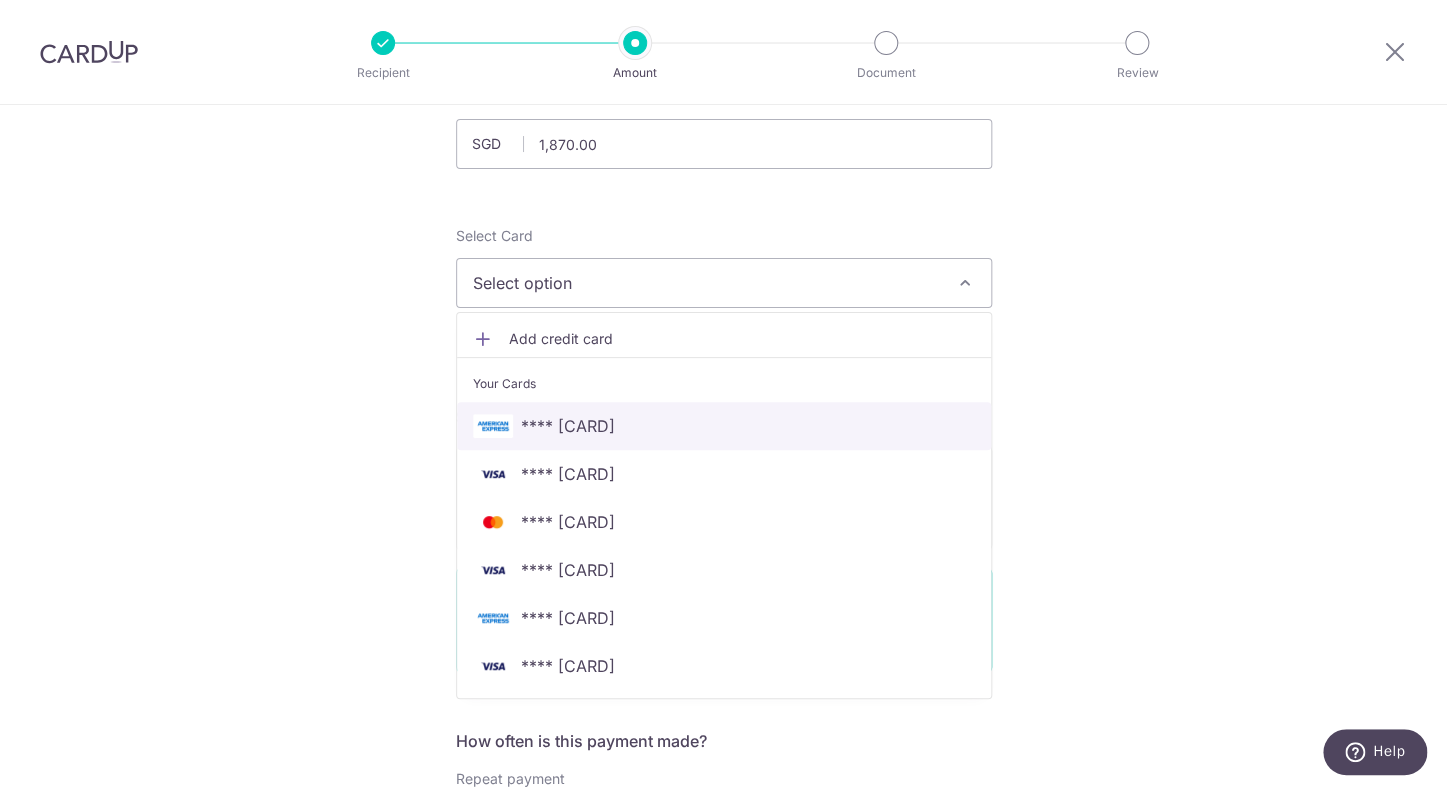 click on "**** 5023" at bounding box center (724, 426) 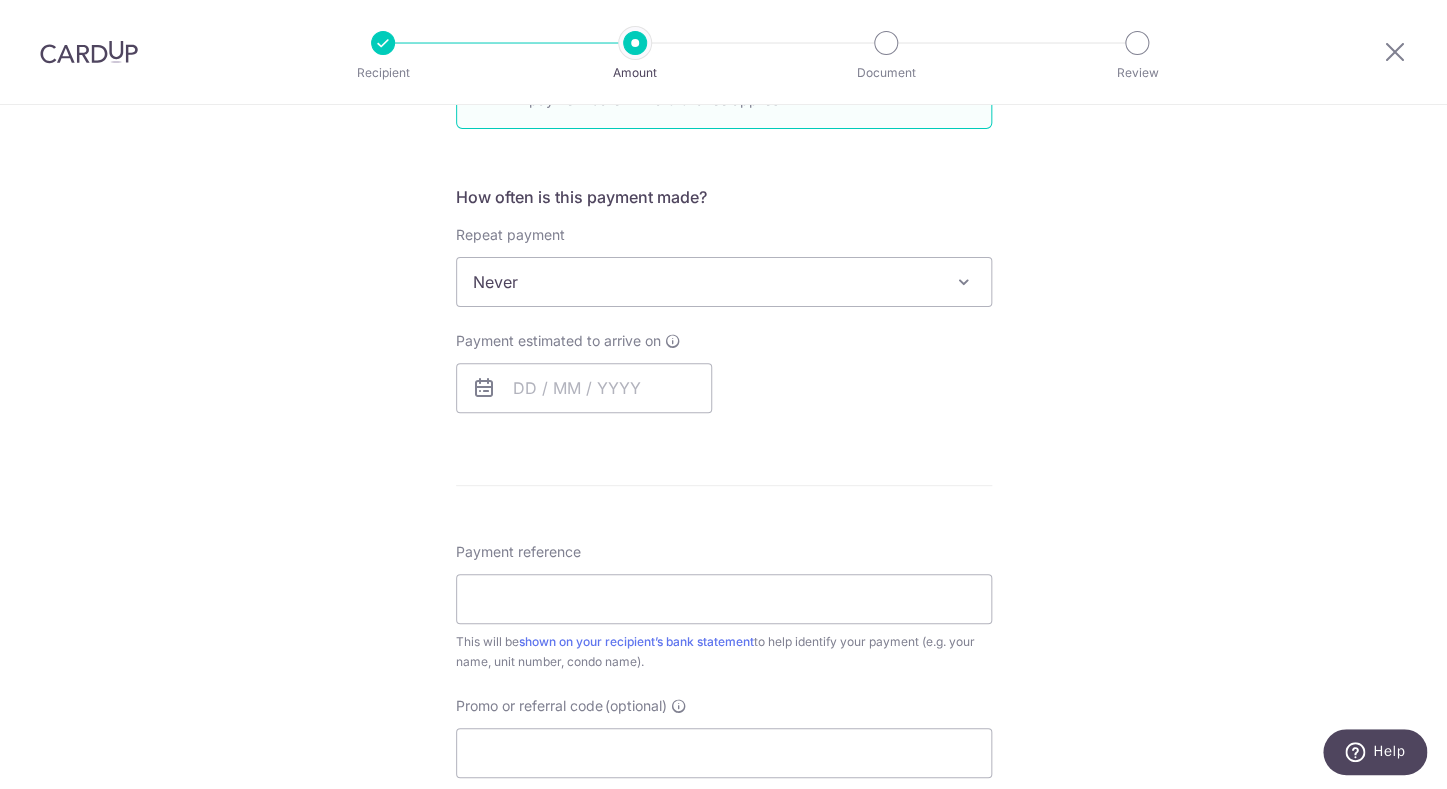 scroll, scrollTop: 696, scrollLeft: 0, axis: vertical 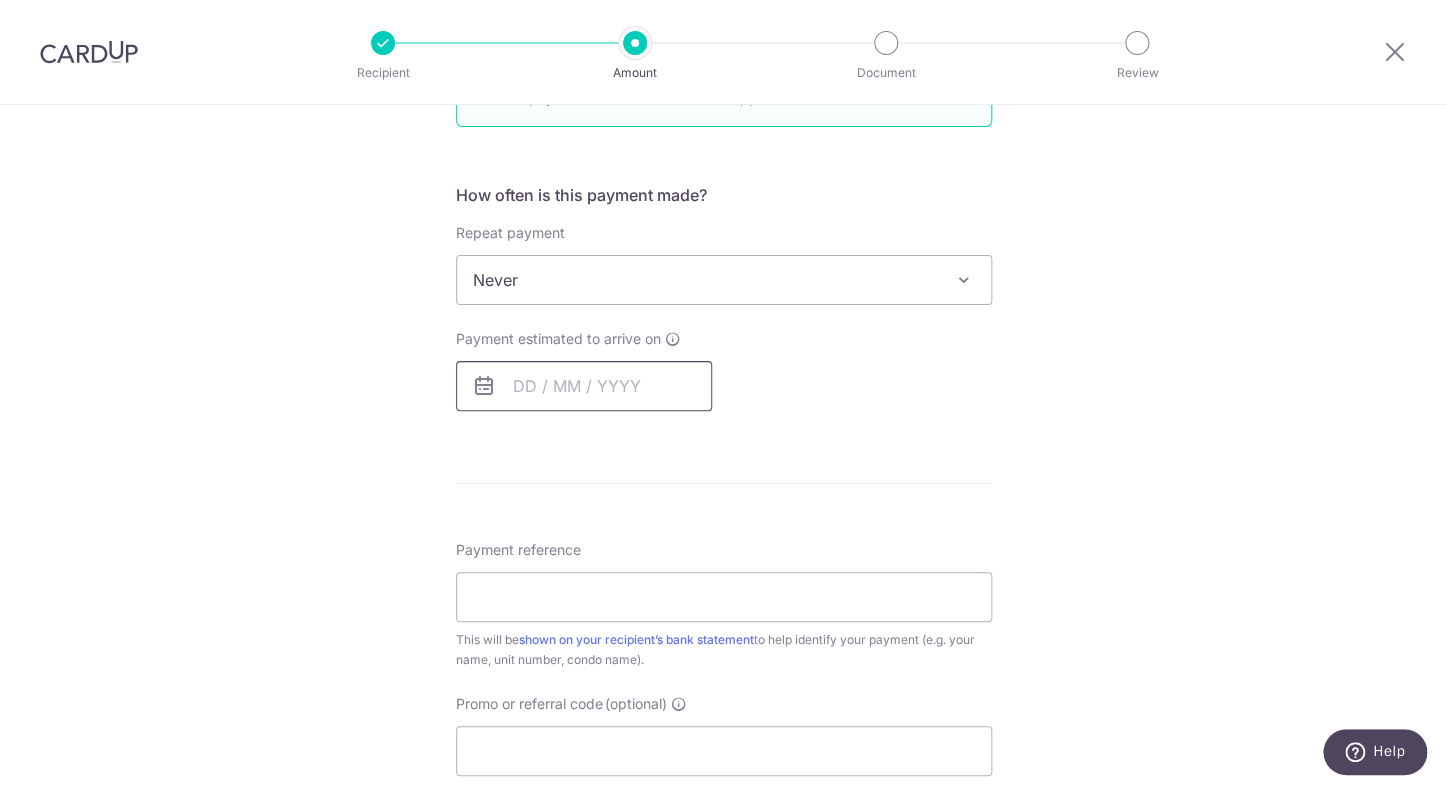 click at bounding box center [584, 386] 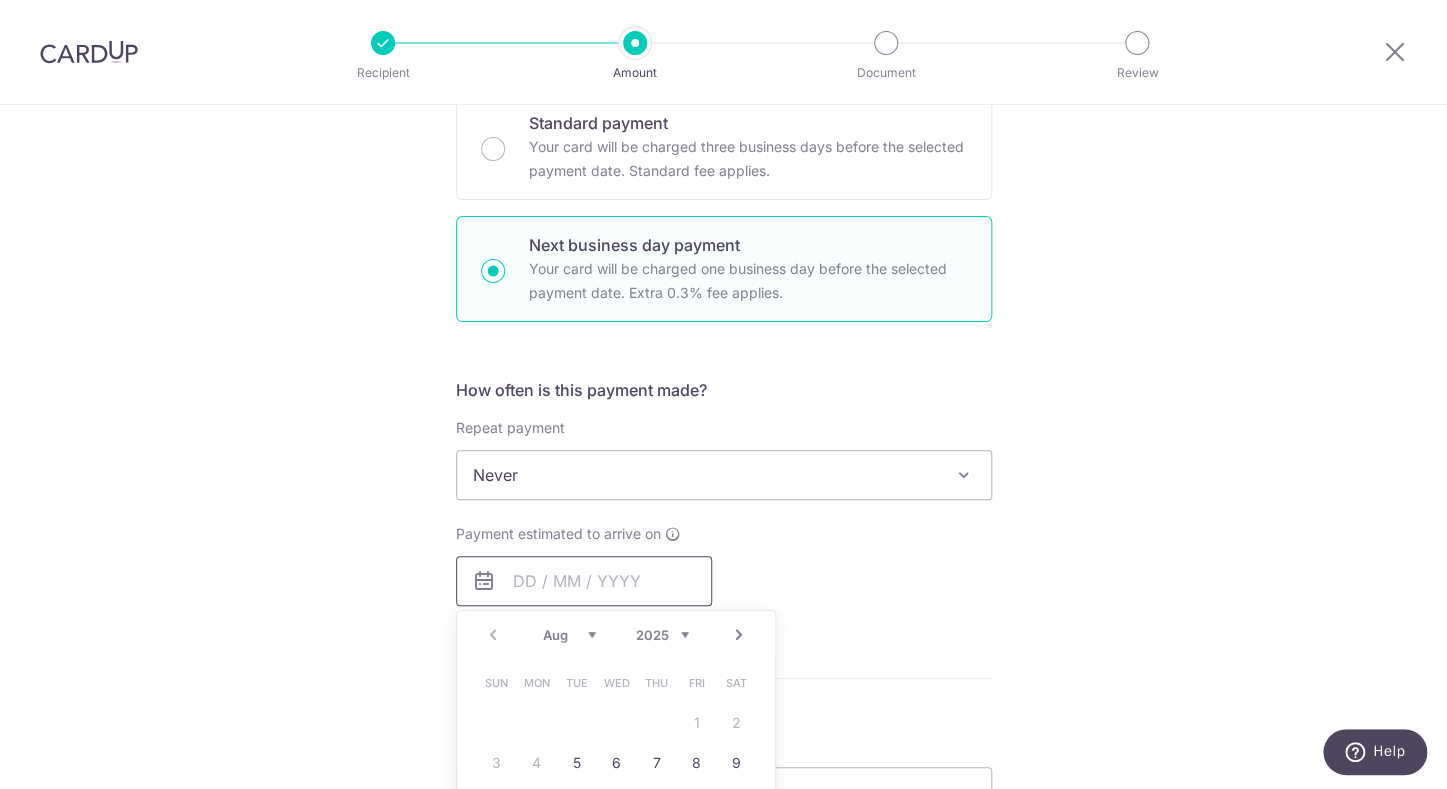 scroll, scrollTop: 348, scrollLeft: 0, axis: vertical 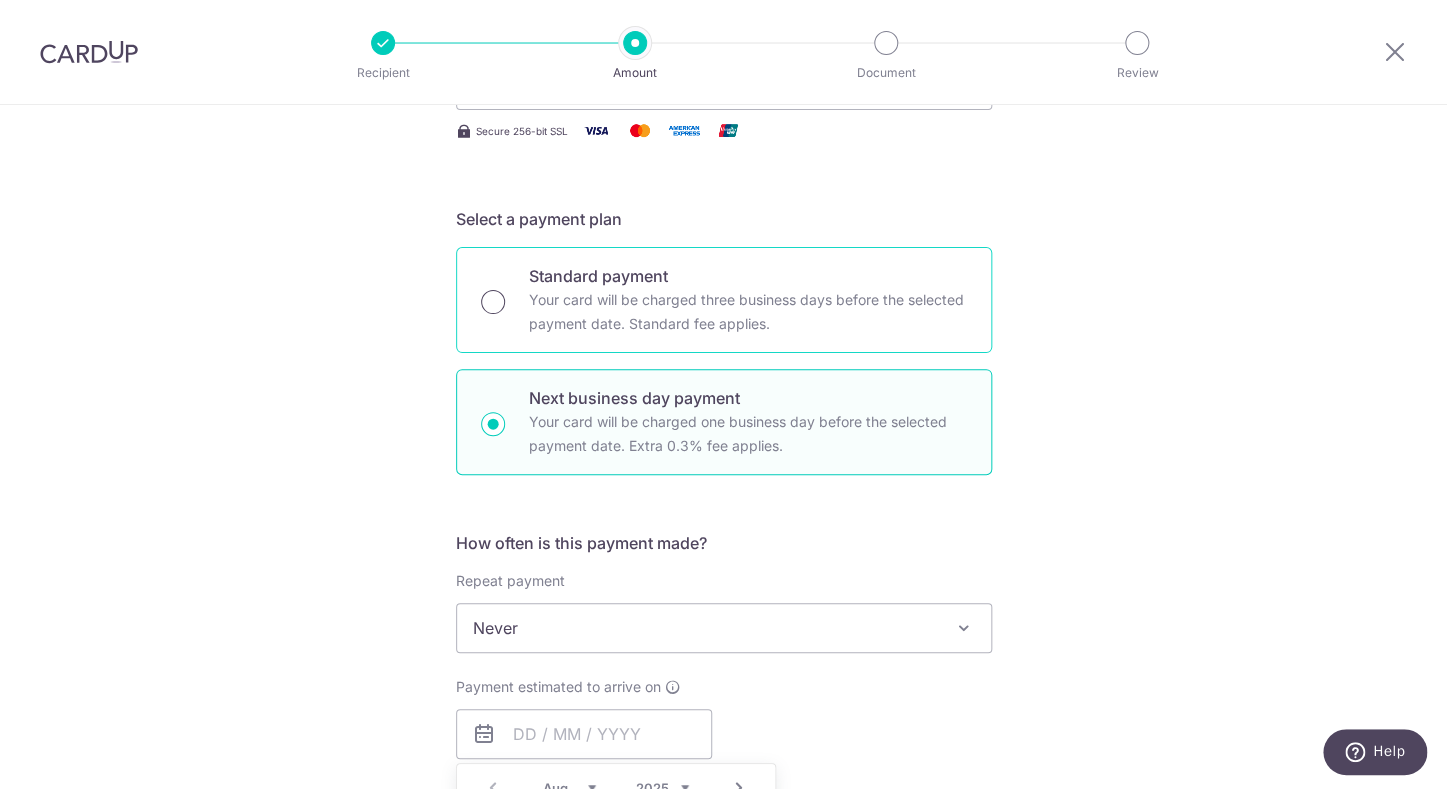 click on "Standard payment
Your card will be charged three business days before the selected payment date. Standard fee applies." at bounding box center [493, 302] 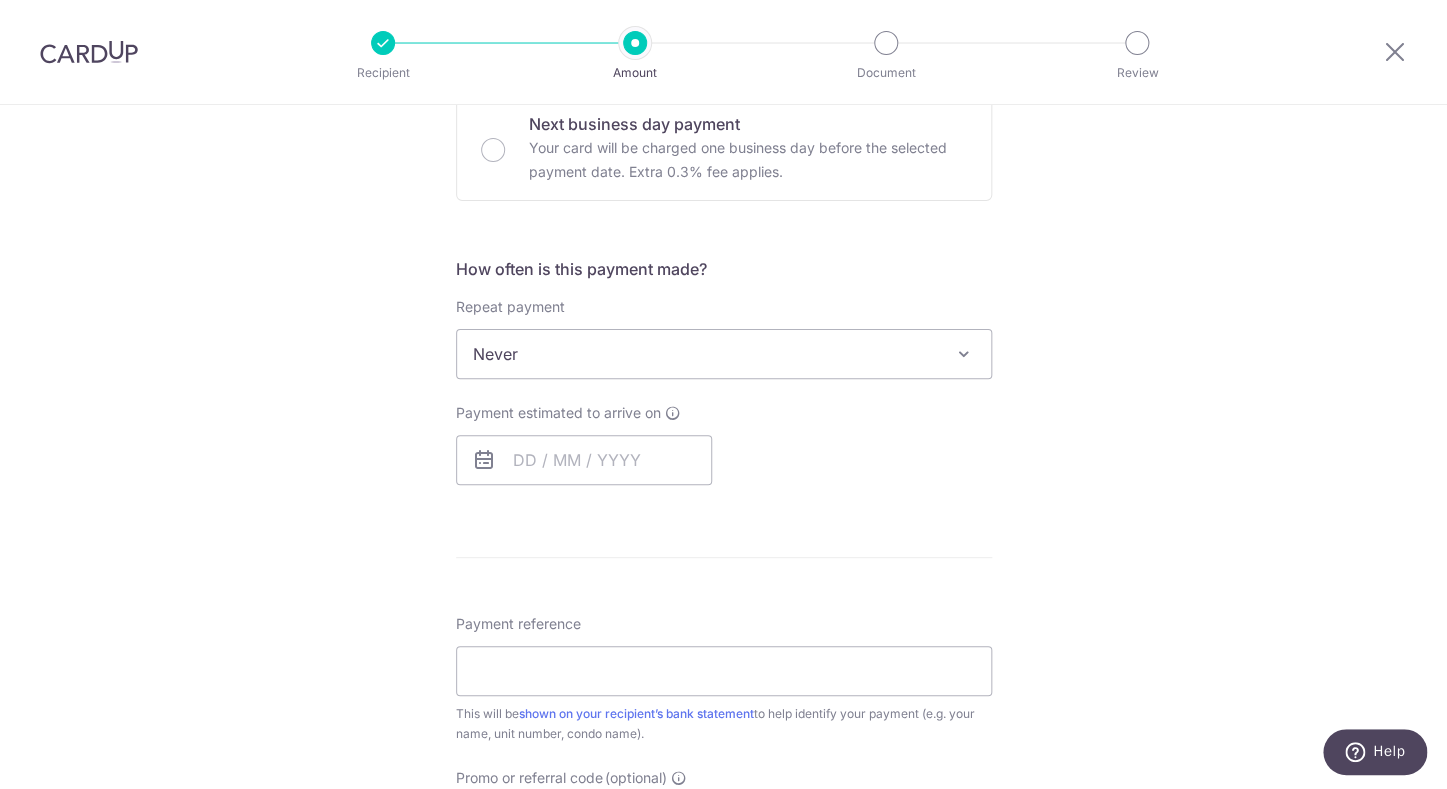 scroll, scrollTop: 656, scrollLeft: 0, axis: vertical 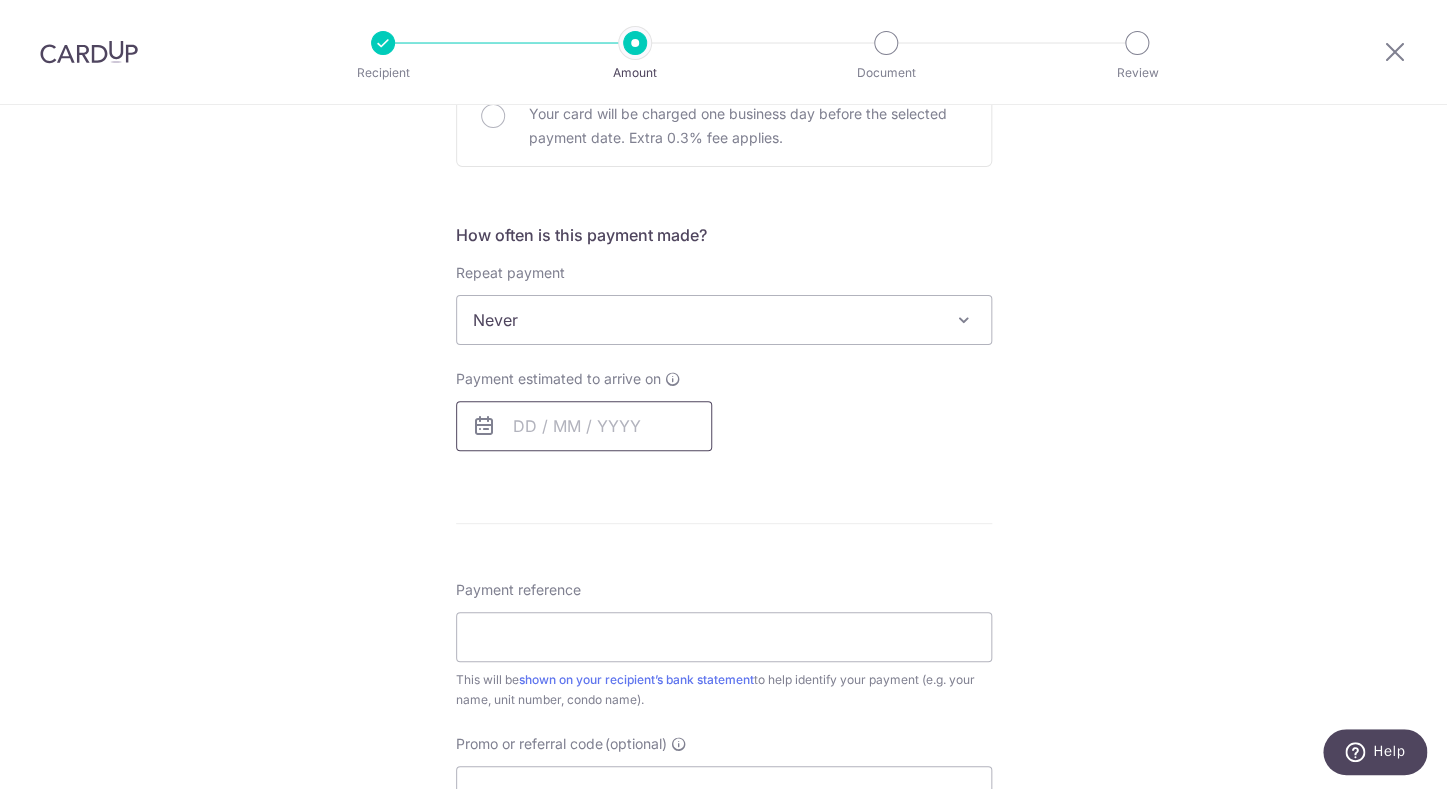click at bounding box center [584, 426] 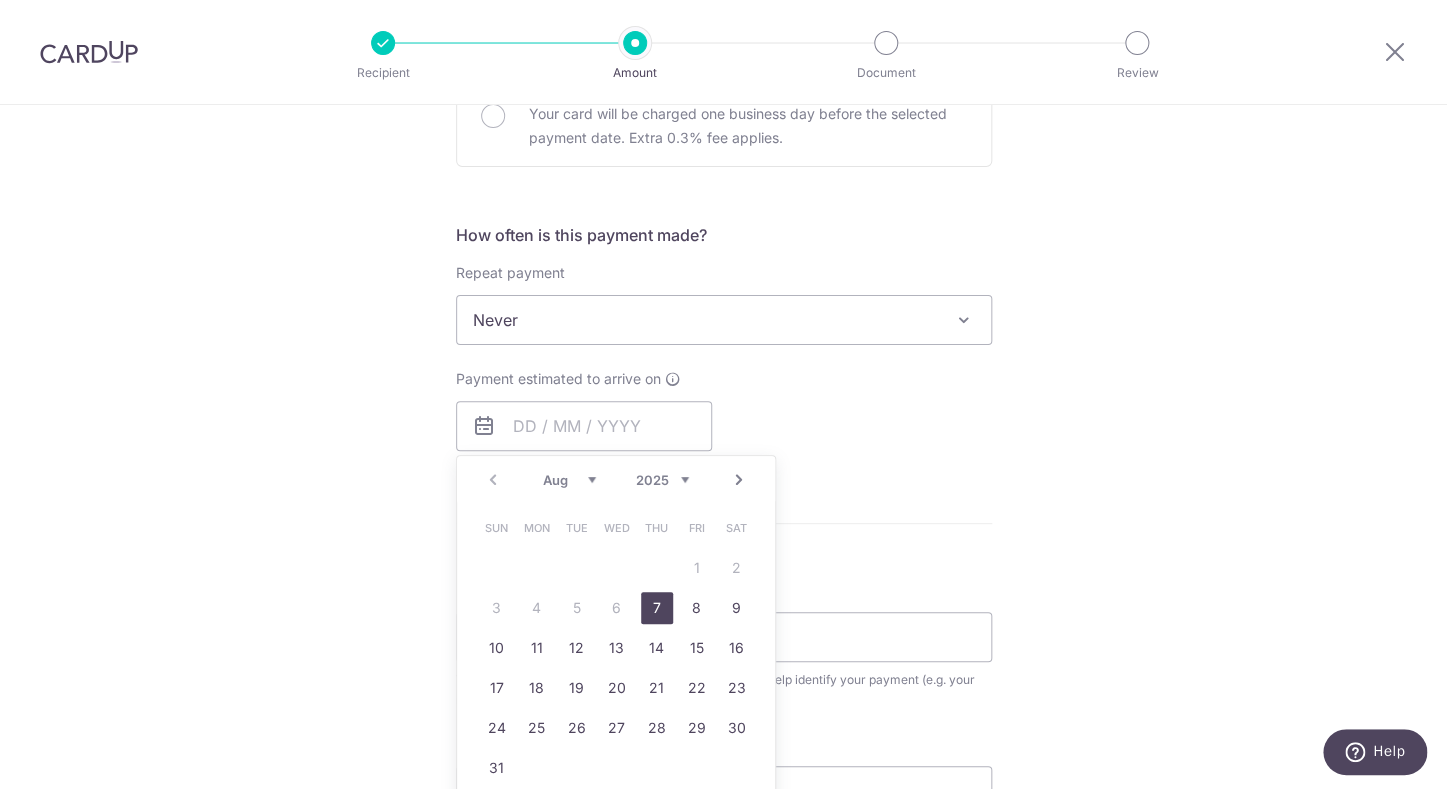 click on "7" at bounding box center (657, 608) 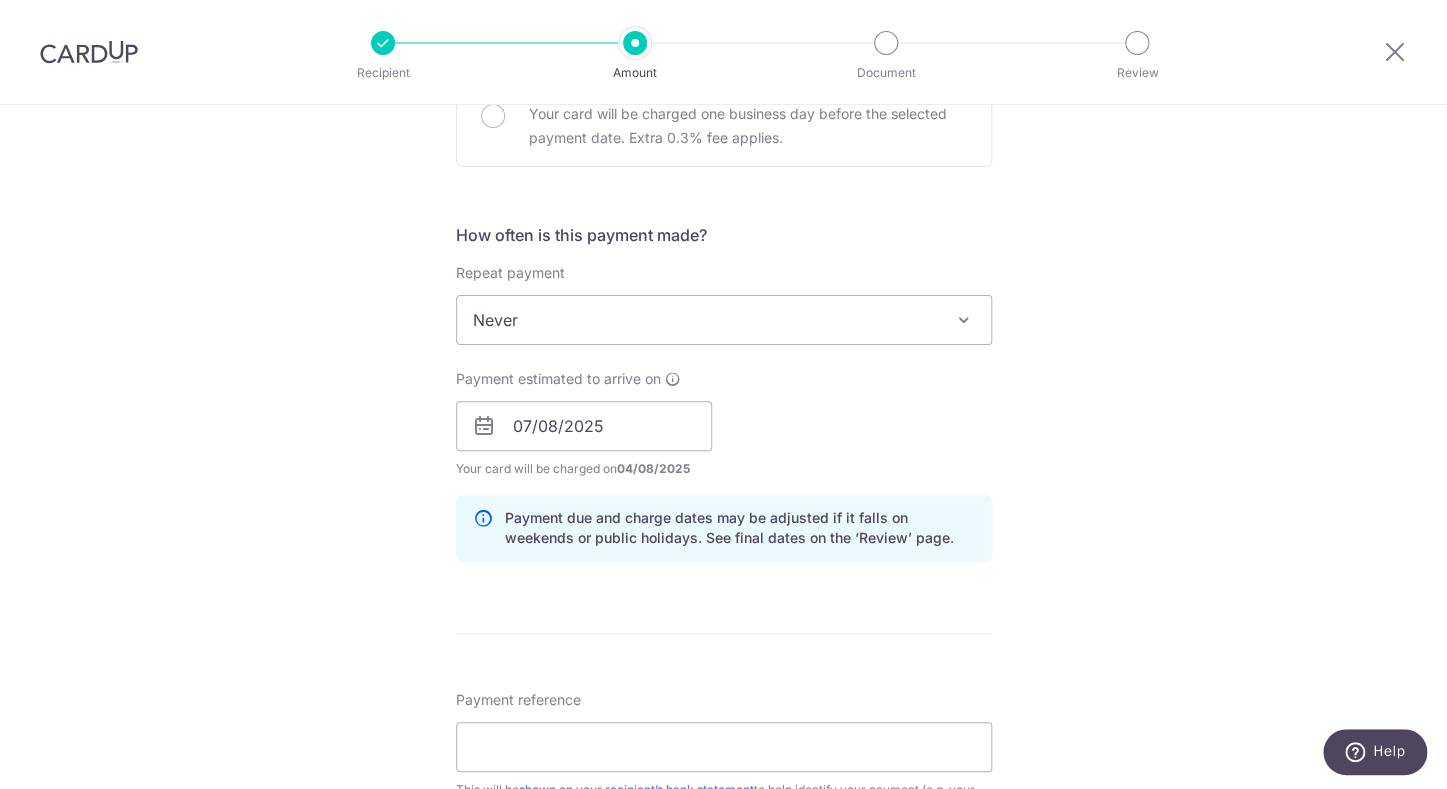 scroll, scrollTop: 657, scrollLeft: 0, axis: vertical 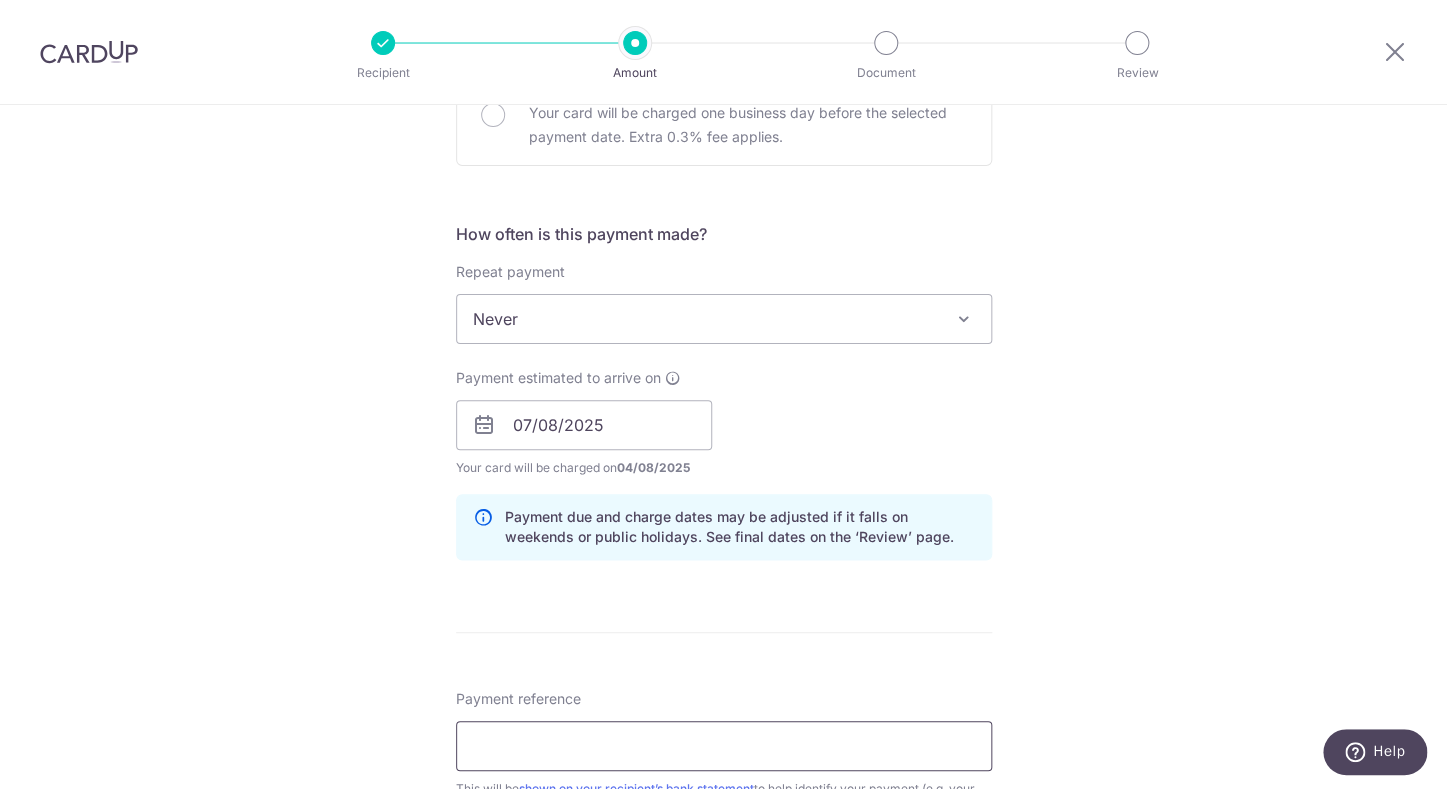 click on "Payment reference" at bounding box center [724, 746] 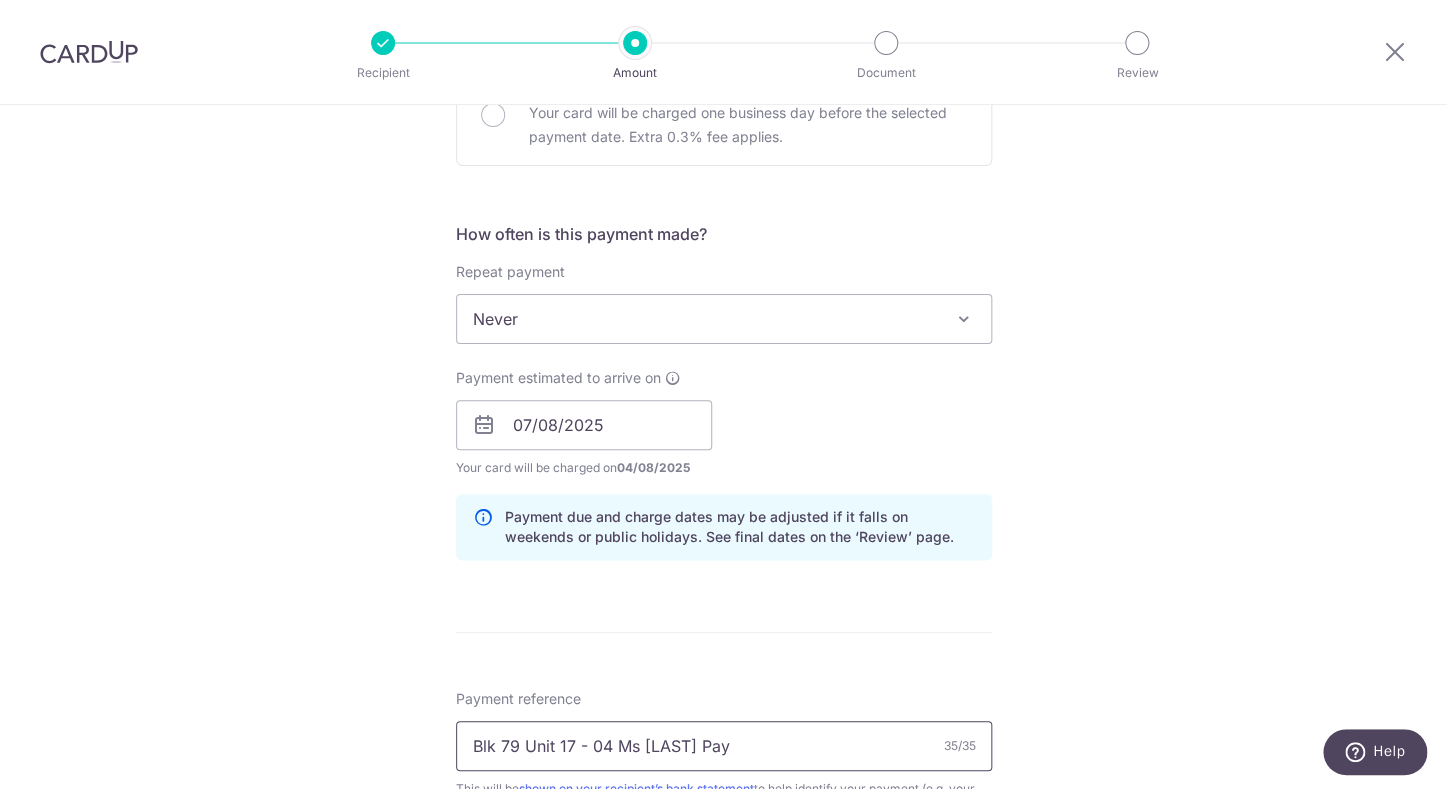 click on "Blk 79  Unit 17 - 04  Ms Sonny Pay" at bounding box center [724, 746] 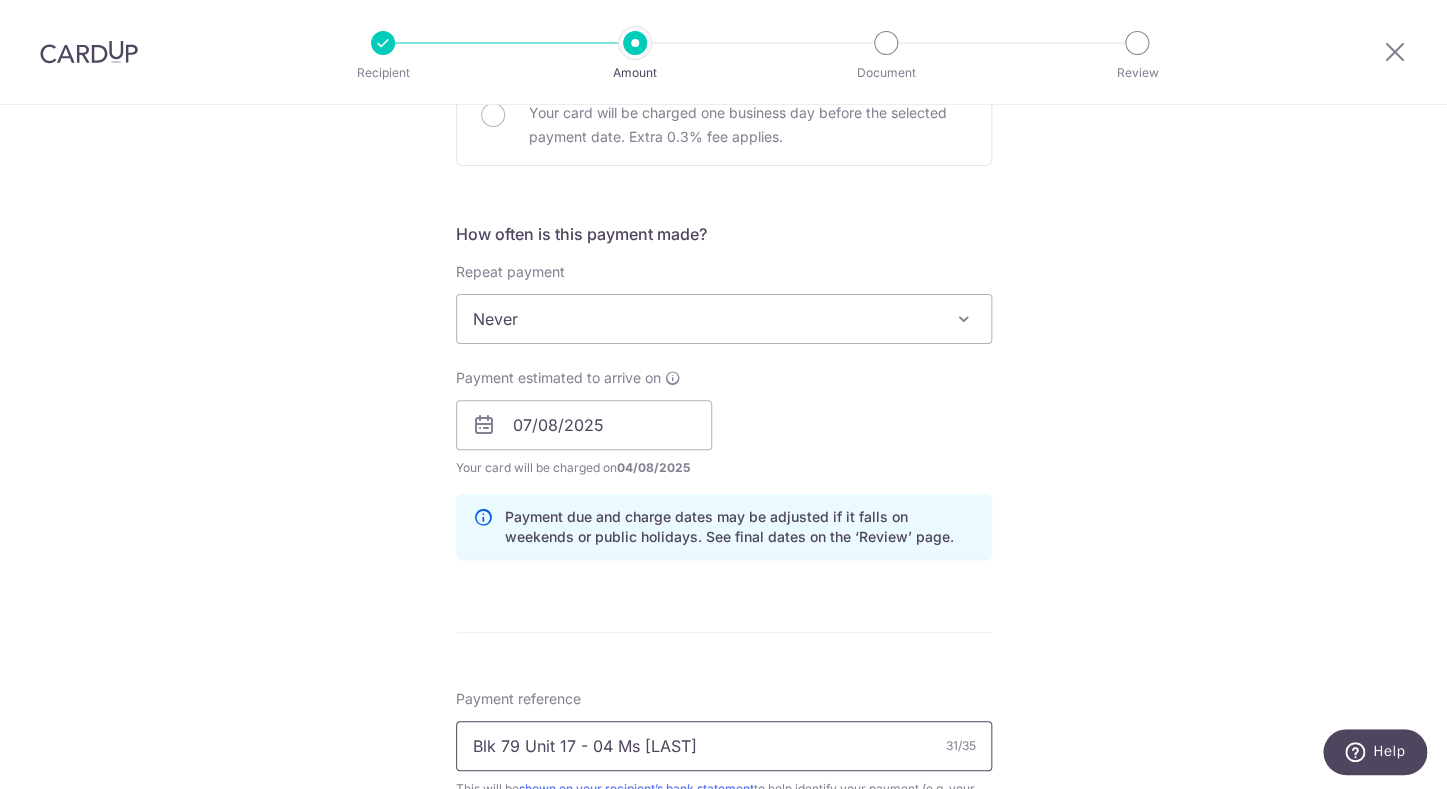 click on "Blk 79  Unit 17 - 04  Ms Sonny" at bounding box center (724, 746) 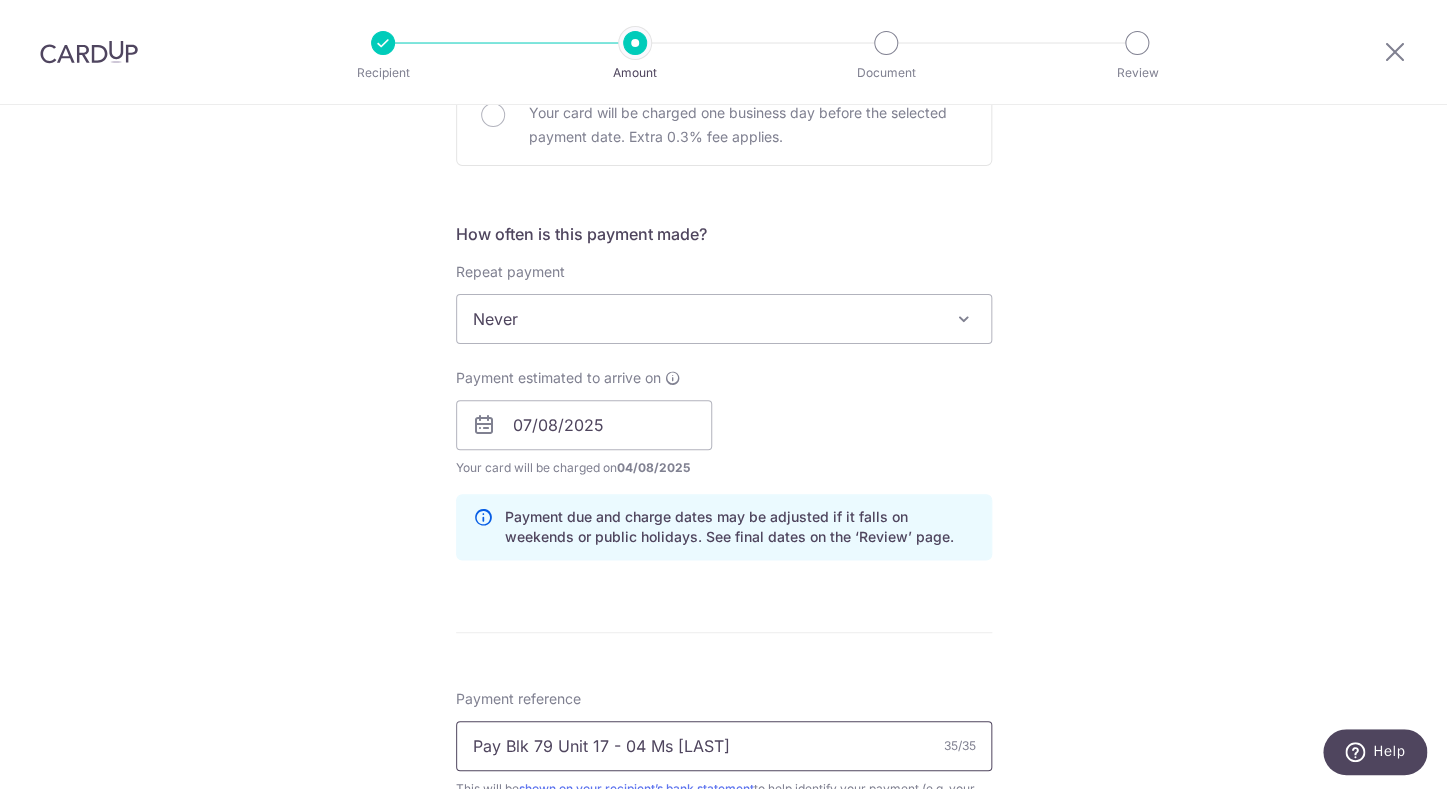 drag, startPoint x: 741, startPoint y: 748, endPoint x: 435, endPoint y: 742, distance: 306.0588 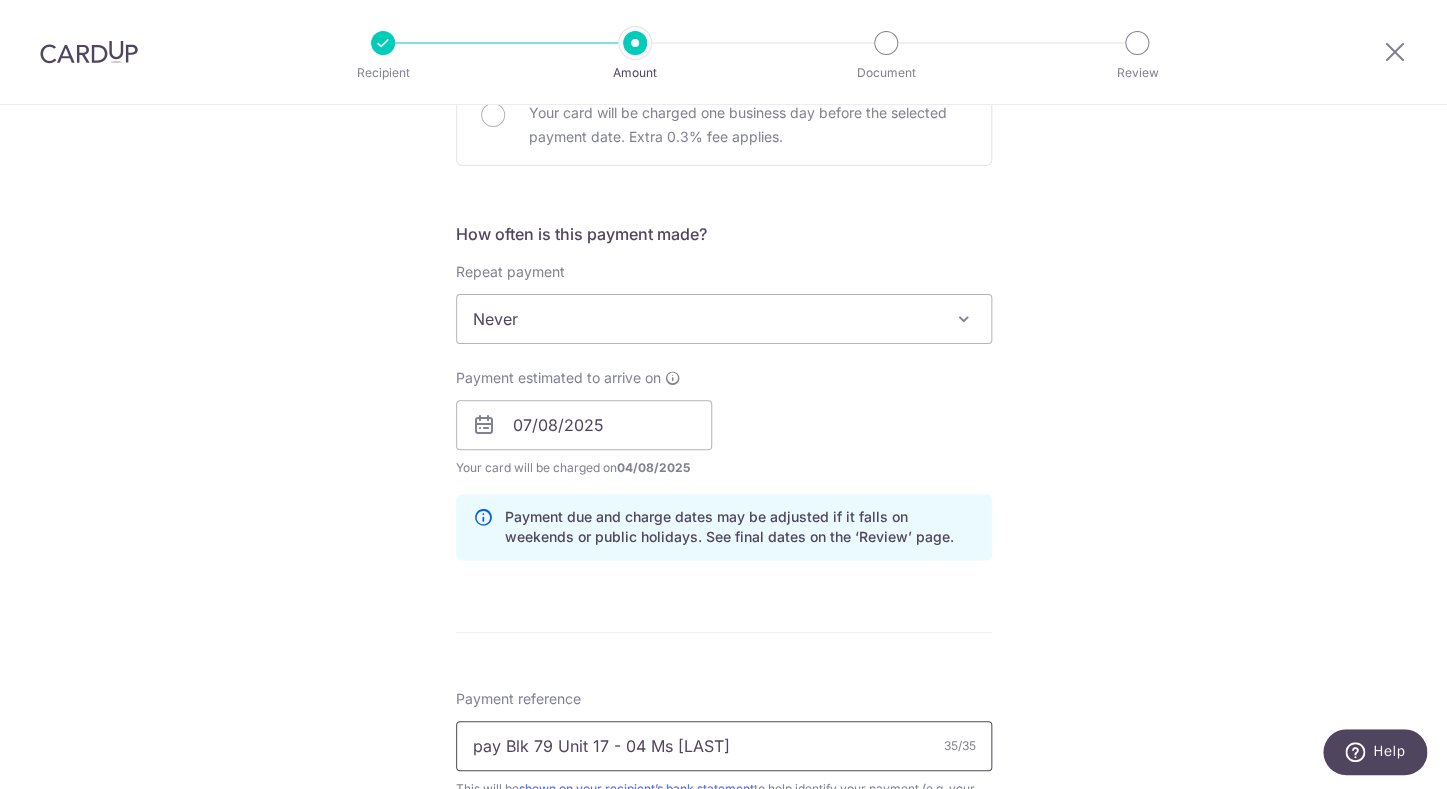 click on "pay Blk 79  Unit 17 - 04  Ms Sonny" at bounding box center [724, 746] 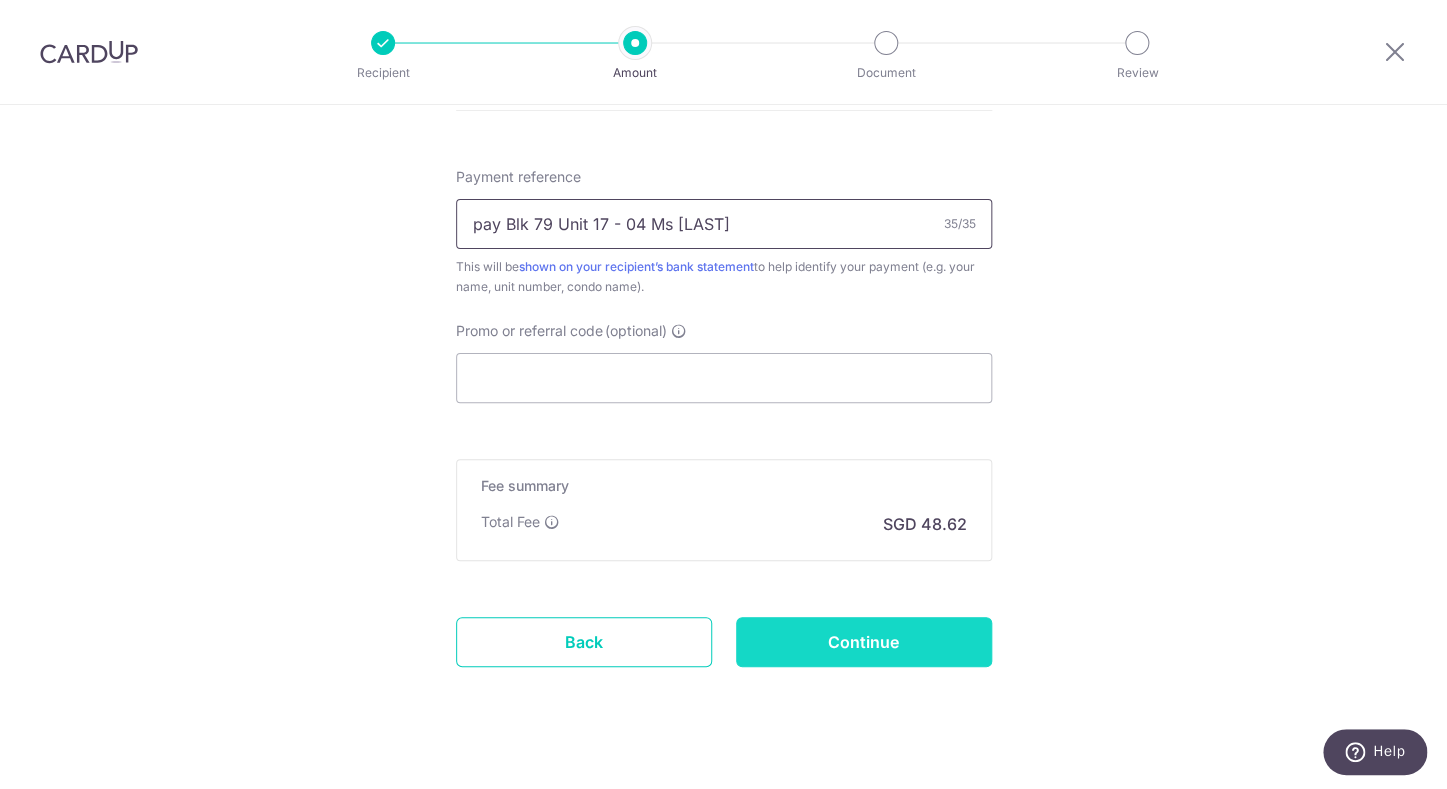 scroll, scrollTop: 1180, scrollLeft: 0, axis: vertical 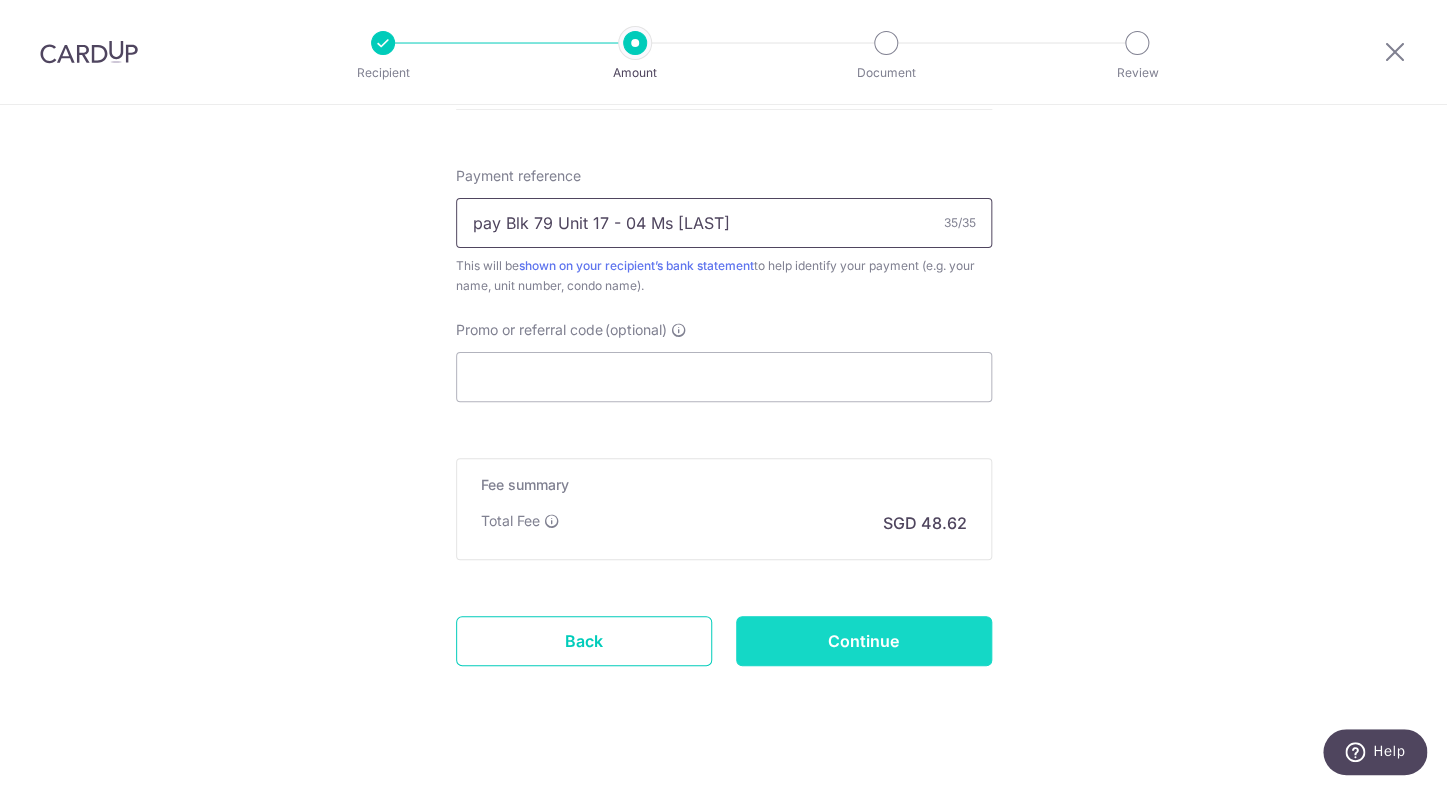 type on "pay Blk 79  Unit 17 - 04  Ms Sonny" 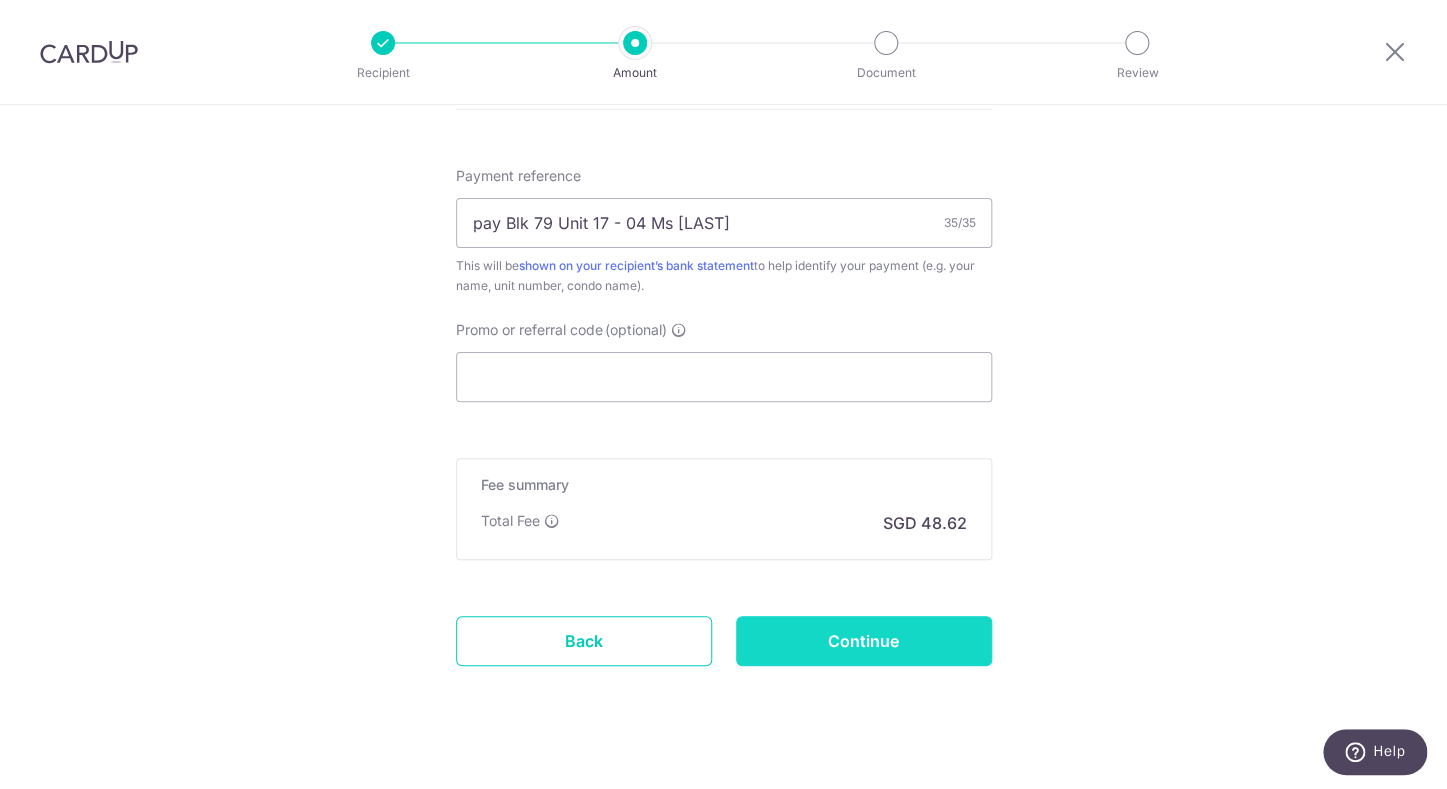 click on "Continue" at bounding box center [864, 641] 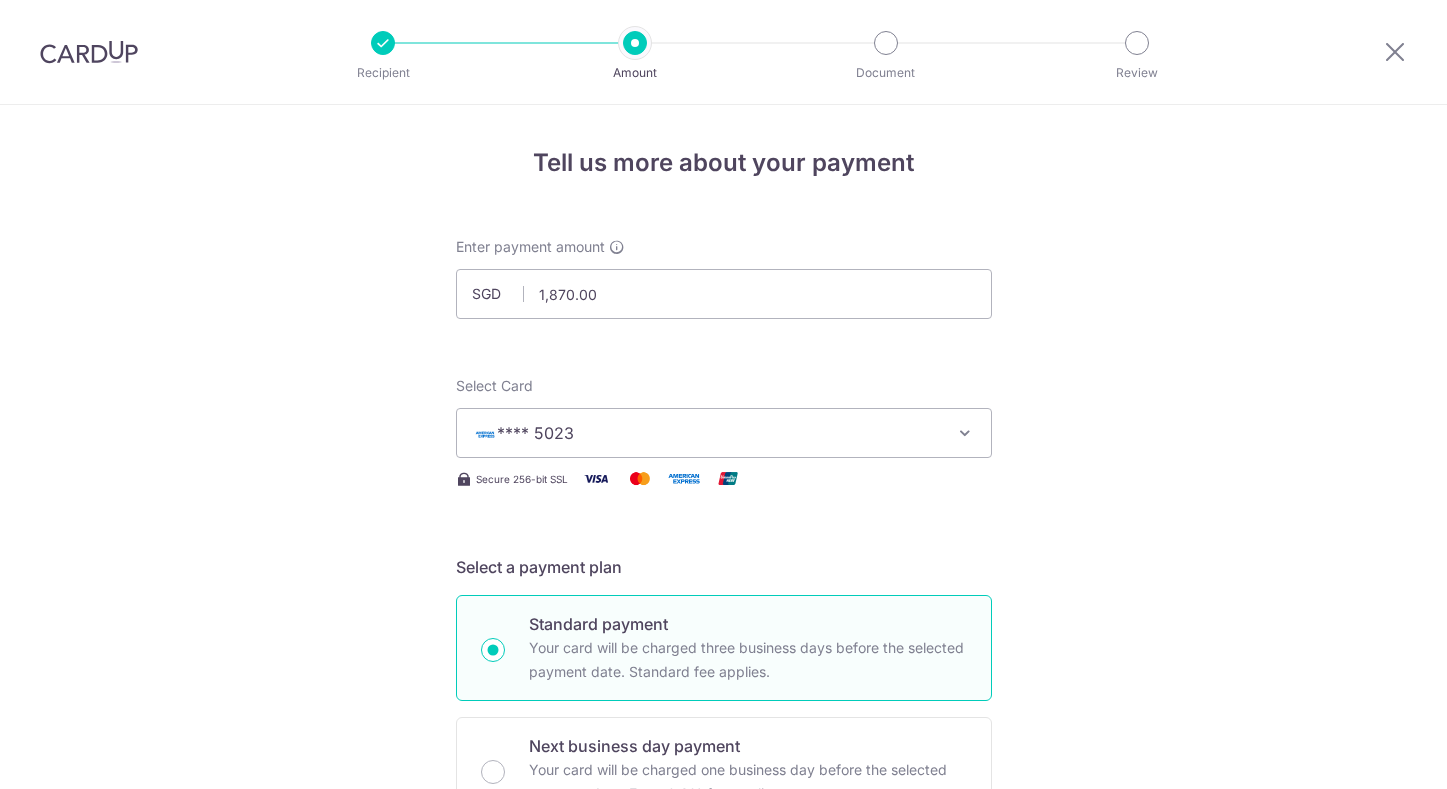 scroll, scrollTop: 0, scrollLeft: 0, axis: both 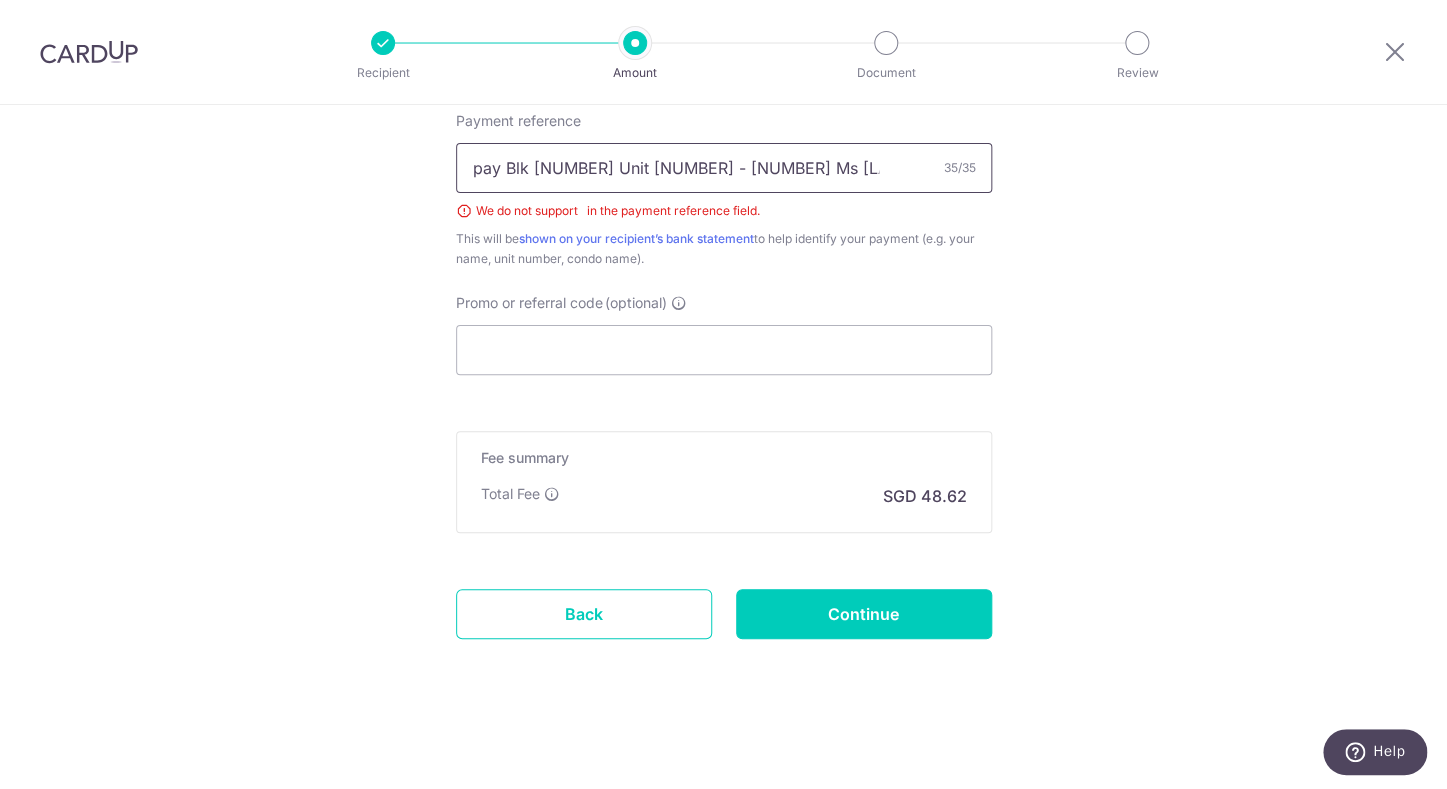 click on "pay Blk 79 Unit 17 - 04 Ms [LAST]" at bounding box center [724, 168] 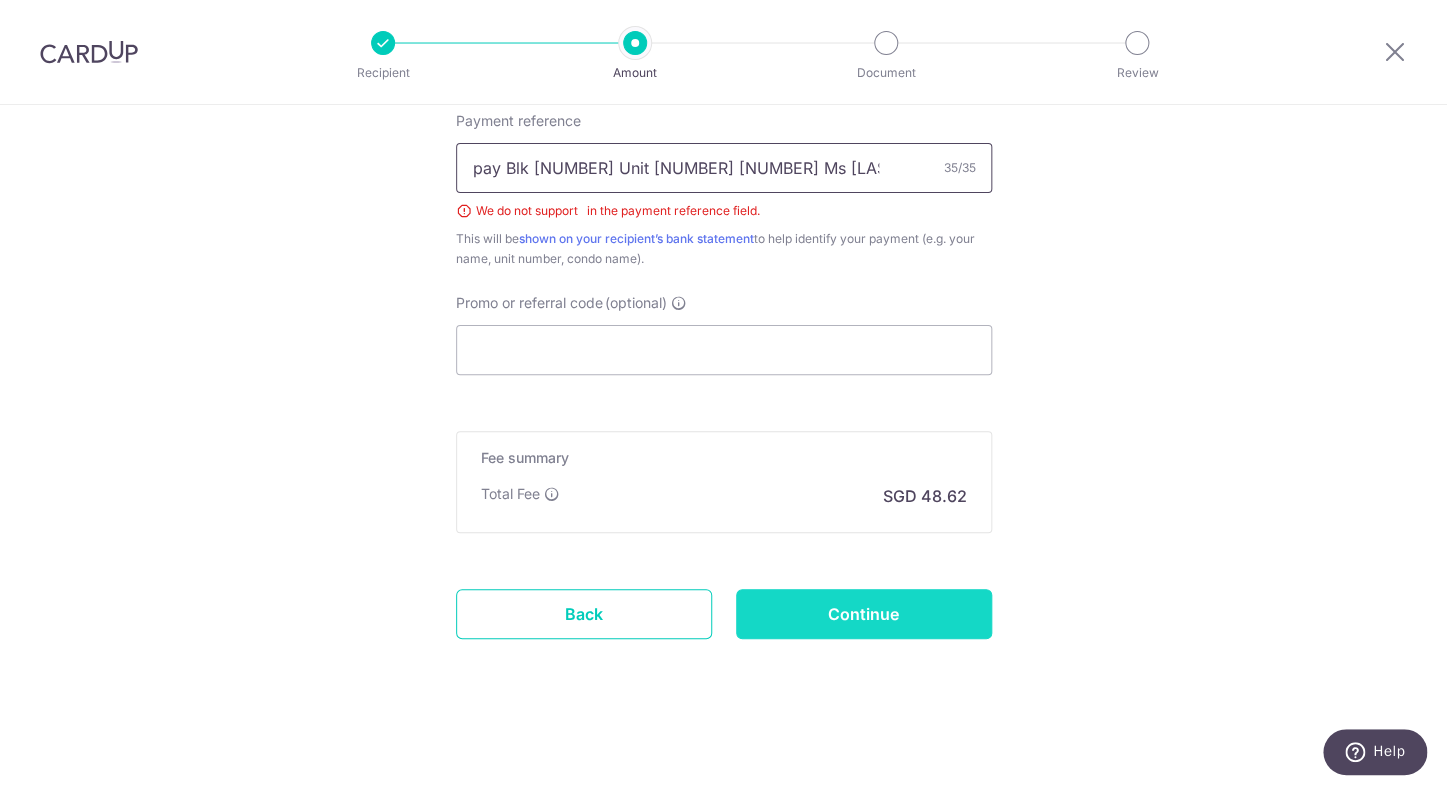 type on "pay Blk 79  Unit 17   04  Ms Sonny" 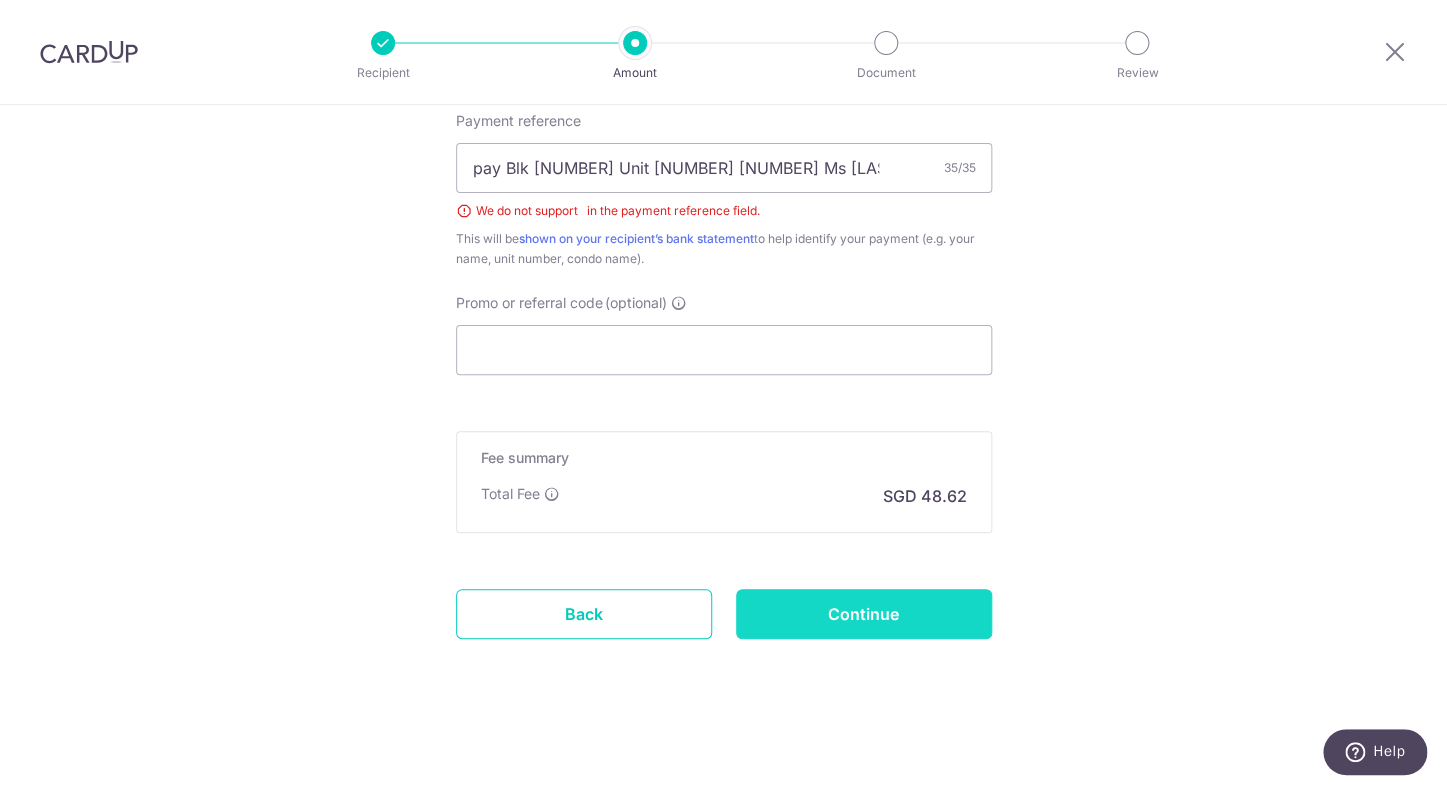 click on "Continue" at bounding box center (864, 614) 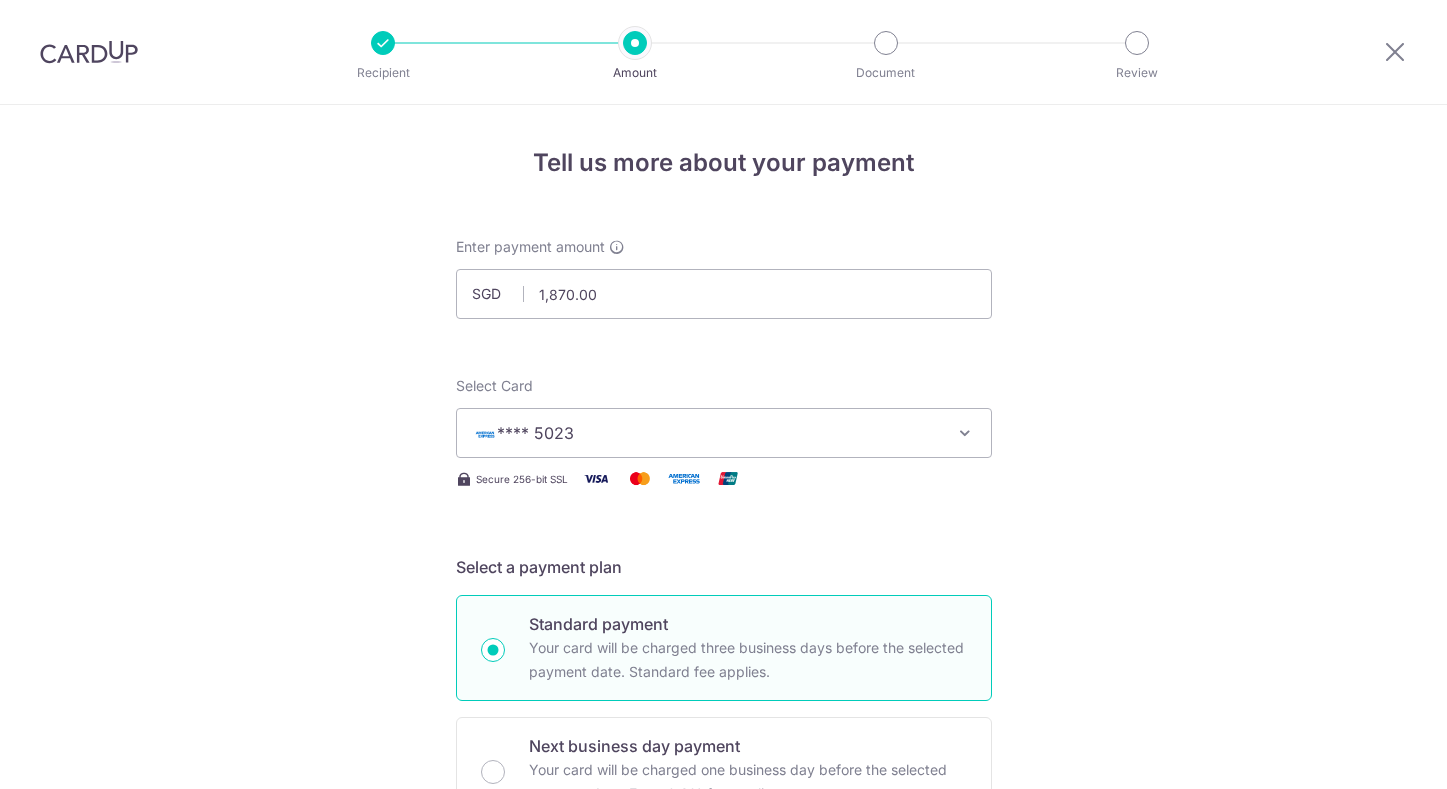 scroll, scrollTop: 0, scrollLeft: 0, axis: both 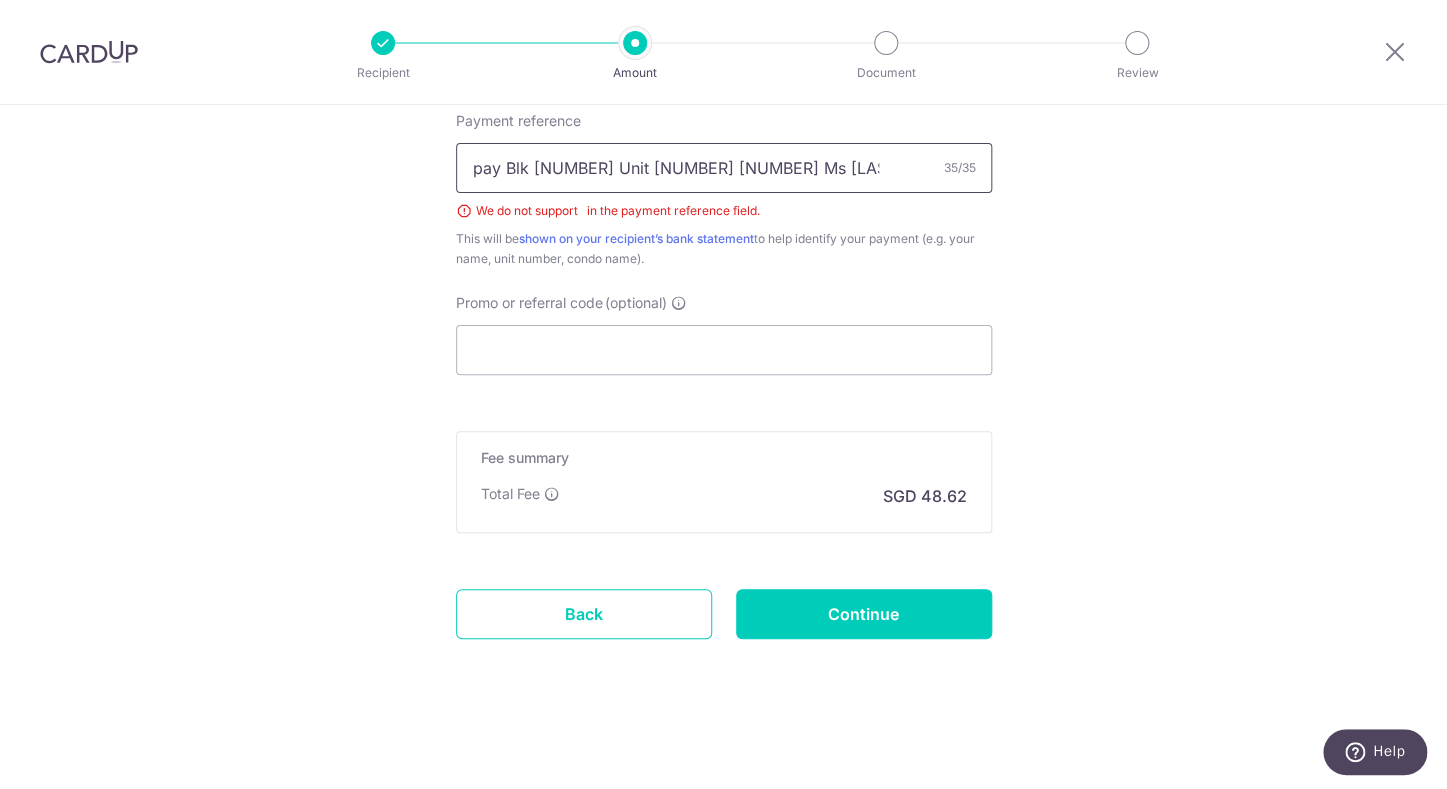 click on "pay Blk [NUMBER] Unit [NUMBER] [NUMBER] Ms [LAST]" at bounding box center (724, 168) 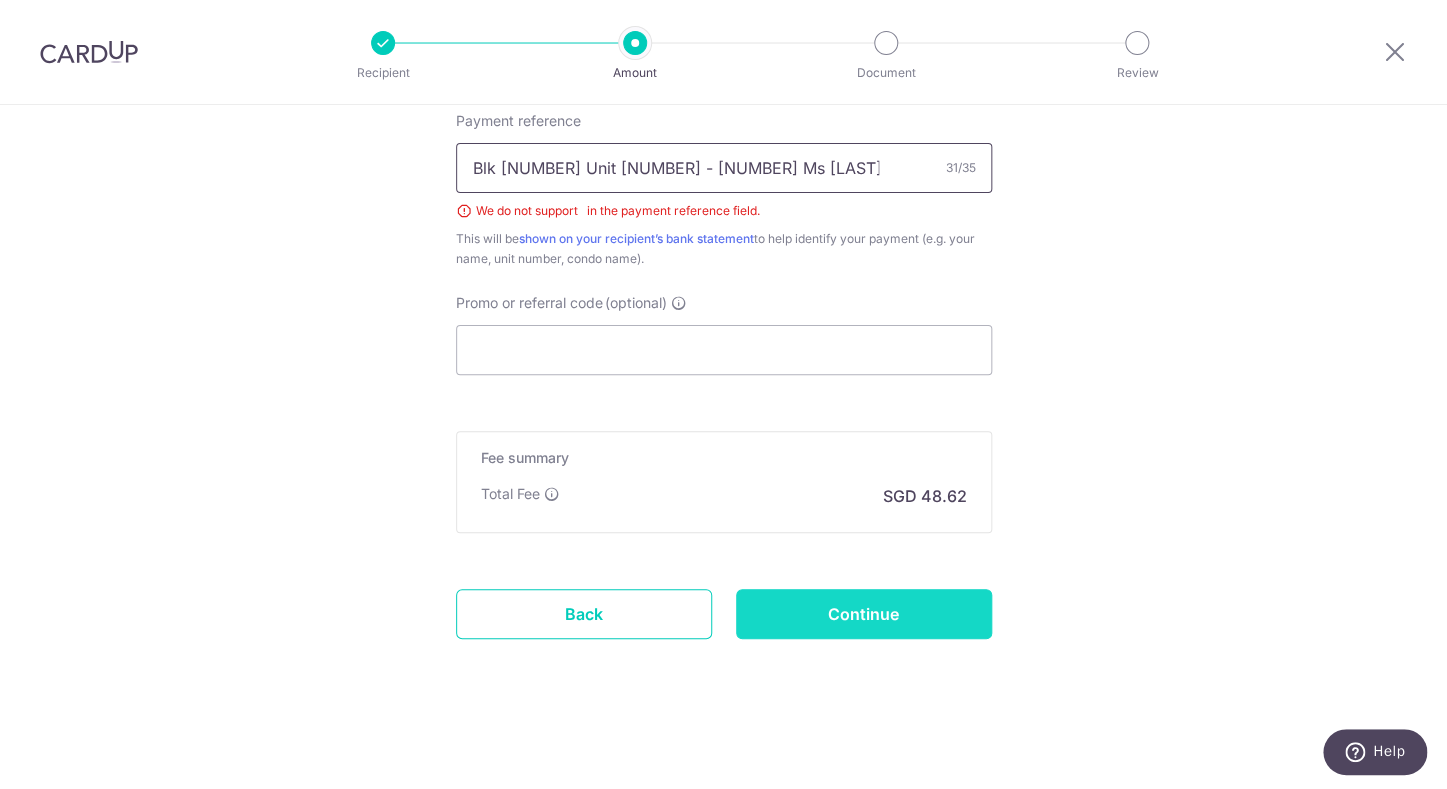 type on "Blk 79  Unit 17 - 04  Ms [LAST]" 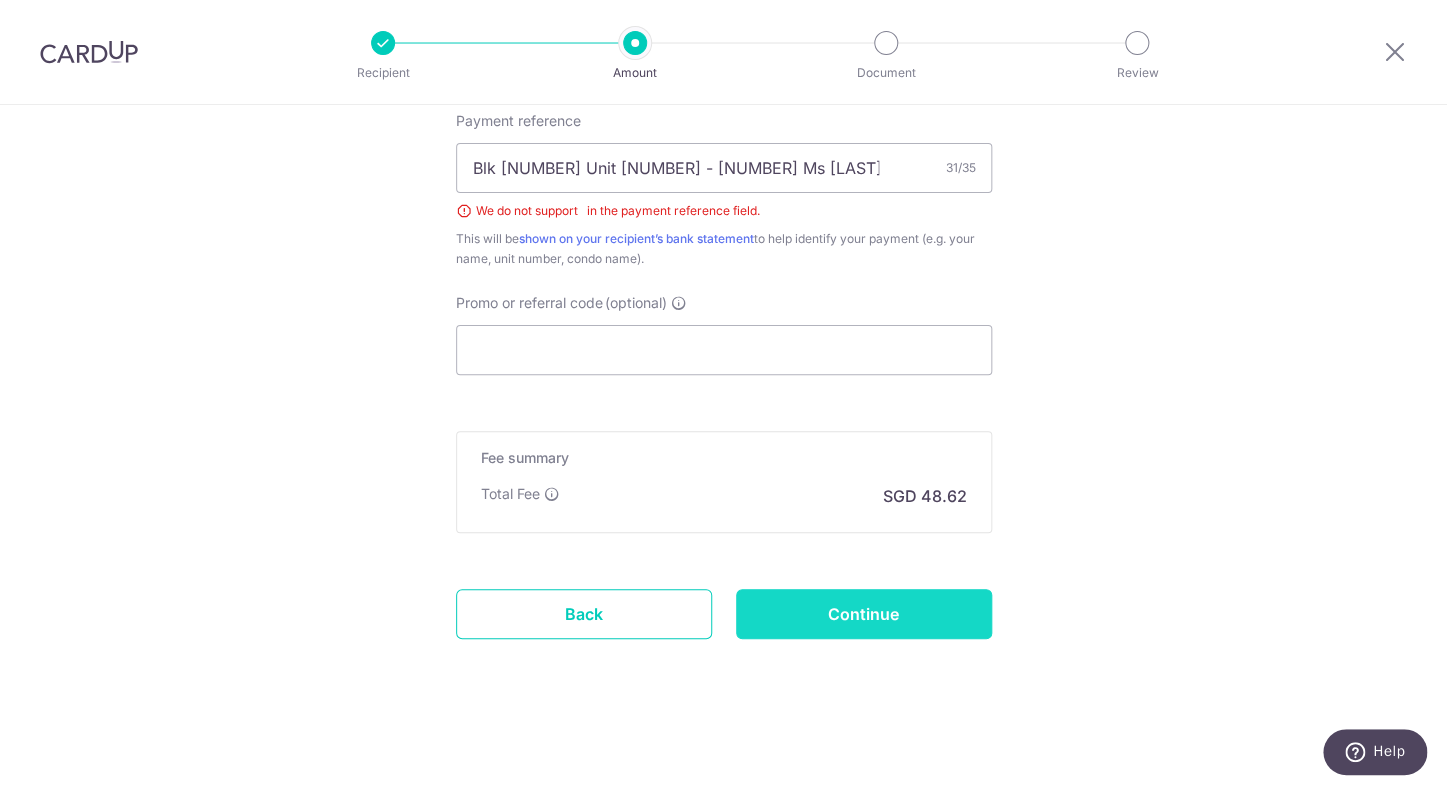 click on "Continue" at bounding box center (864, 614) 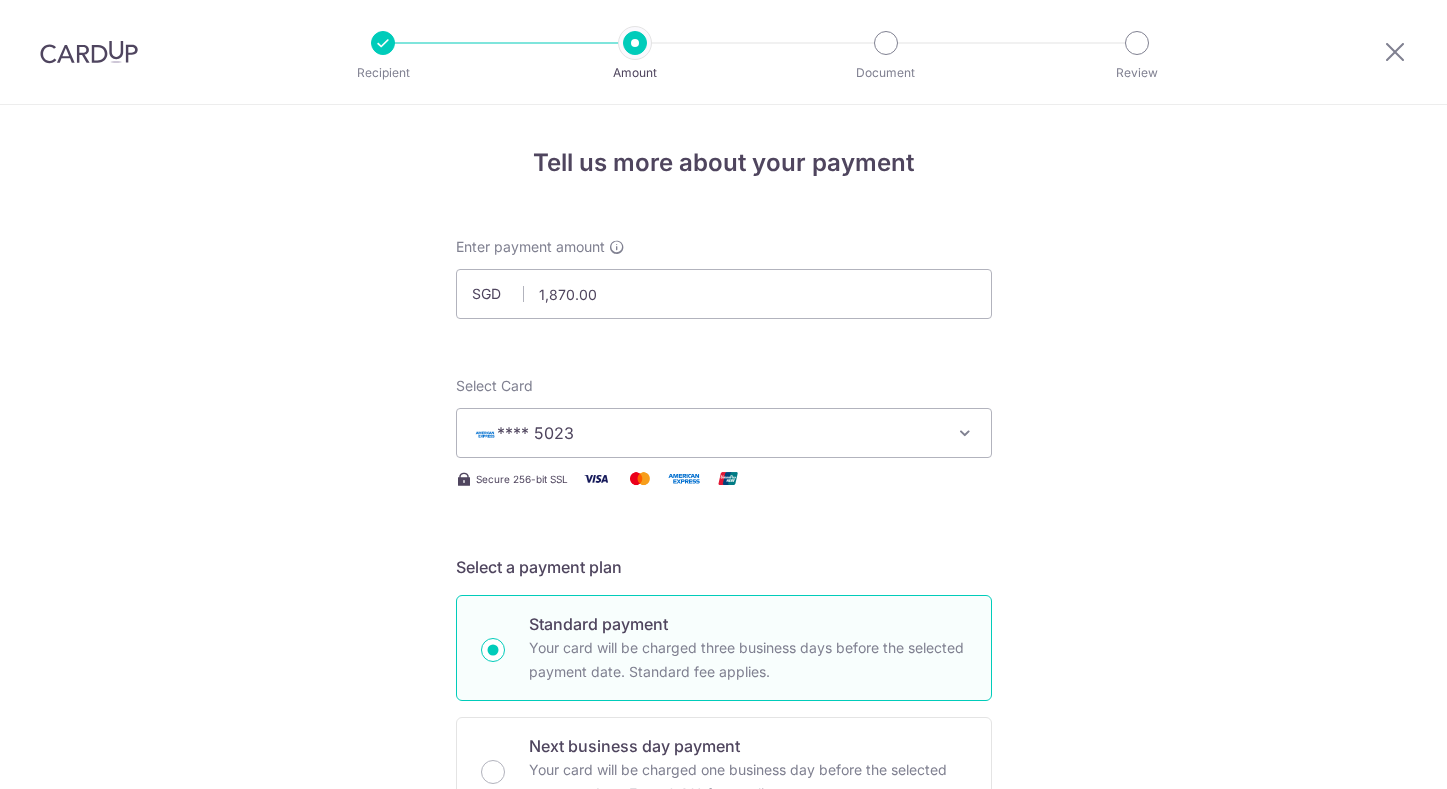 scroll, scrollTop: 0, scrollLeft: 0, axis: both 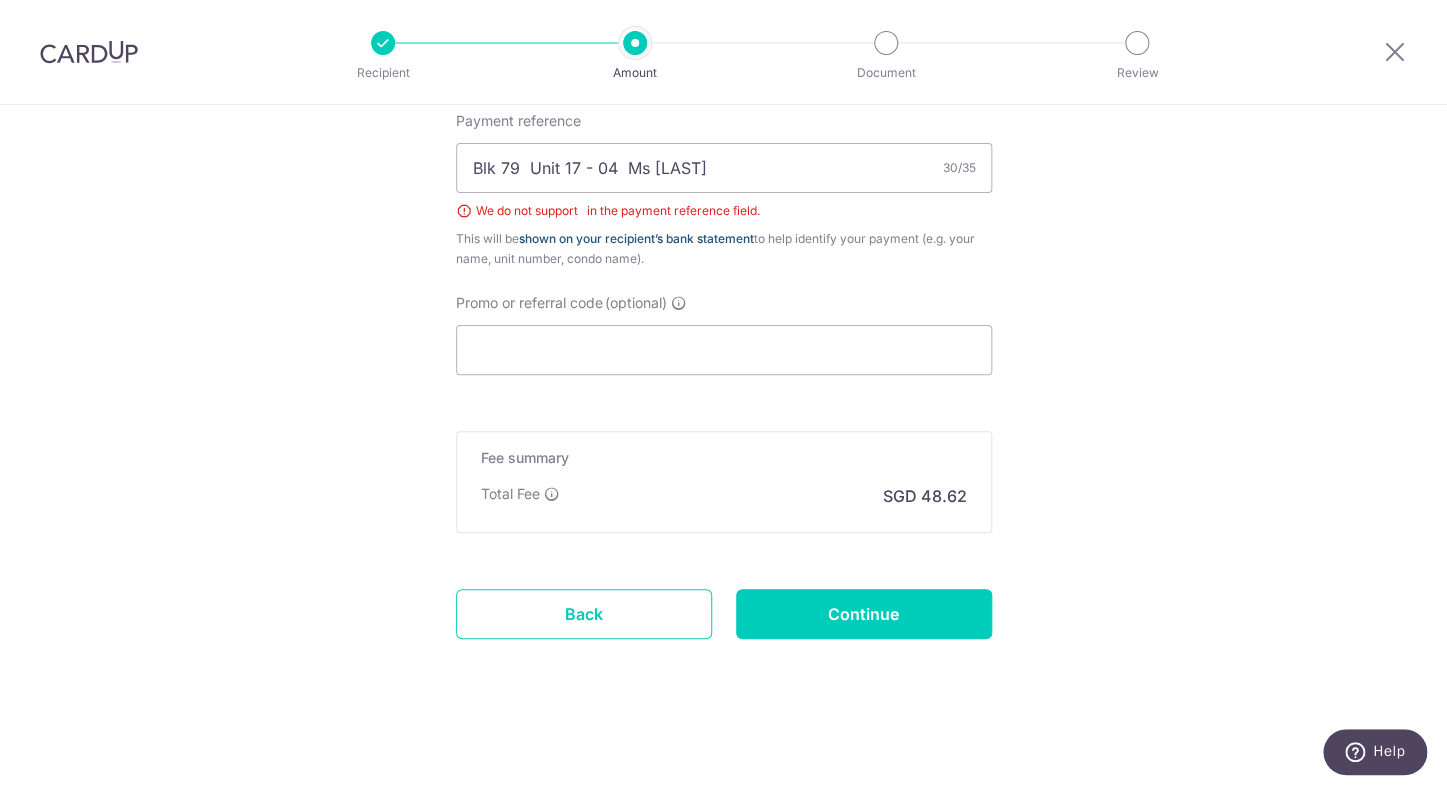 click on "shown on your recipient’s bank statement" at bounding box center (636, 238) 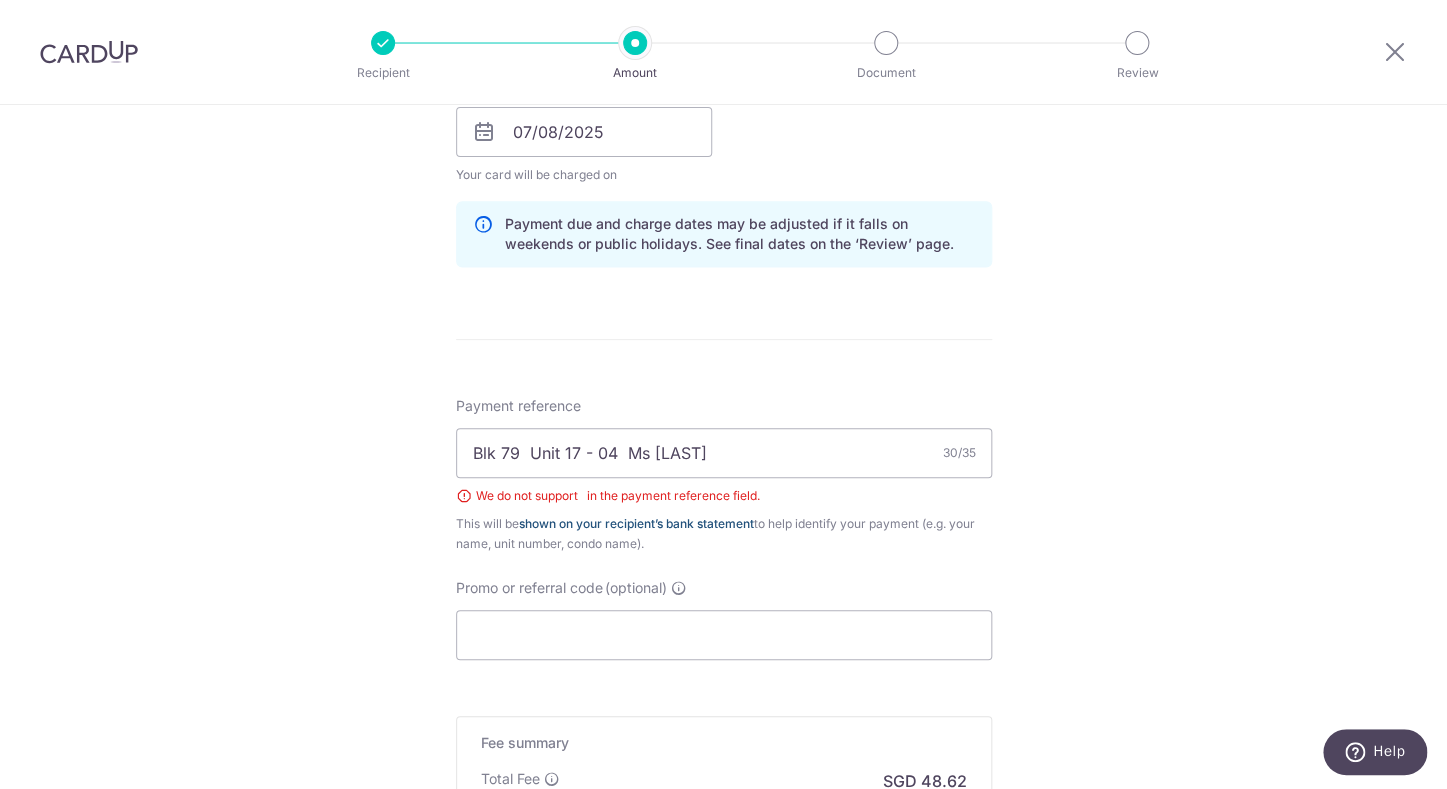 scroll, scrollTop: 1214, scrollLeft: 0, axis: vertical 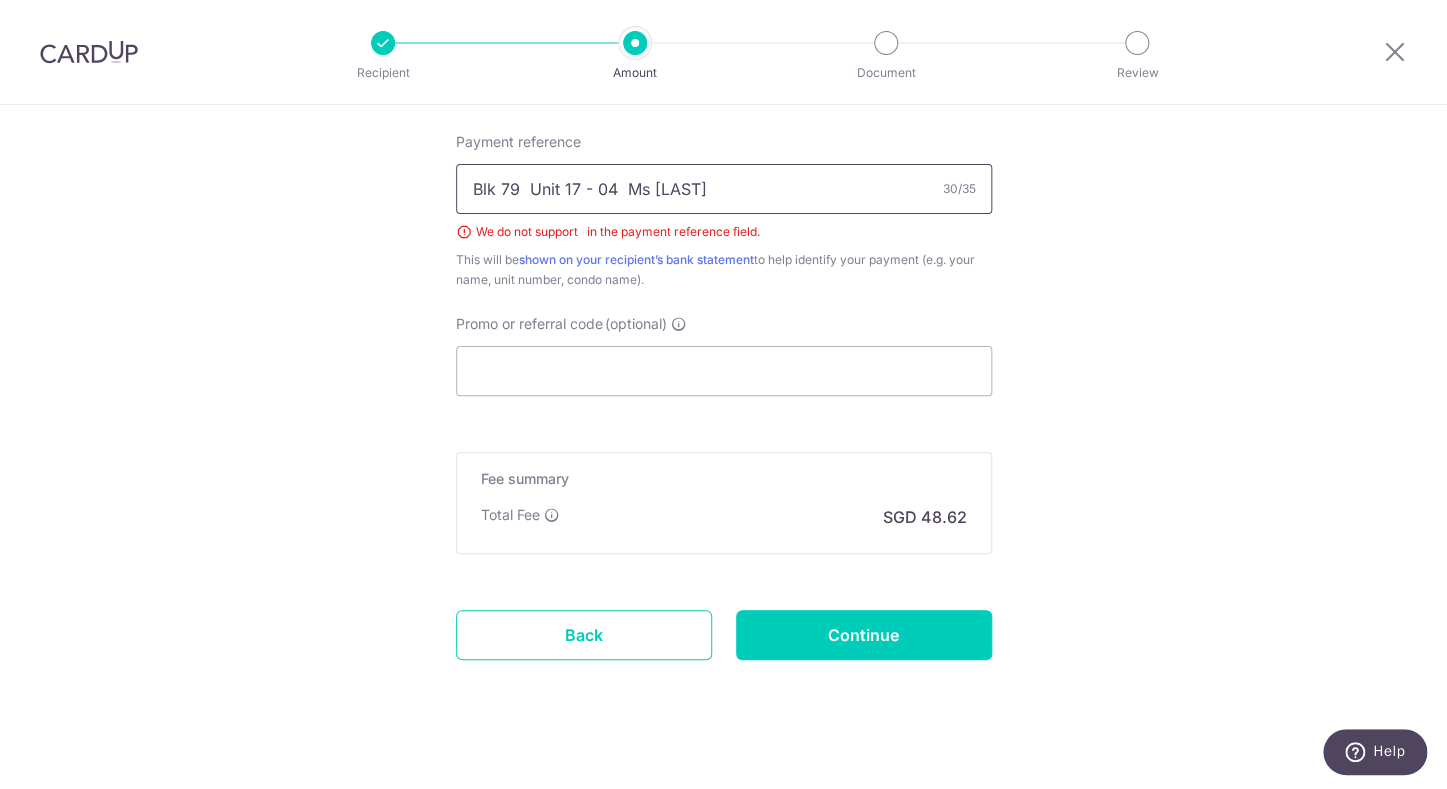 click on "Blk 79  Unit 17 - 04  Ms [LAST]" at bounding box center (724, 189) 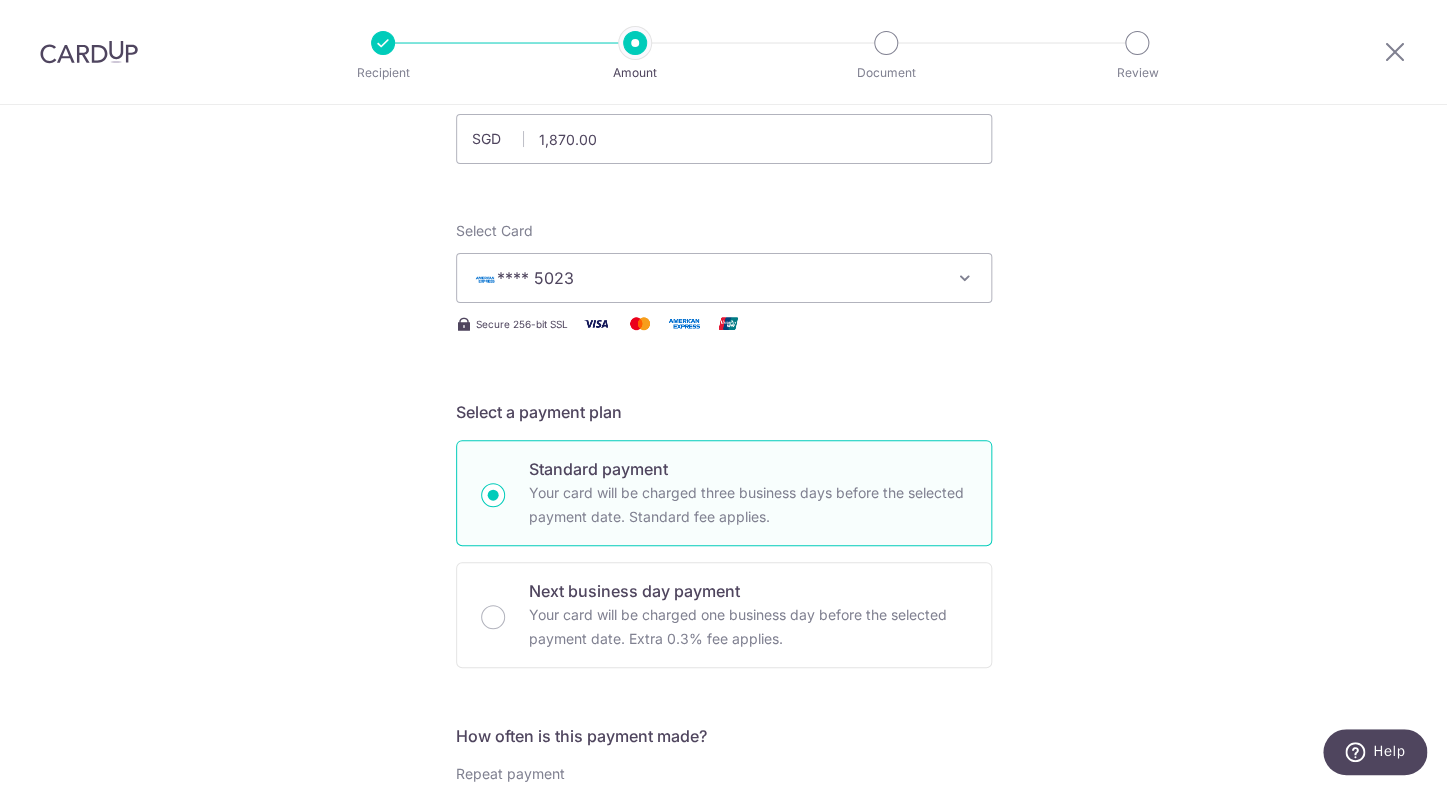 scroll, scrollTop: 154, scrollLeft: 0, axis: vertical 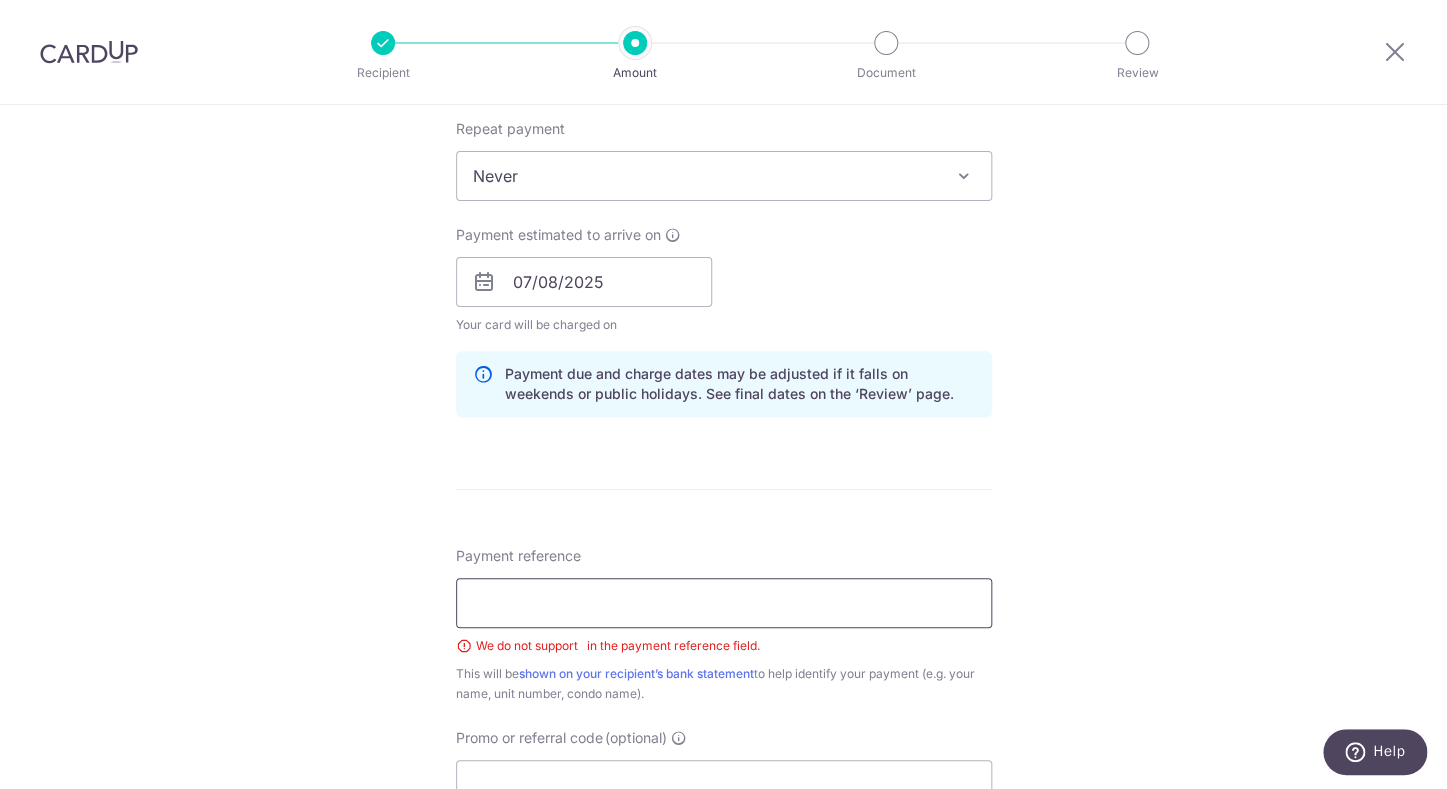 click on "Payment reference" at bounding box center (724, 603) 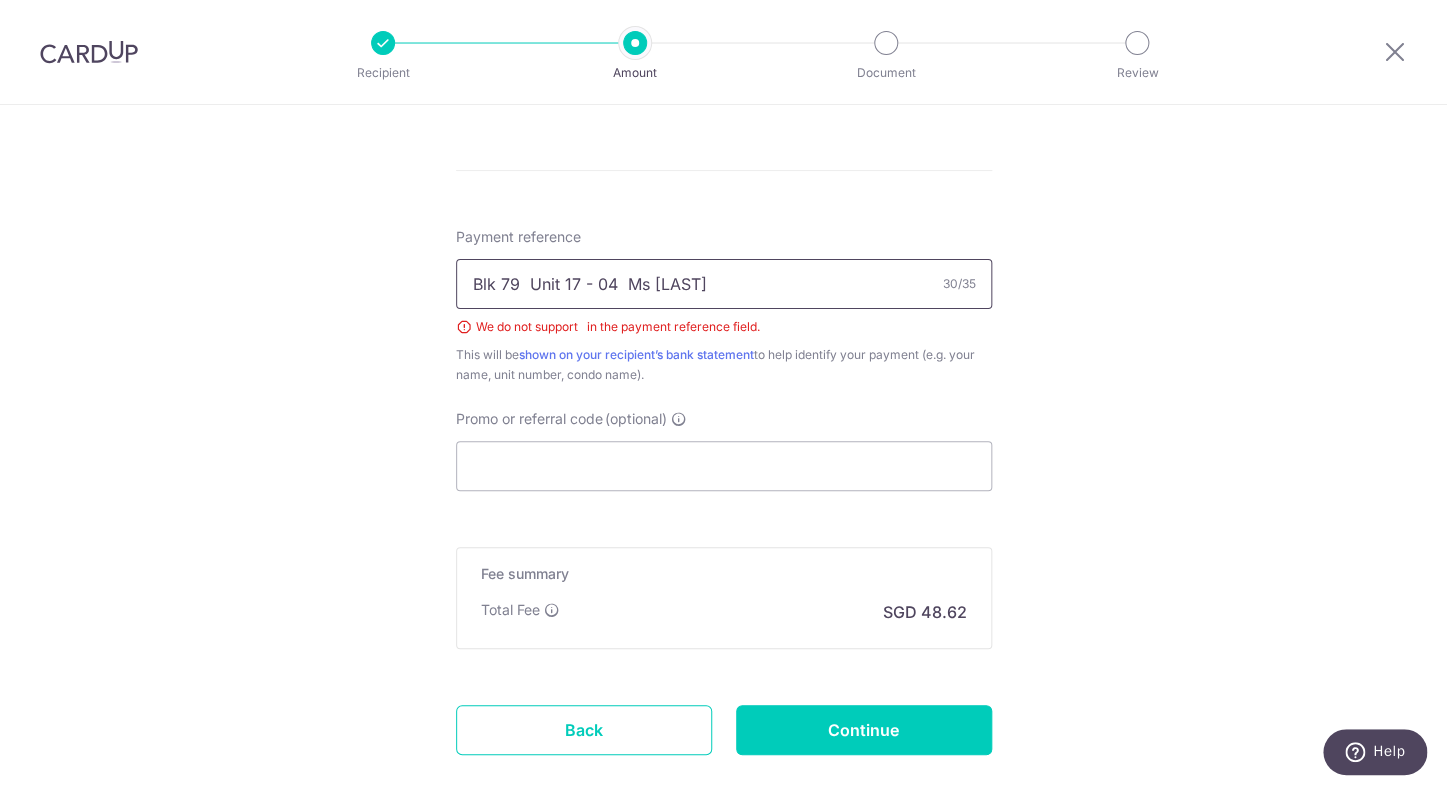 scroll, scrollTop: 1141, scrollLeft: 0, axis: vertical 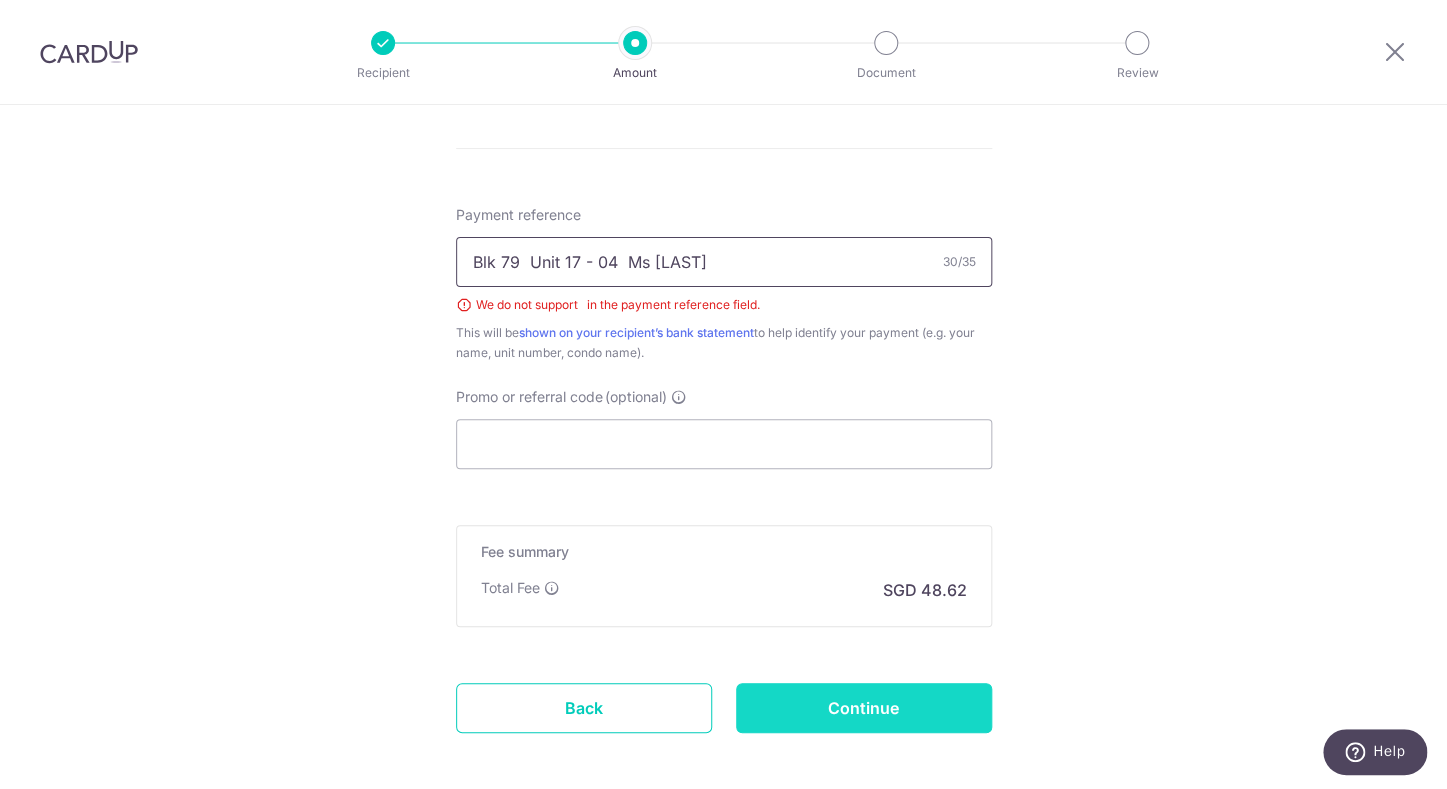 type on "Blk 79  Unit 17 - 04  Ms Sonny" 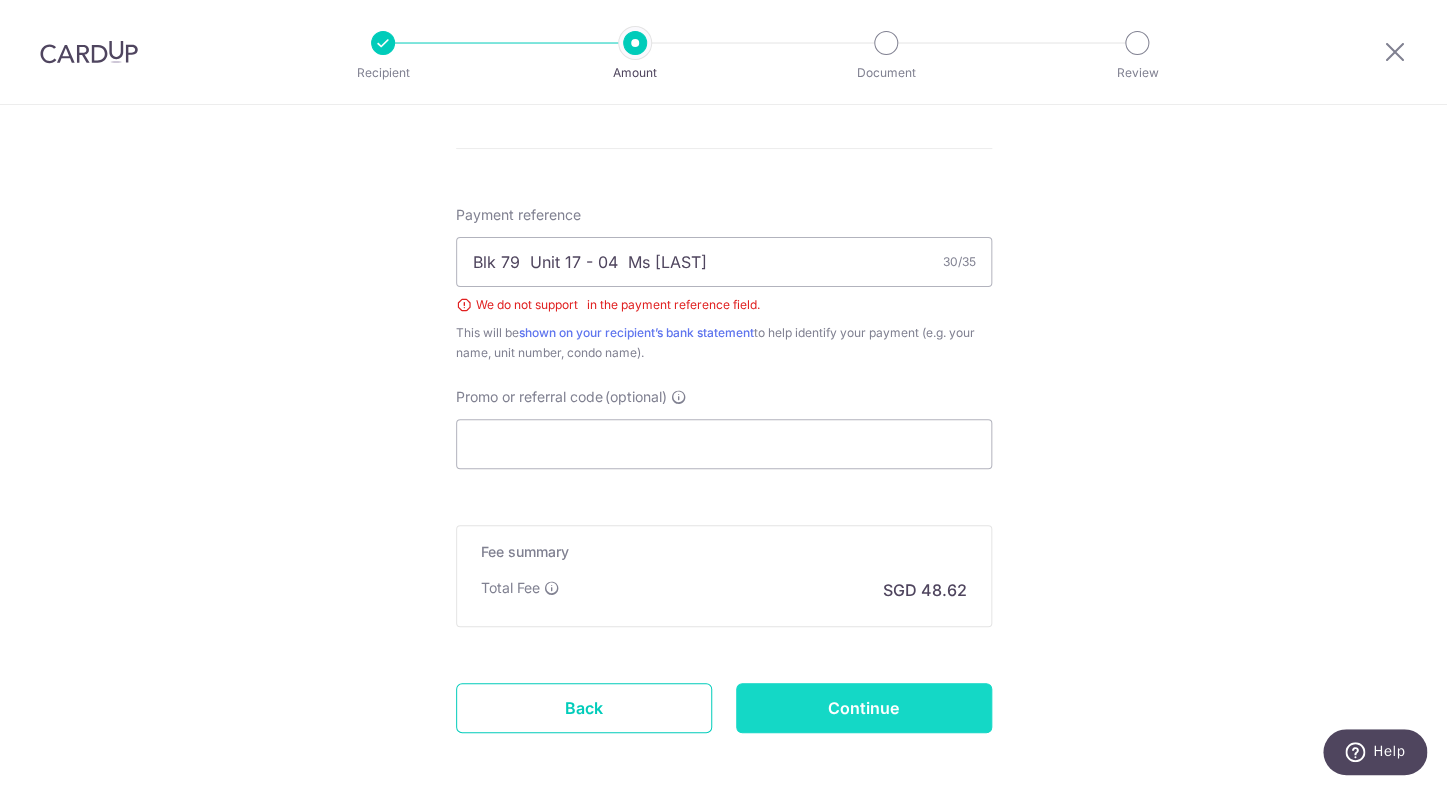 click on "Continue" at bounding box center [864, 708] 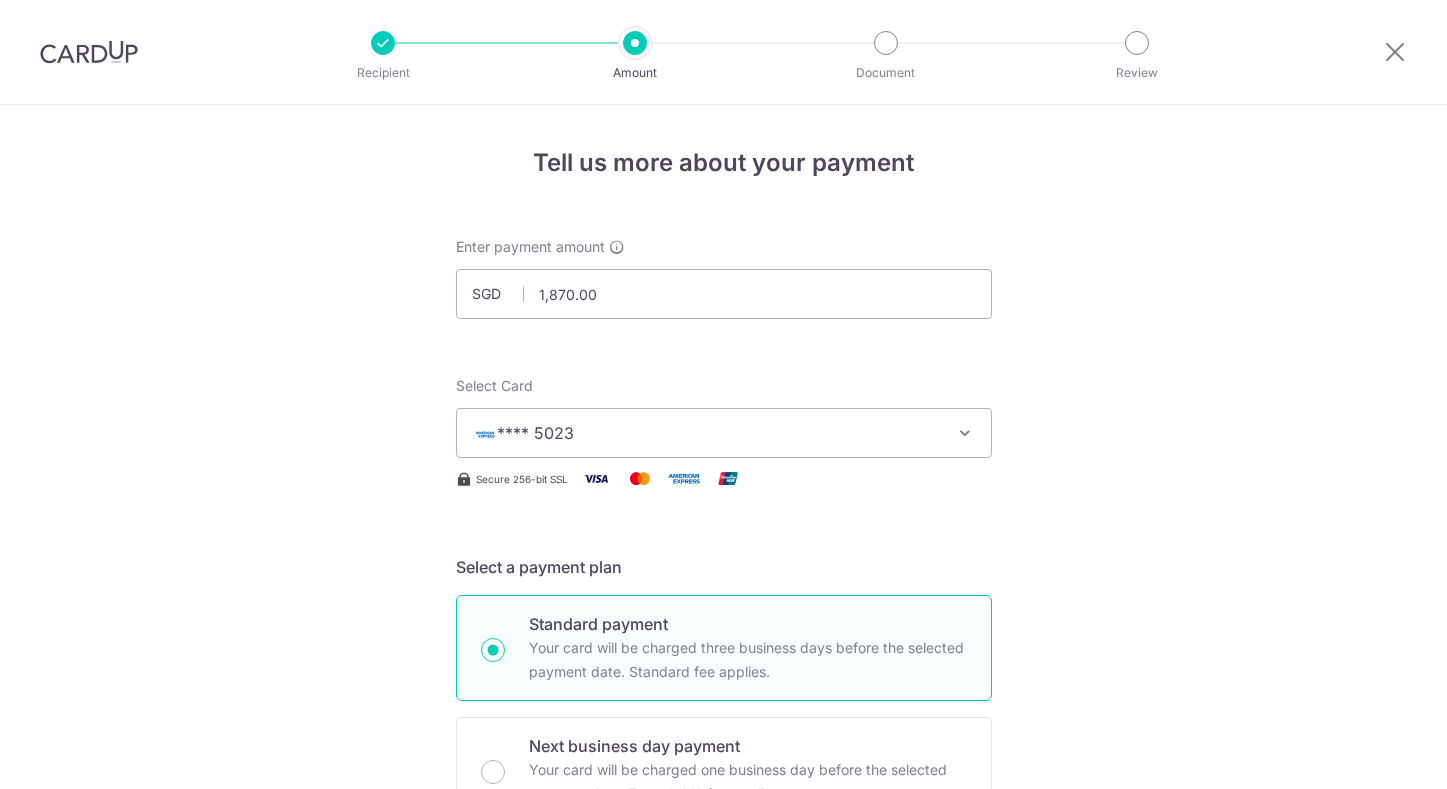 scroll, scrollTop: 0, scrollLeft: 0, axis: both 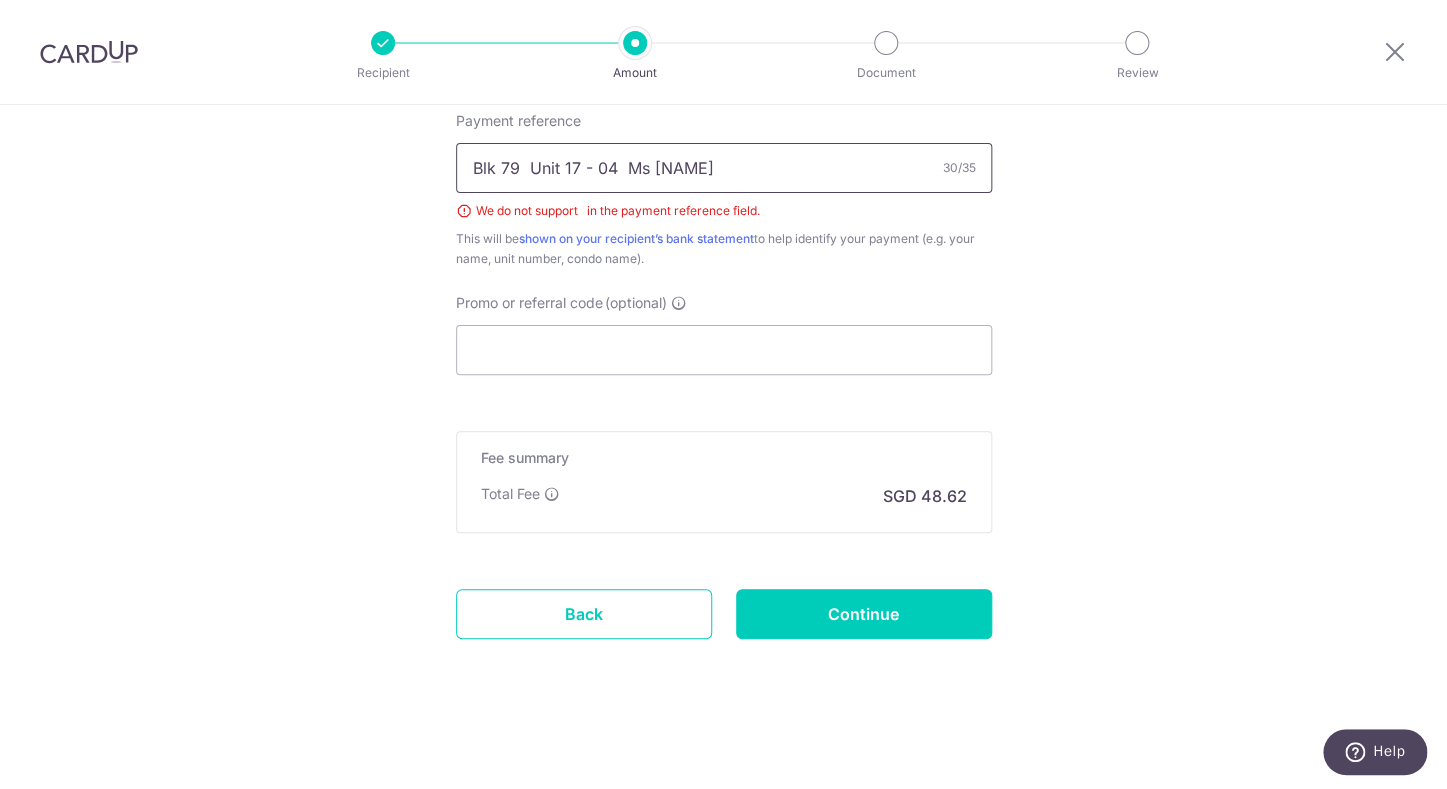 click on "Blk 79  Unit 17 - 04  Ms Sonny" at bounding box center (724, 168) 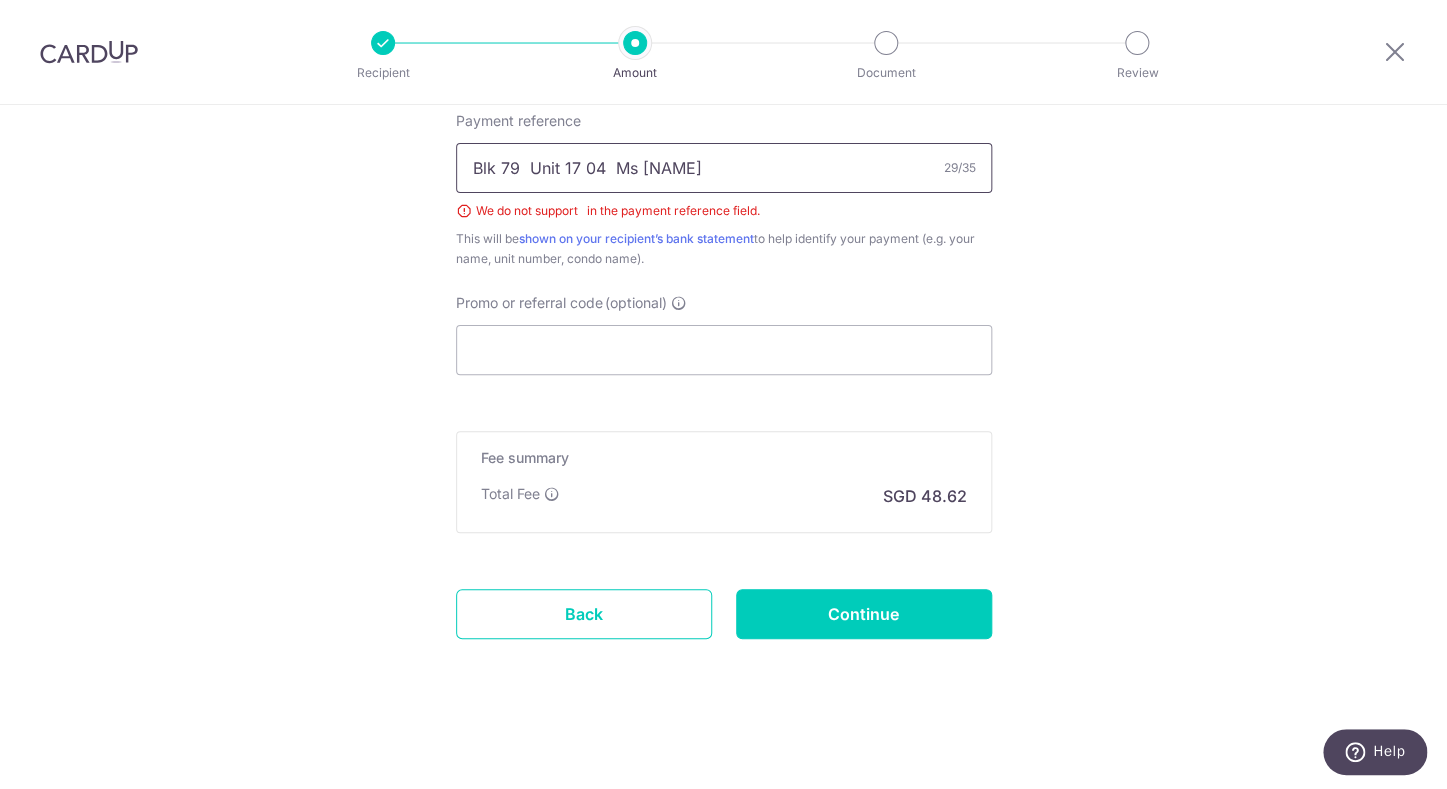 type on "Blk 79 Unit 17 04 Ms [LAST]" 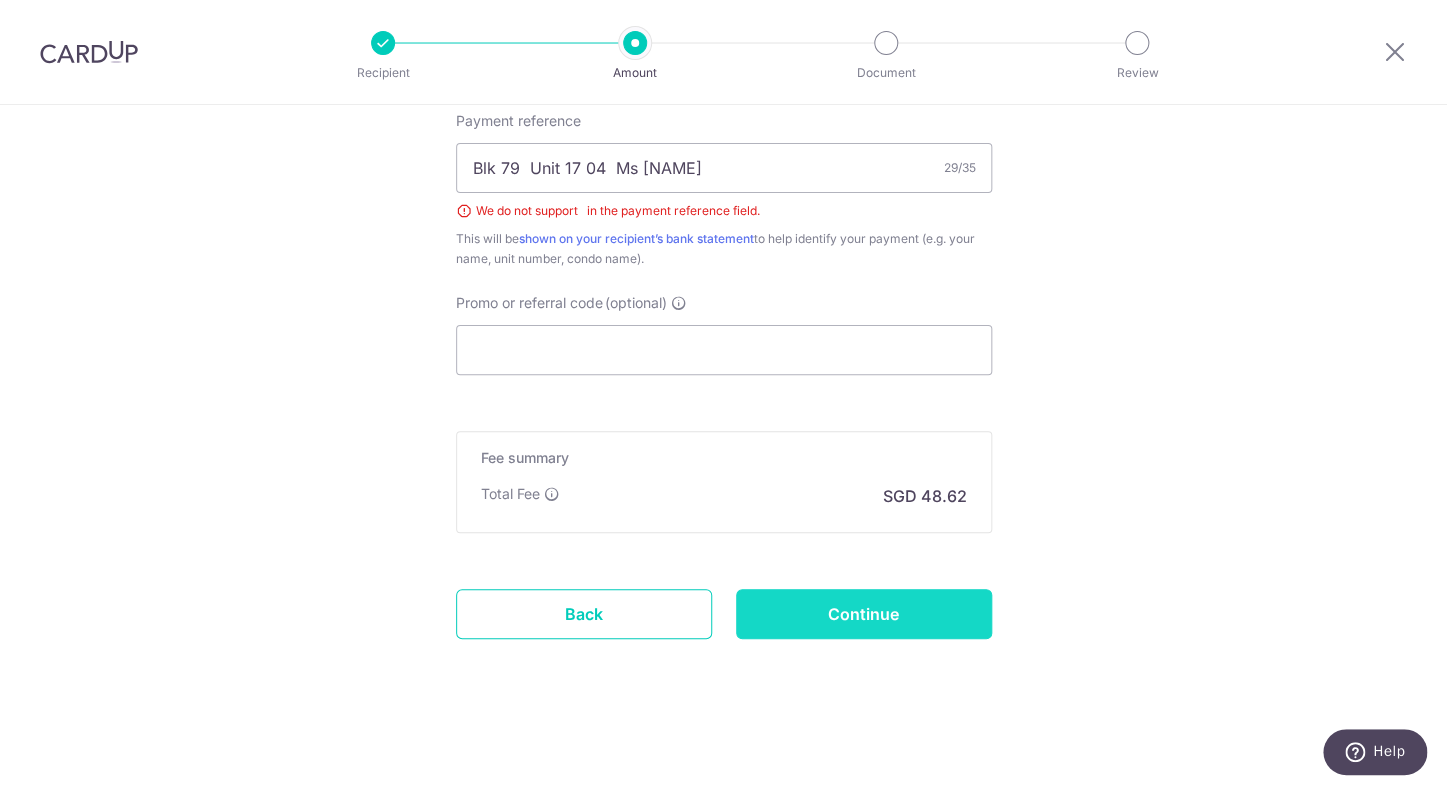 click on "Continue" at bounding box center [864, 614] 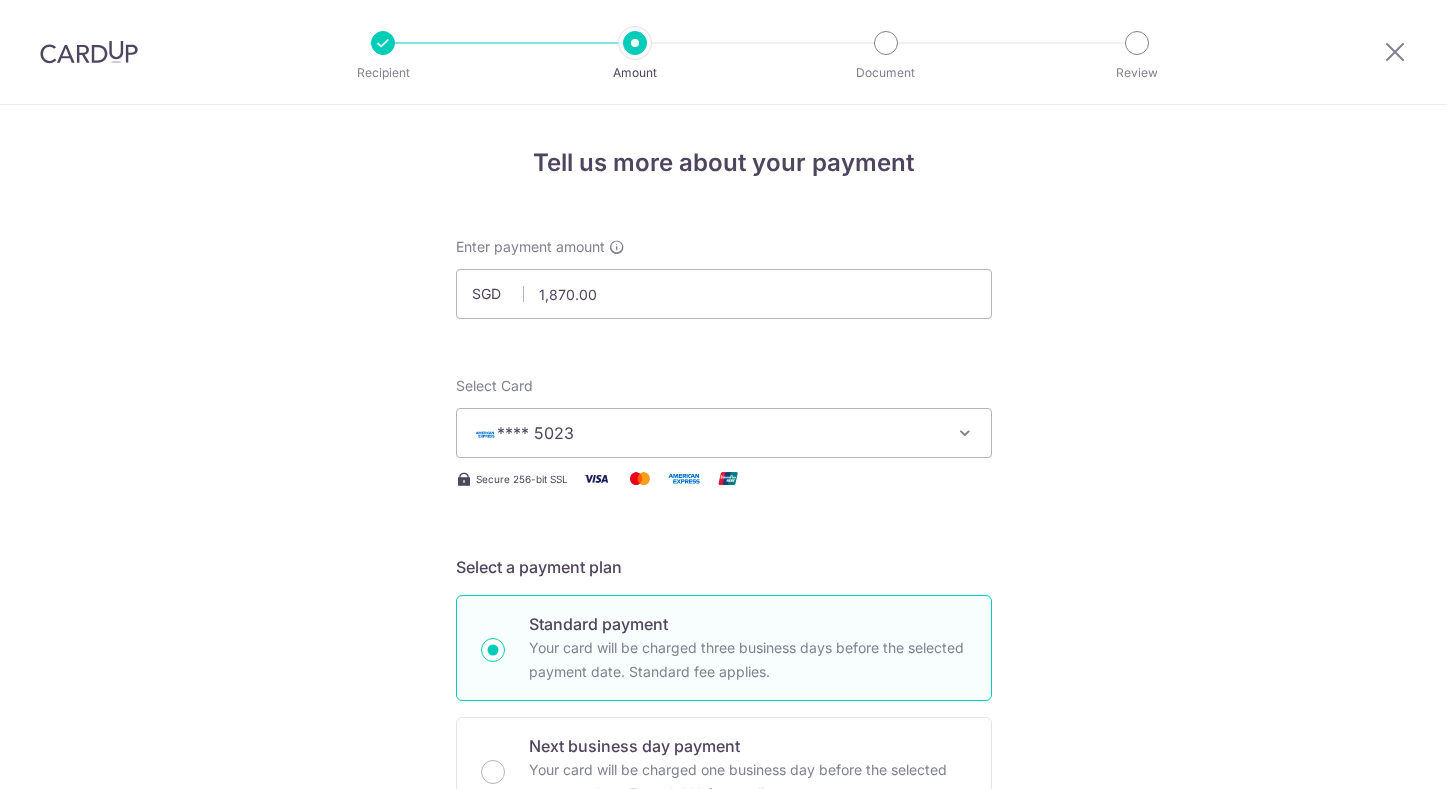 scroll, scrollTop: 0, scrollLeft: 0, axis: both 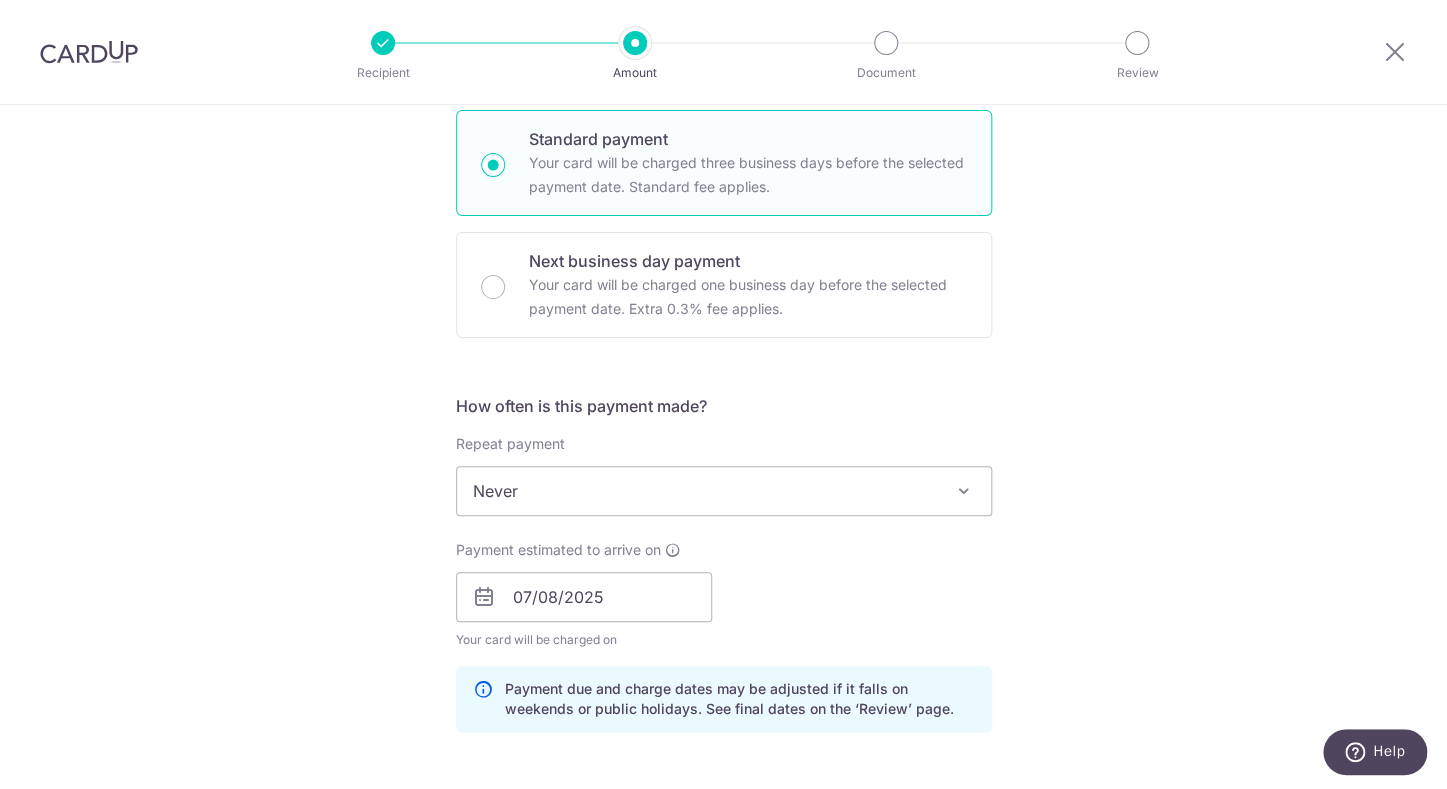 click at bounding box center [89, 52] 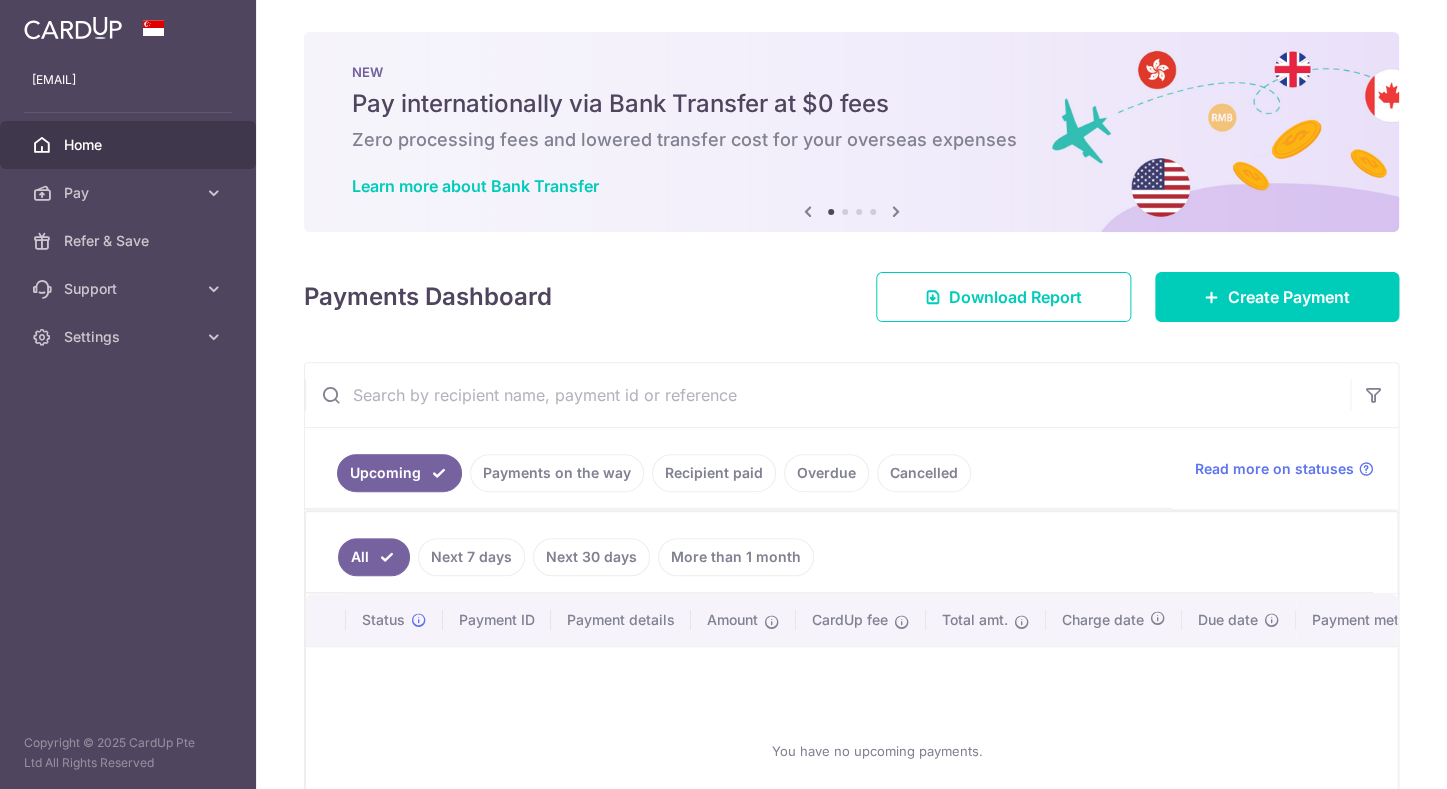 click on "Recipient paid" at bounding box center [714, 473] 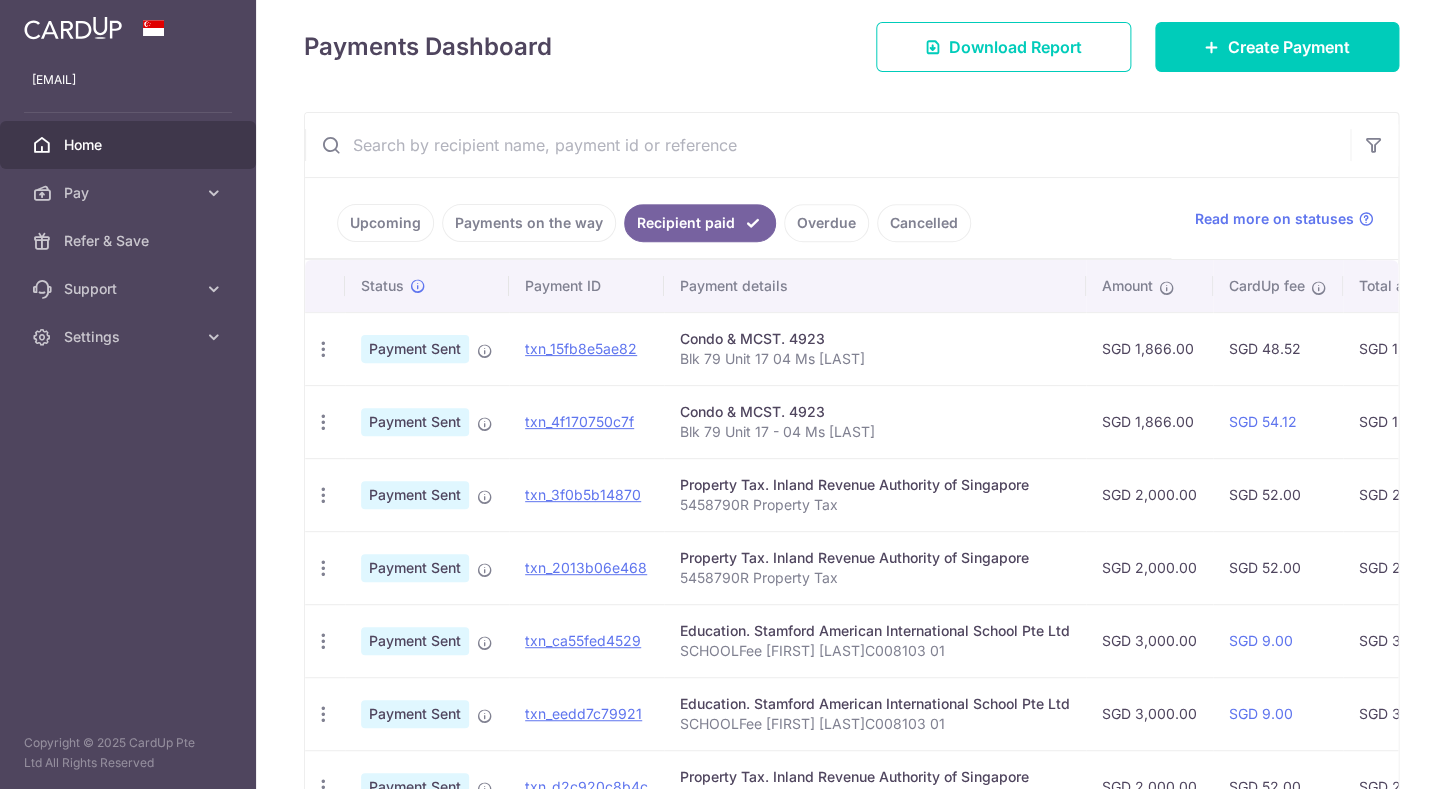 scroll, scrollTop: 253, scrollLeft: 0, axis: vertical 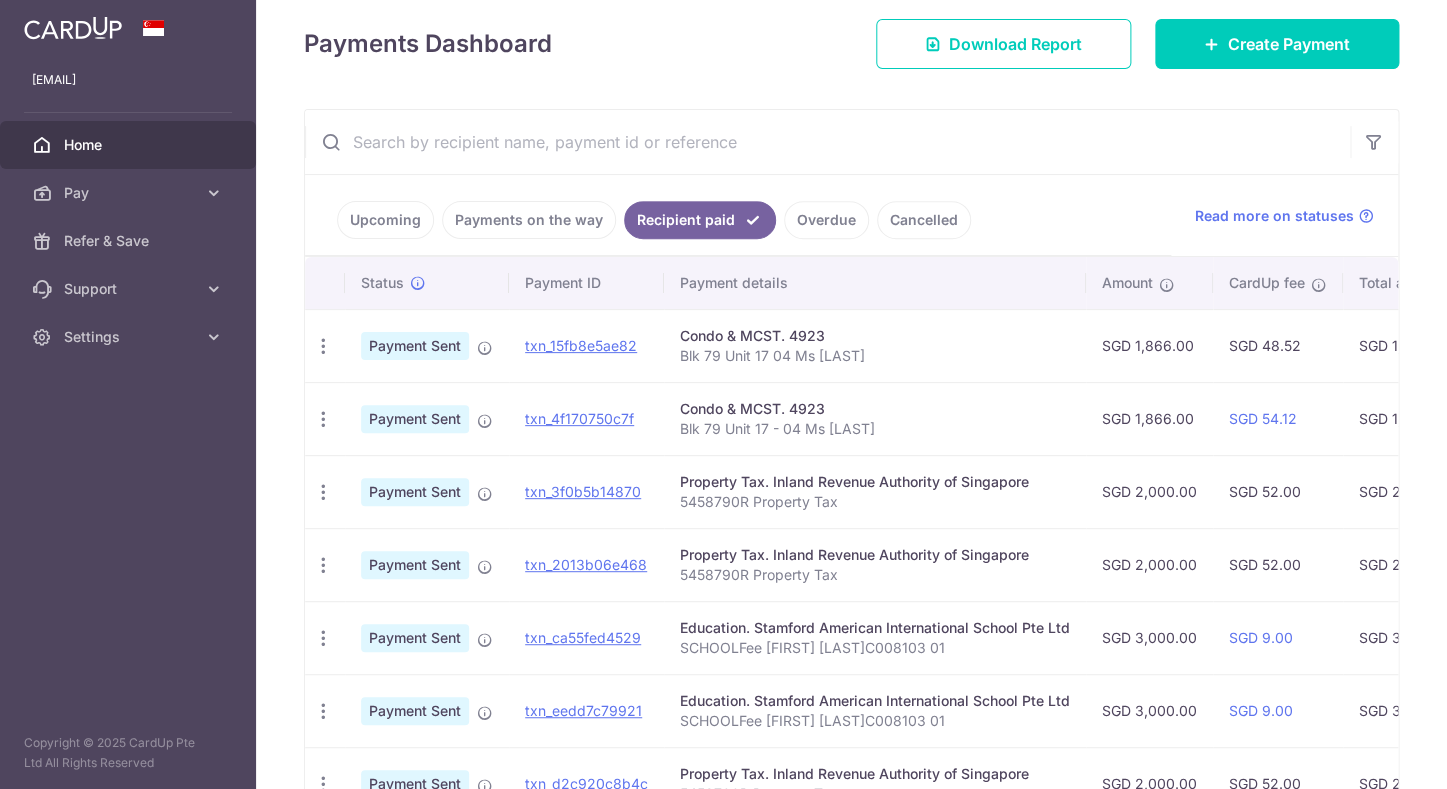 click on "Blk 79 Unit 17 04 Ms Sonny" at bounding box center (875, 356) 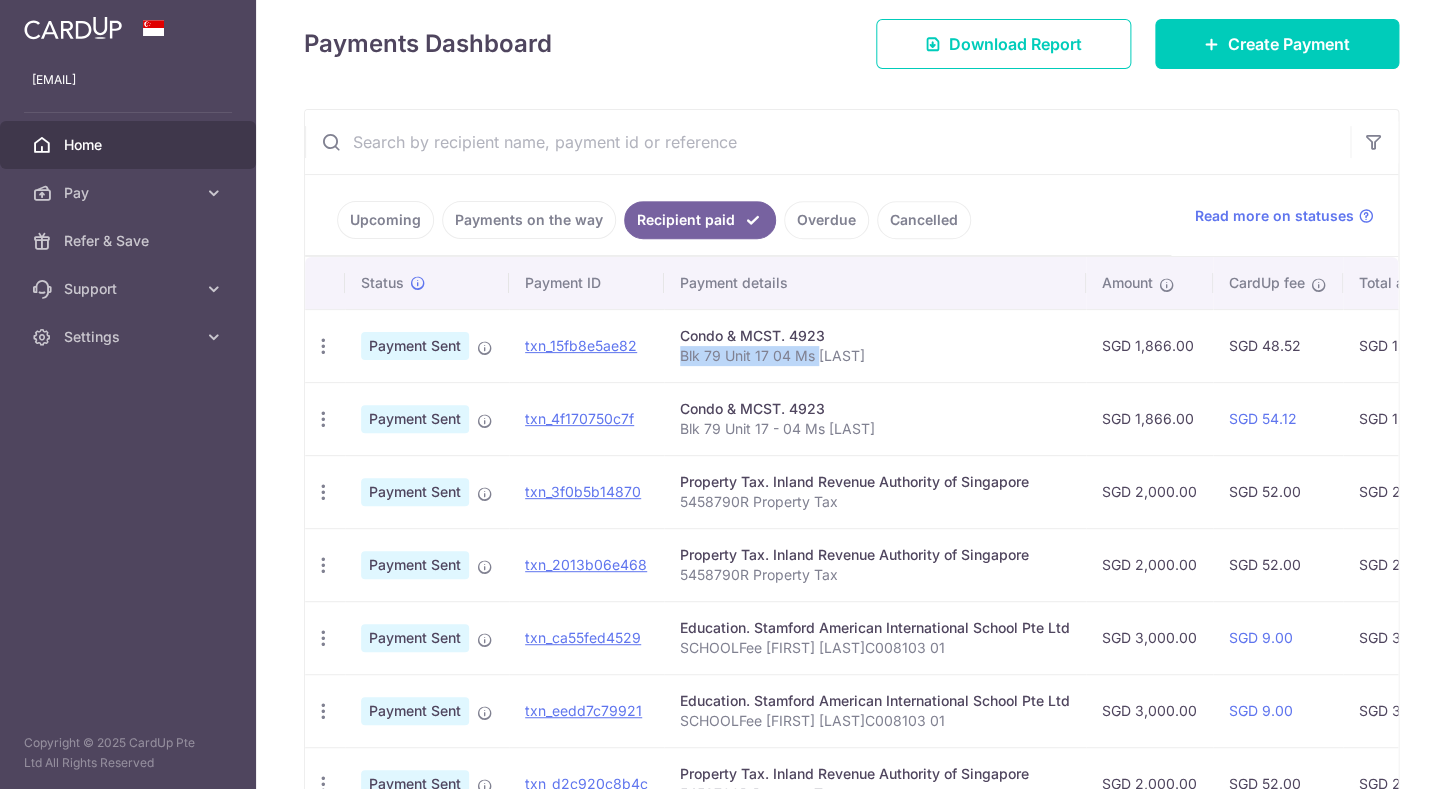 click on "Blk 79 Unit 17 04 Ms Sonny" at bounding box center [875, 356] 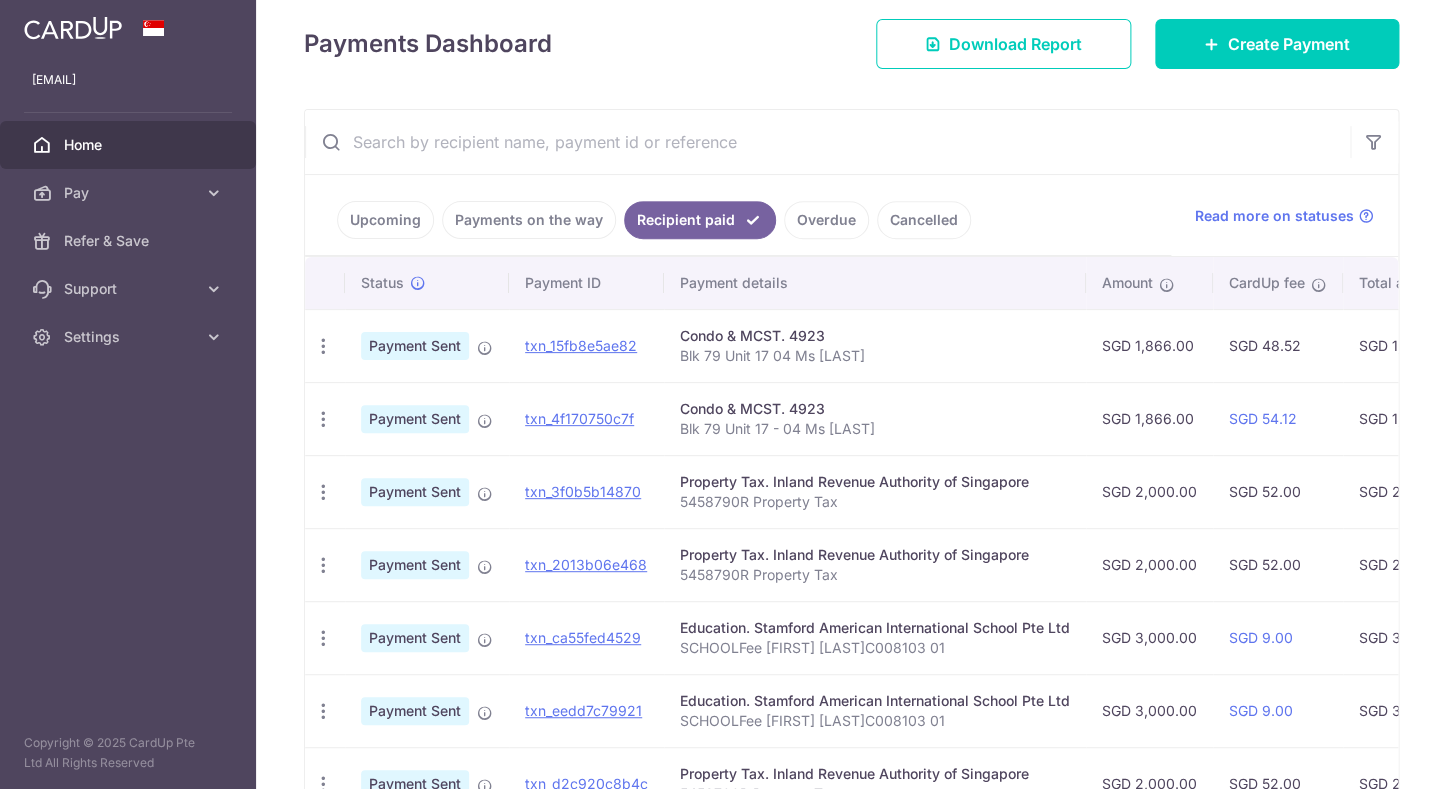 click on "Blk 79 Unit 17 04 Ms Sonny" at bounding box center (875, 356) 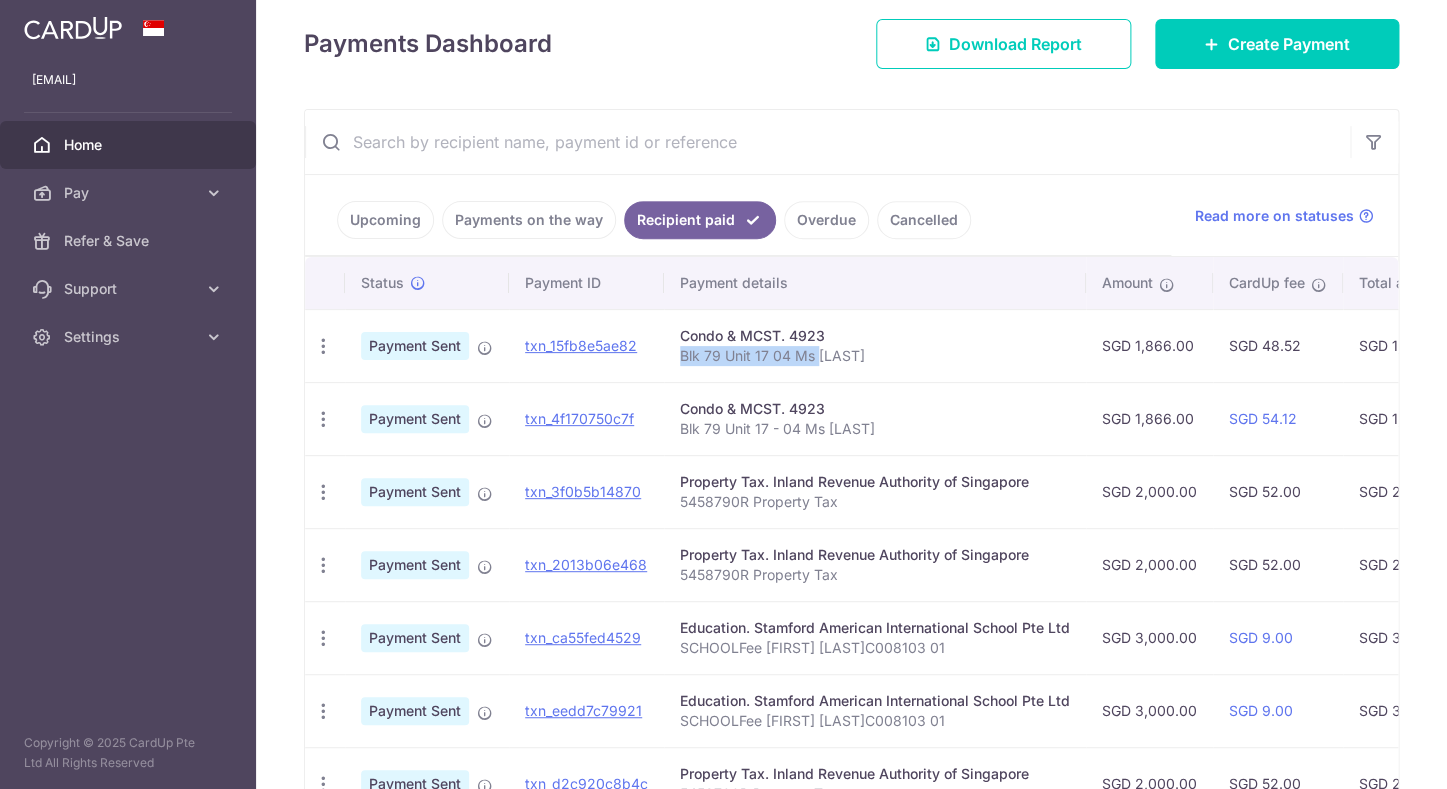 click on "Blk 79 Unit 17 04 Ms Sonny" at bounding box center (875, 356) 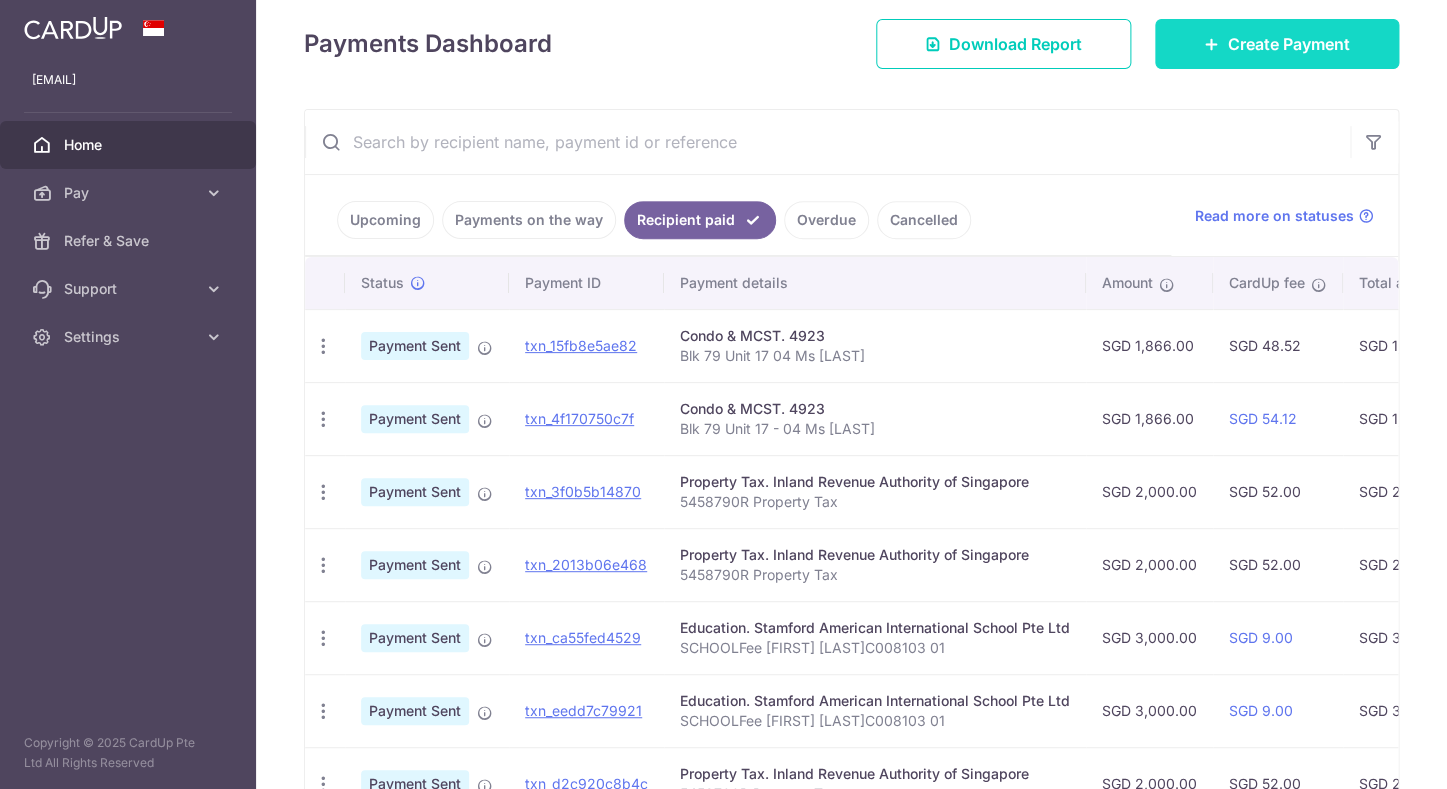 click on "Create Payment" at bounding box center (1289, 44) 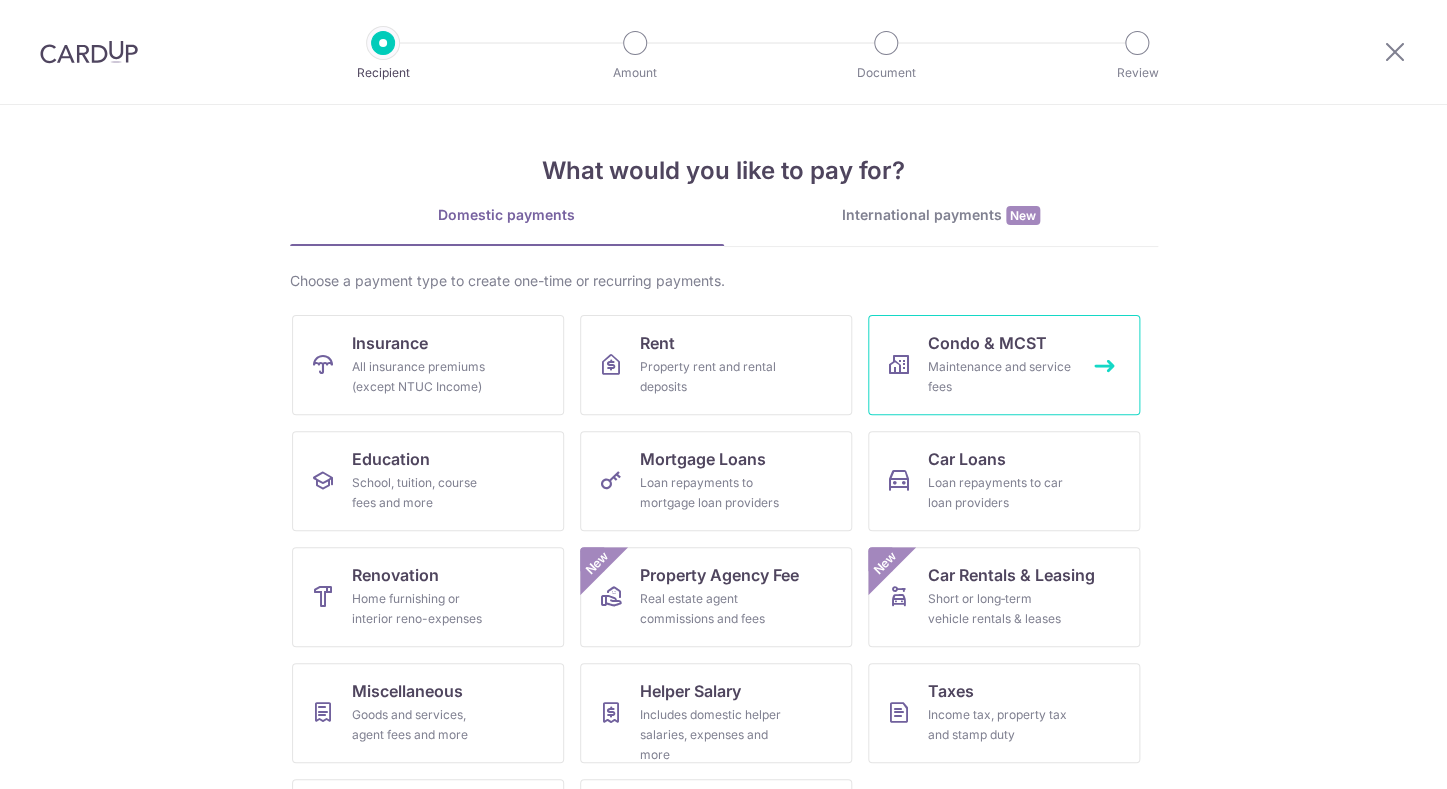 click on "Condo & MCST" at bounding box center [987, 343] 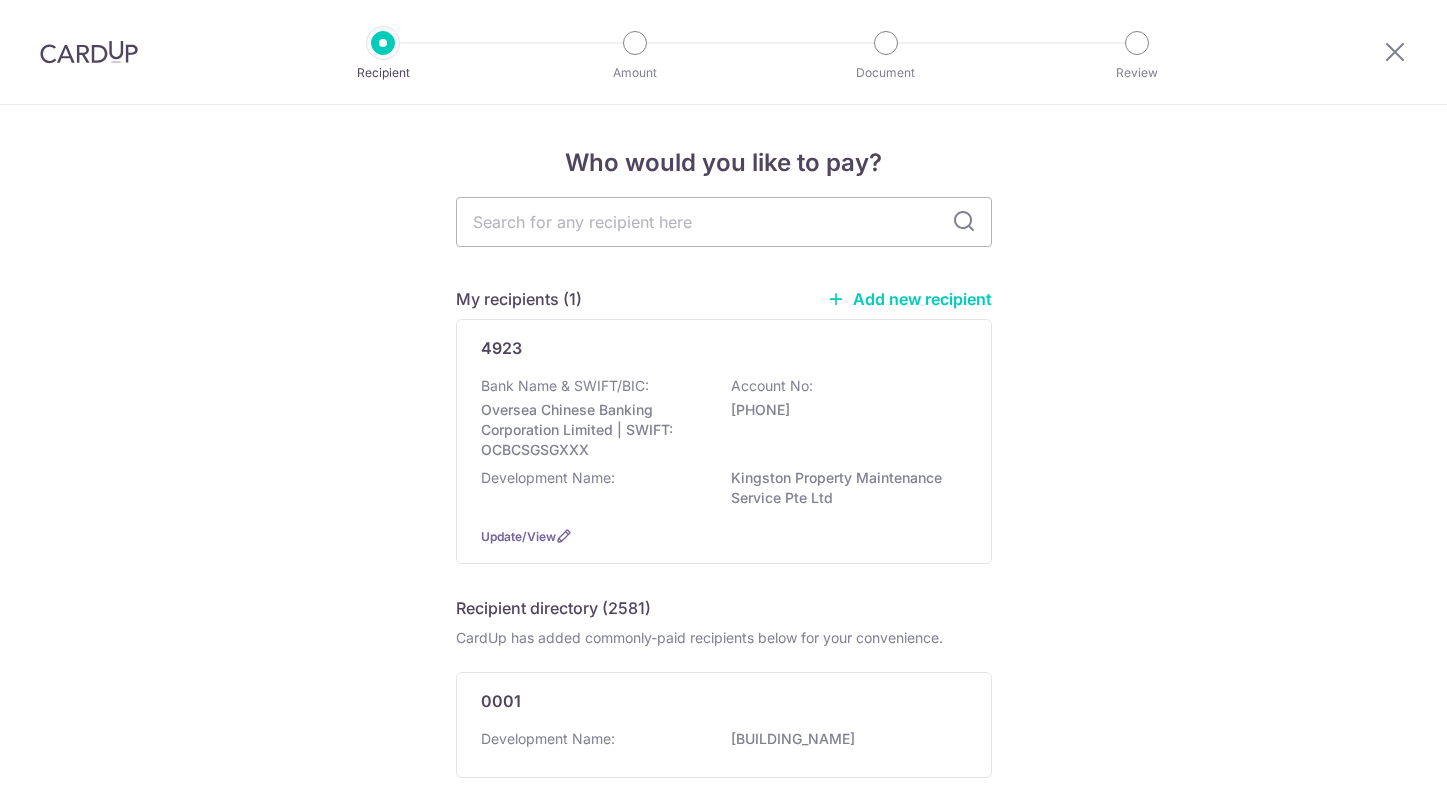 scroll, scrollTop: 0, scrollLeft: 0, axis: both 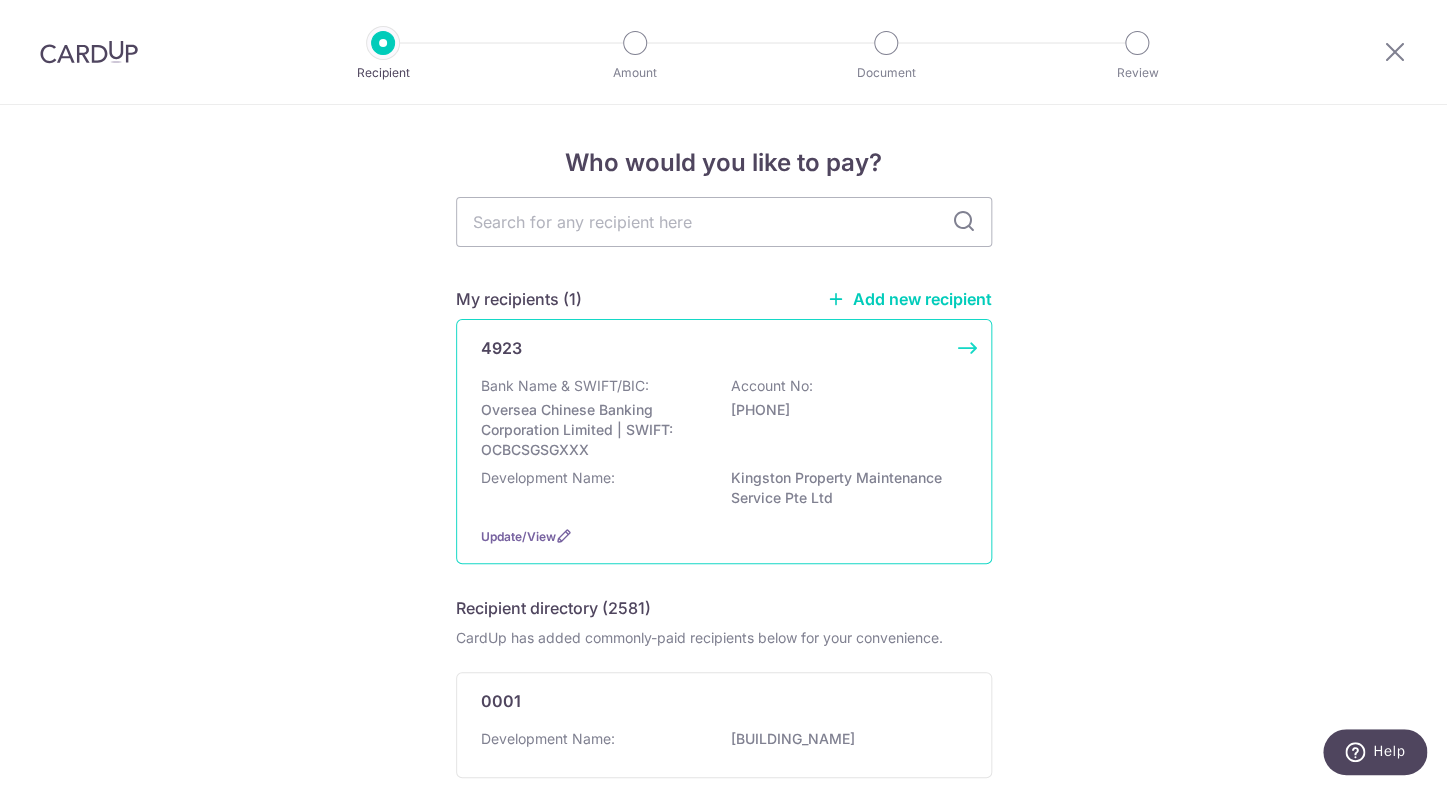 click on "Bank Name & SWIFT/BIC:" at bounding box center (565, 386) 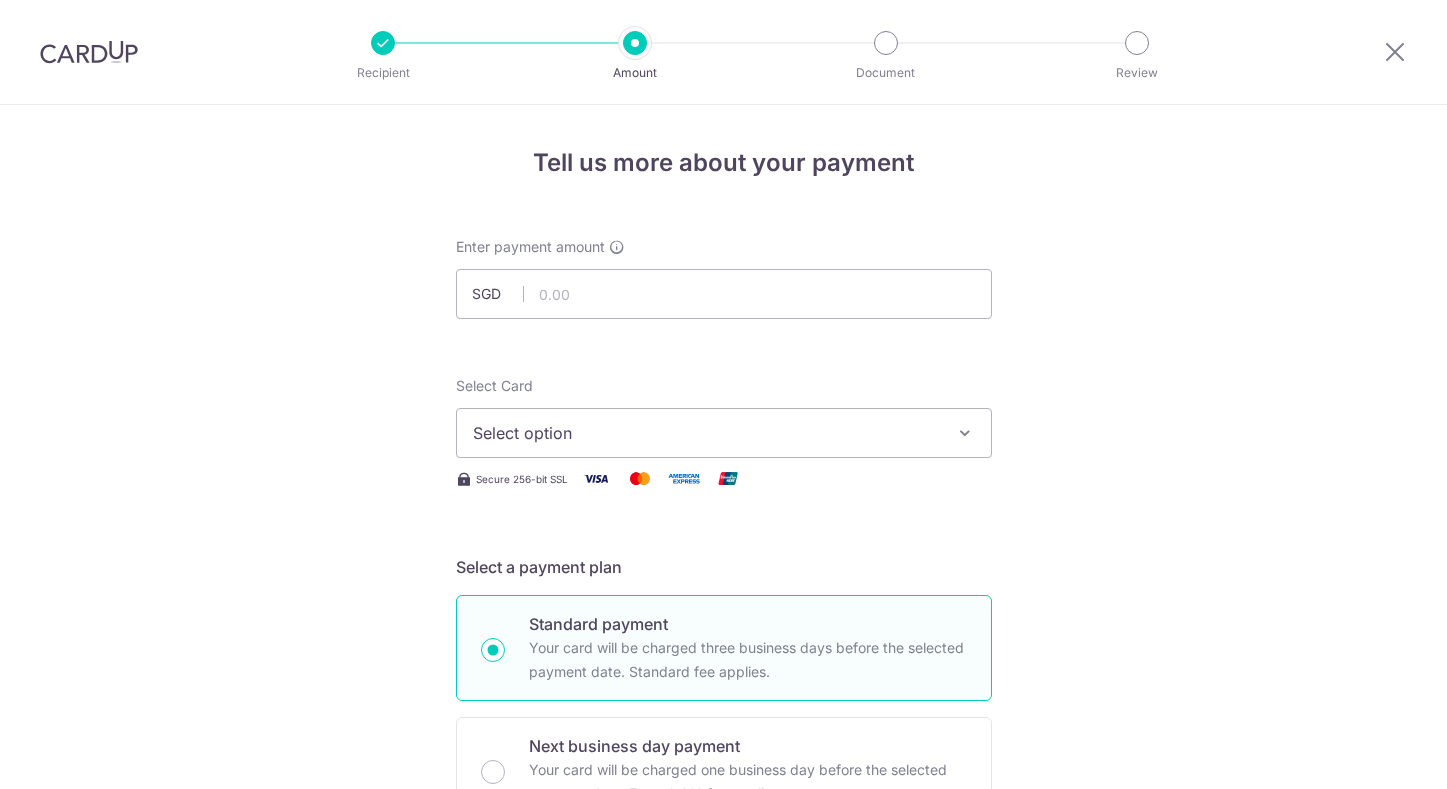 scroll, scrollTop: 0, scrollLeft: 0, axis: both 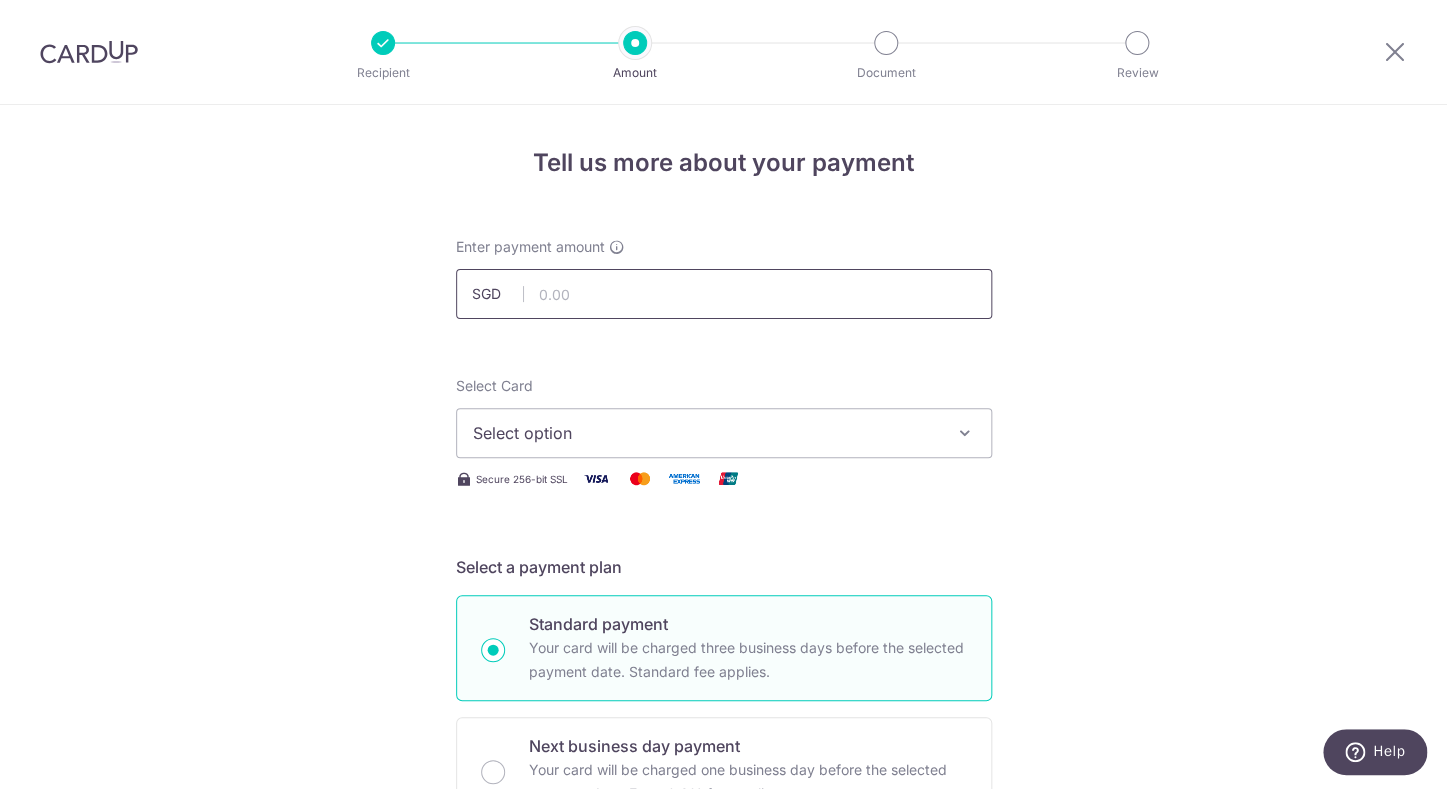 click at bounding box center [724, 294] 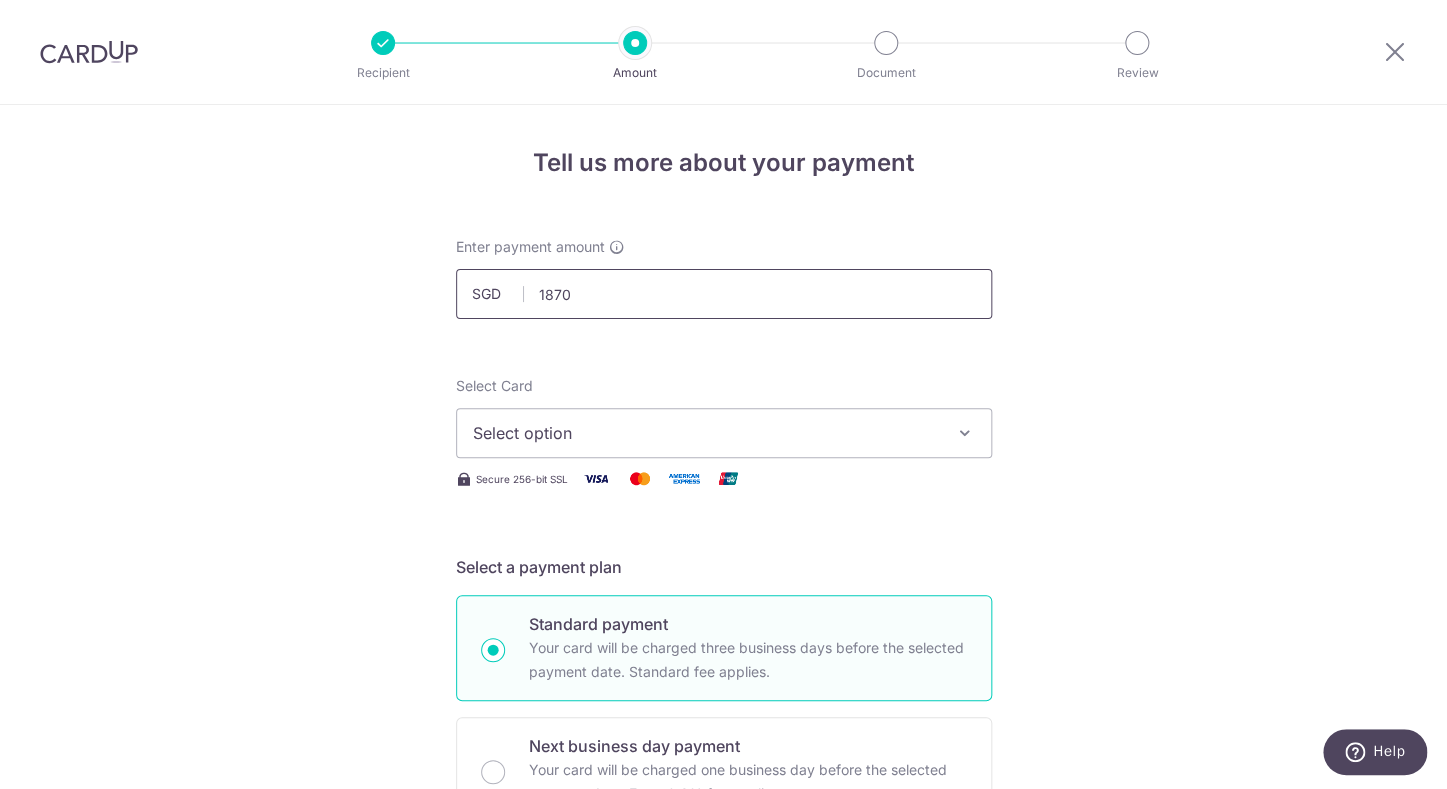 click on "1870" at bounding box center (724, 294) 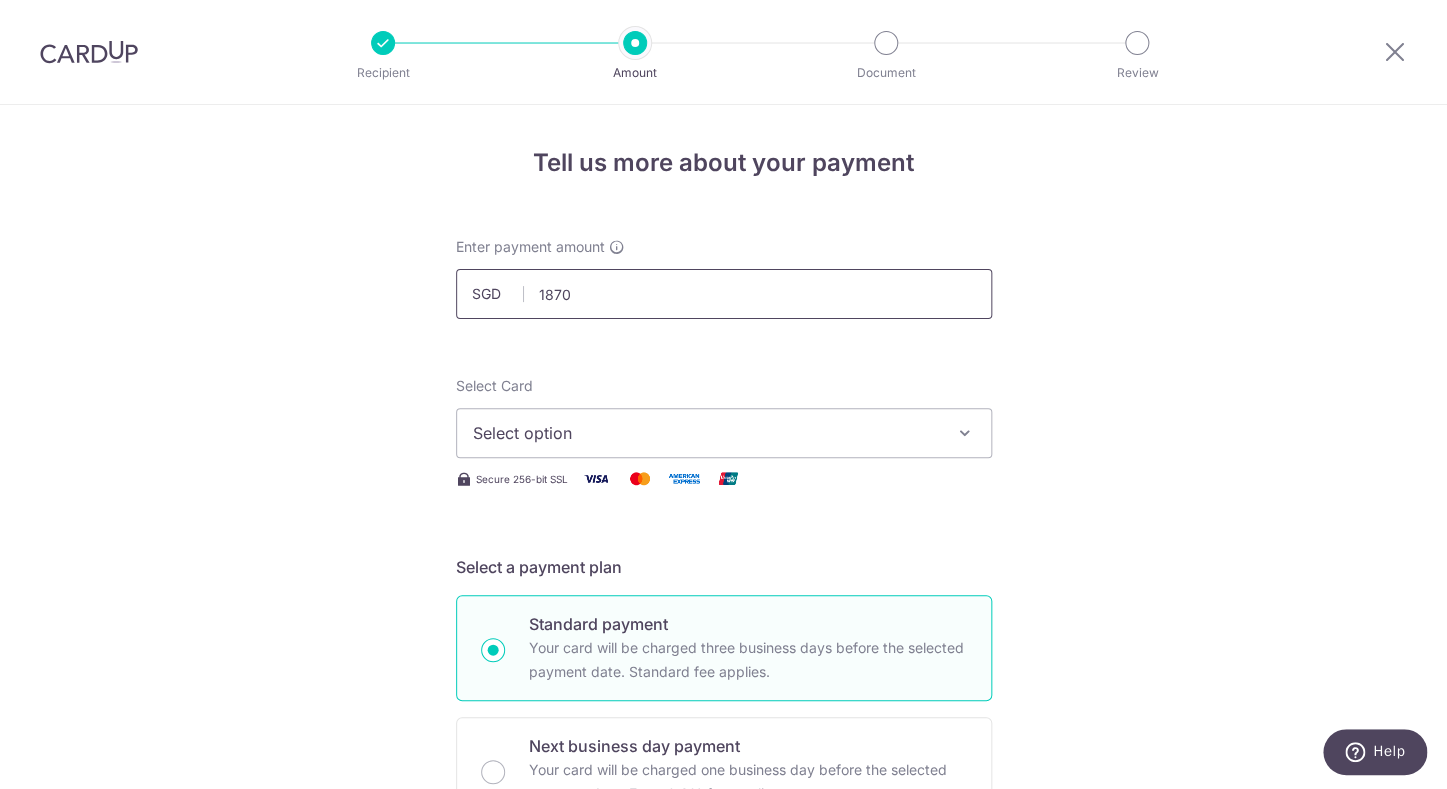 type on "1,870.00" 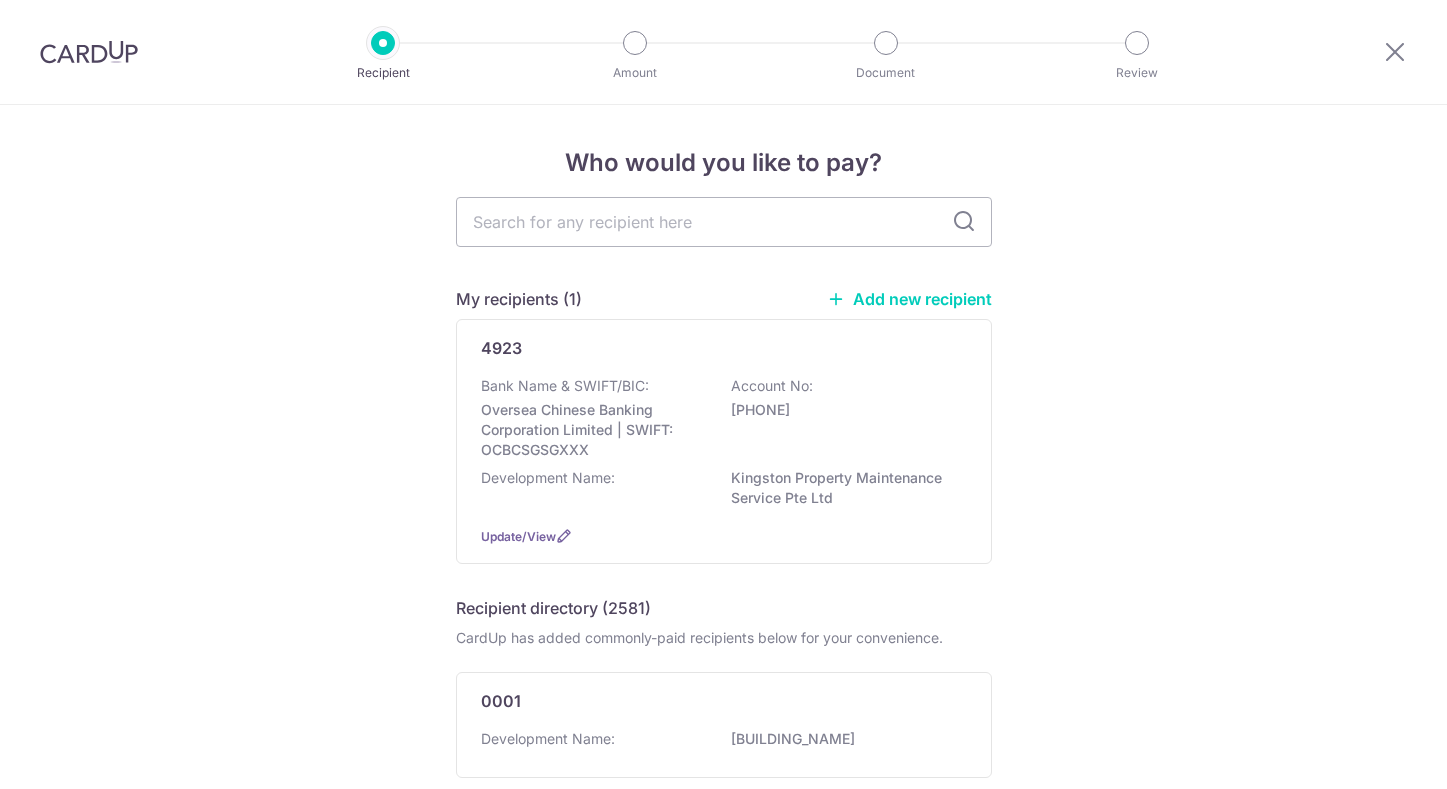 scroll, scrollTop: 0, scrollLeft: 0, axis: both 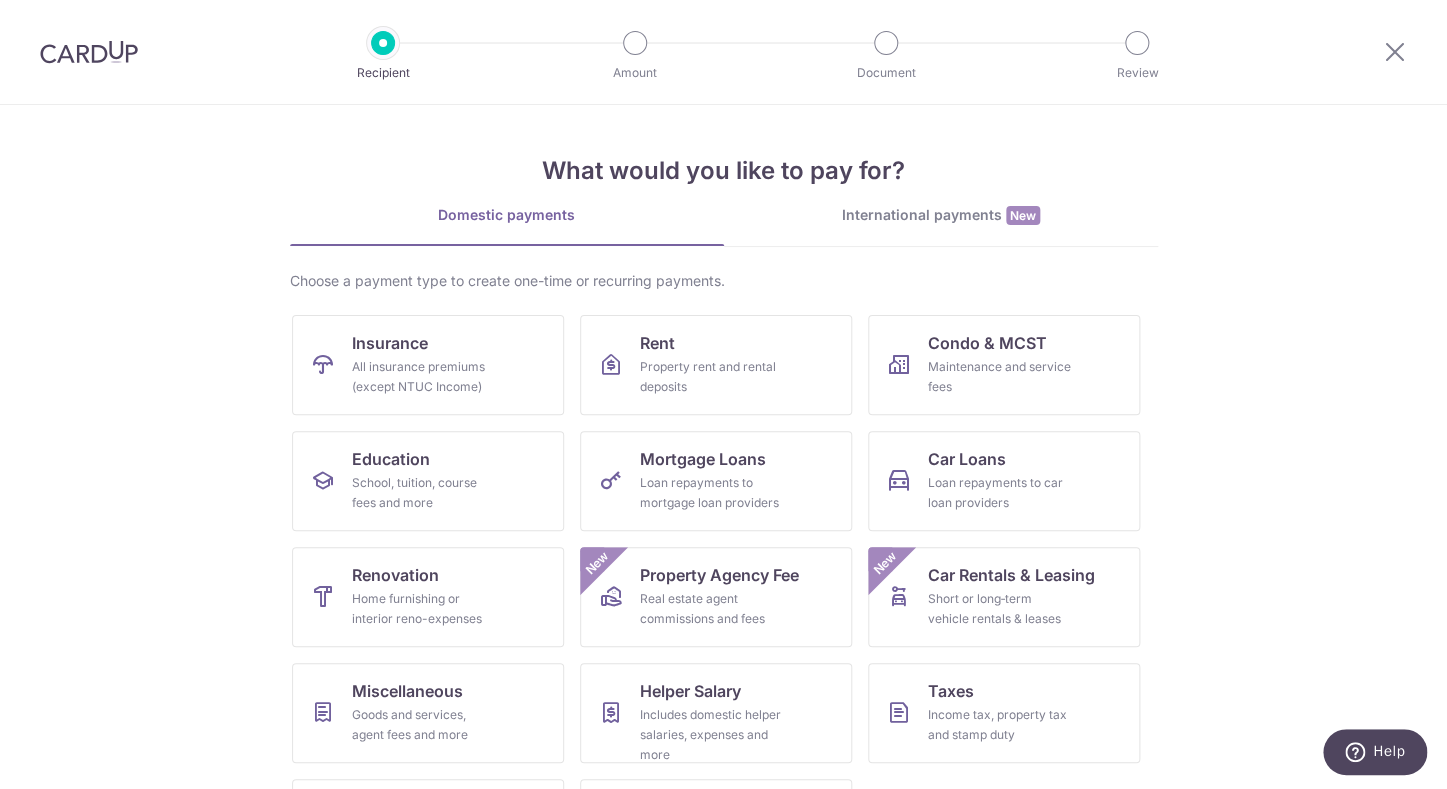 click at bounding box center (89, 52) 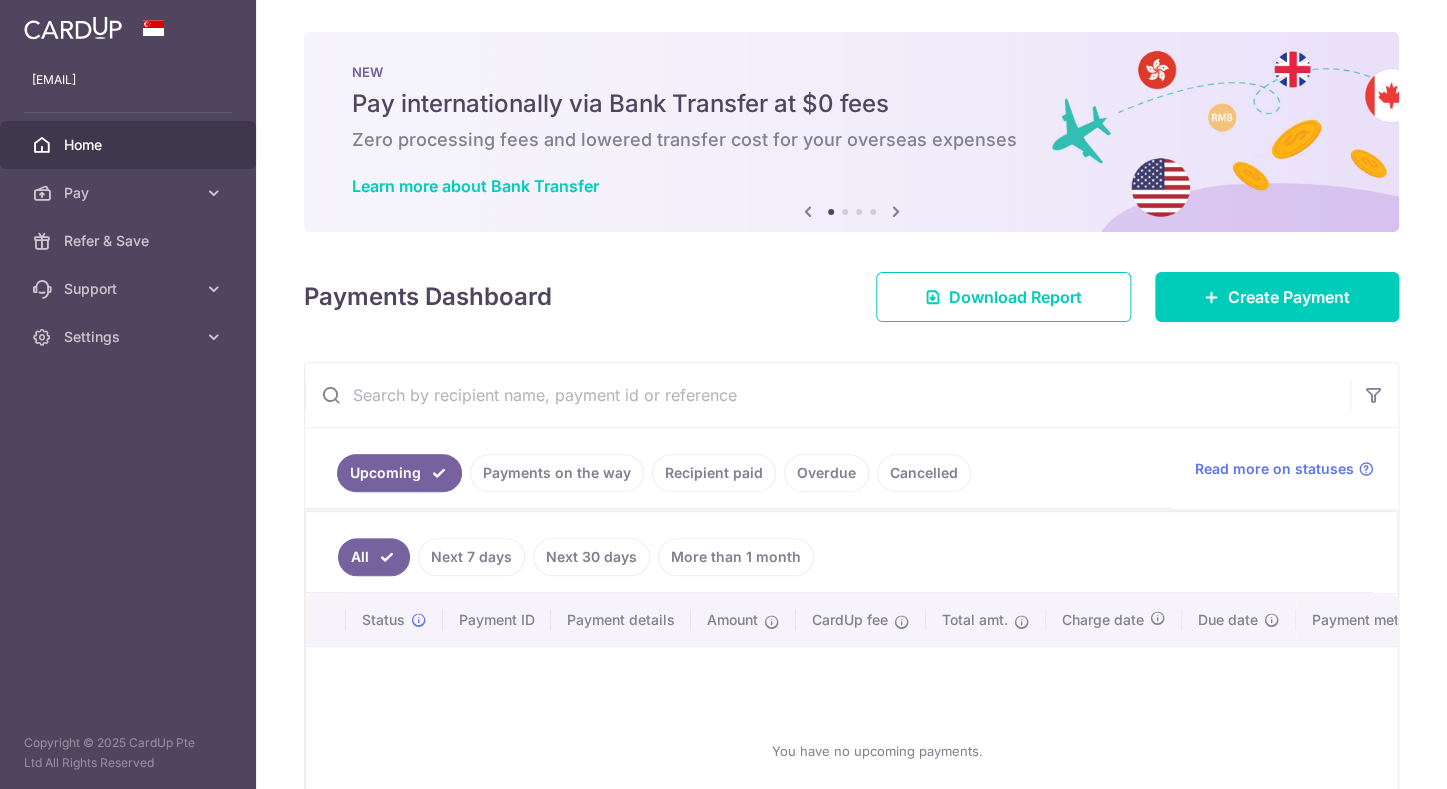 scroll, scrollTop: 0, scrollLeft: 0, axis: both 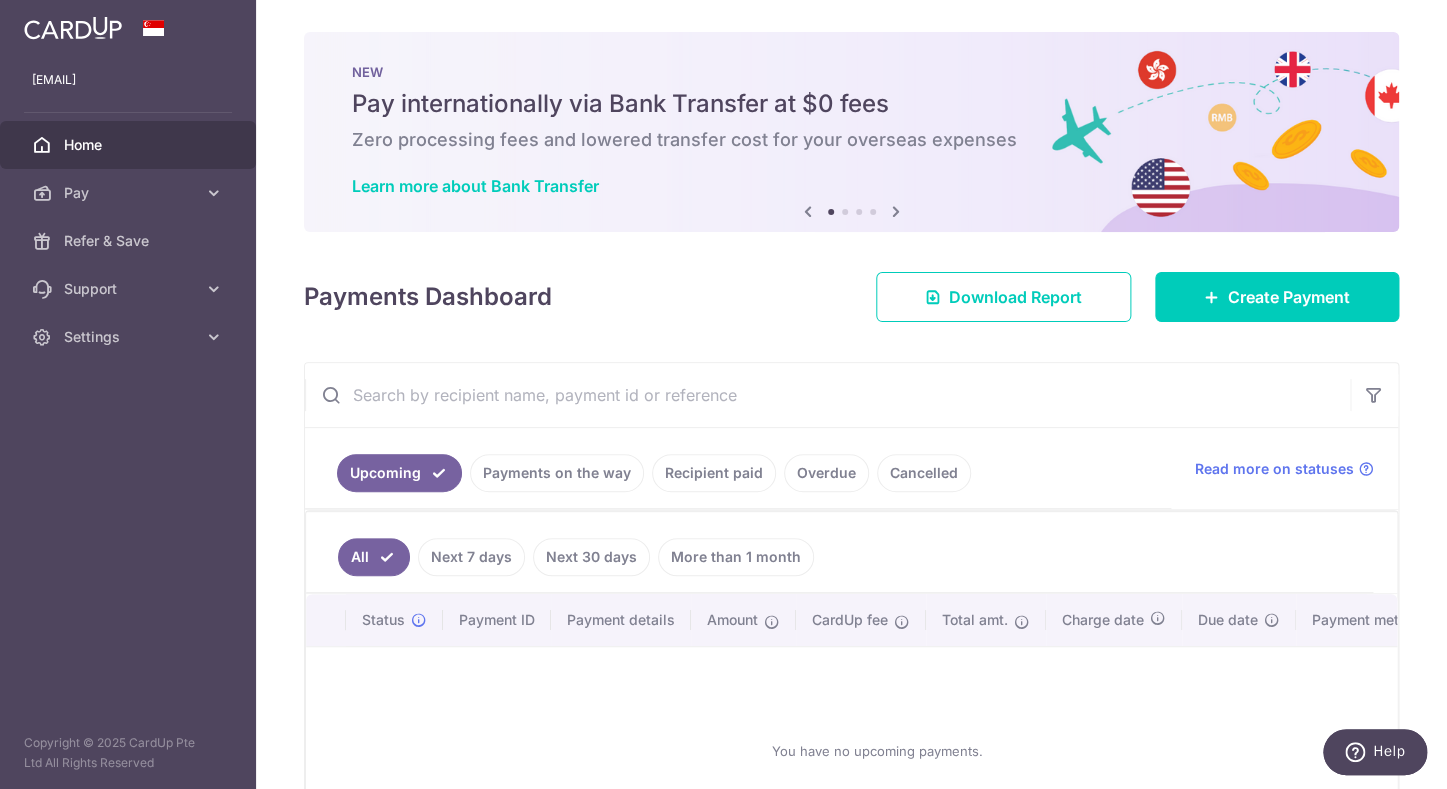click on "Recipient paid" at bounding box center (714, 473) 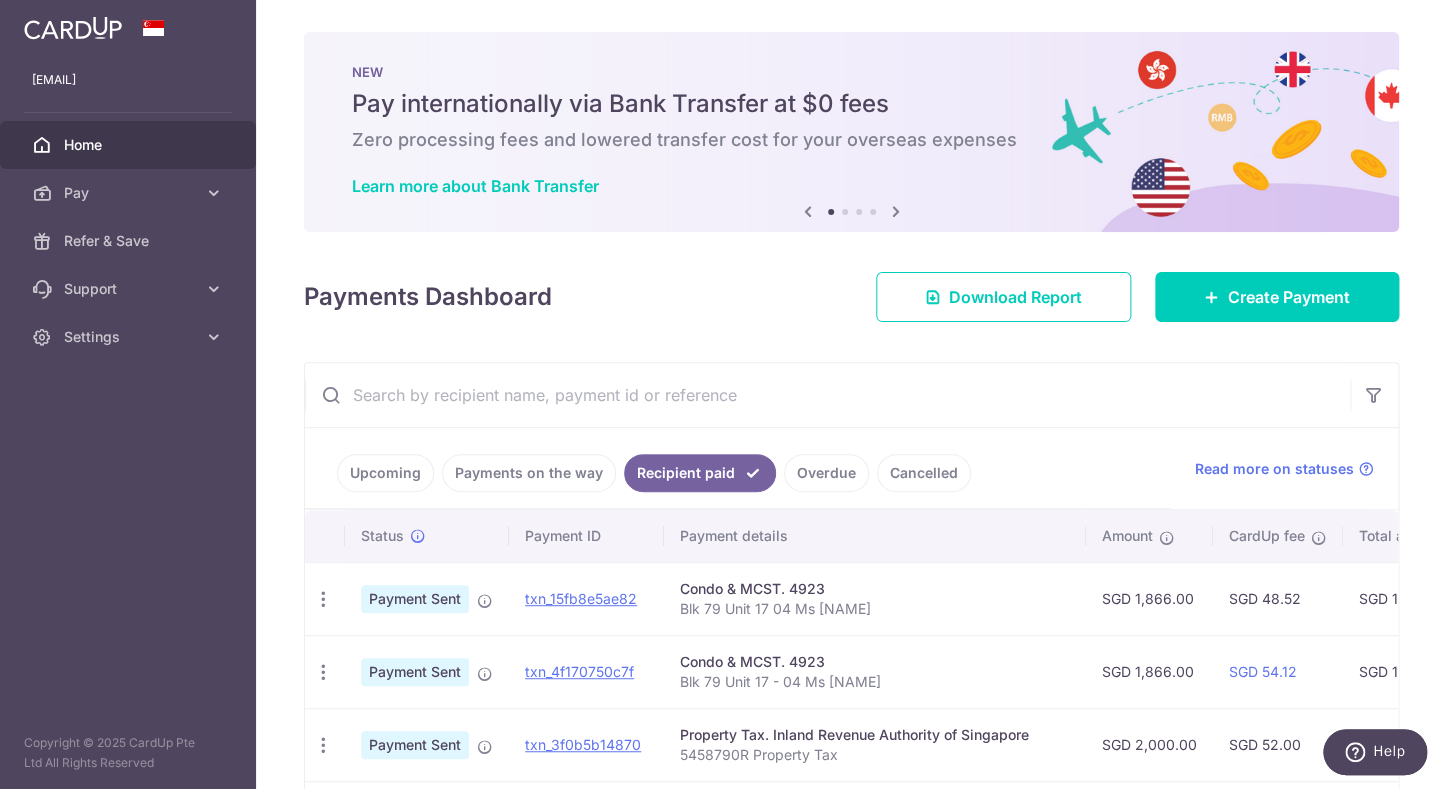 scroll, scrollTop: 31, scrollLeft: 0, axis: vertical 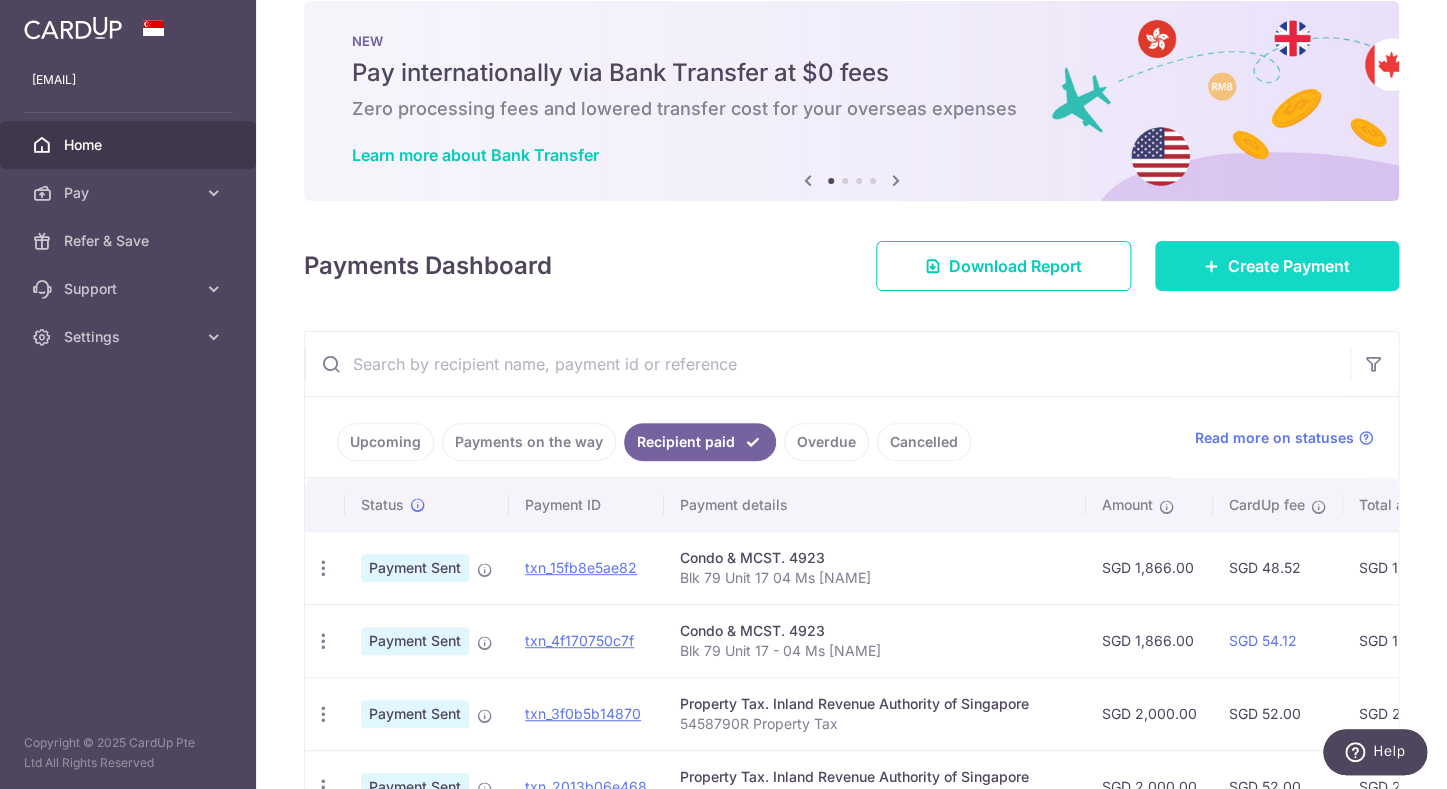 click on "Create Payment" at bounding box center (1277, 266) 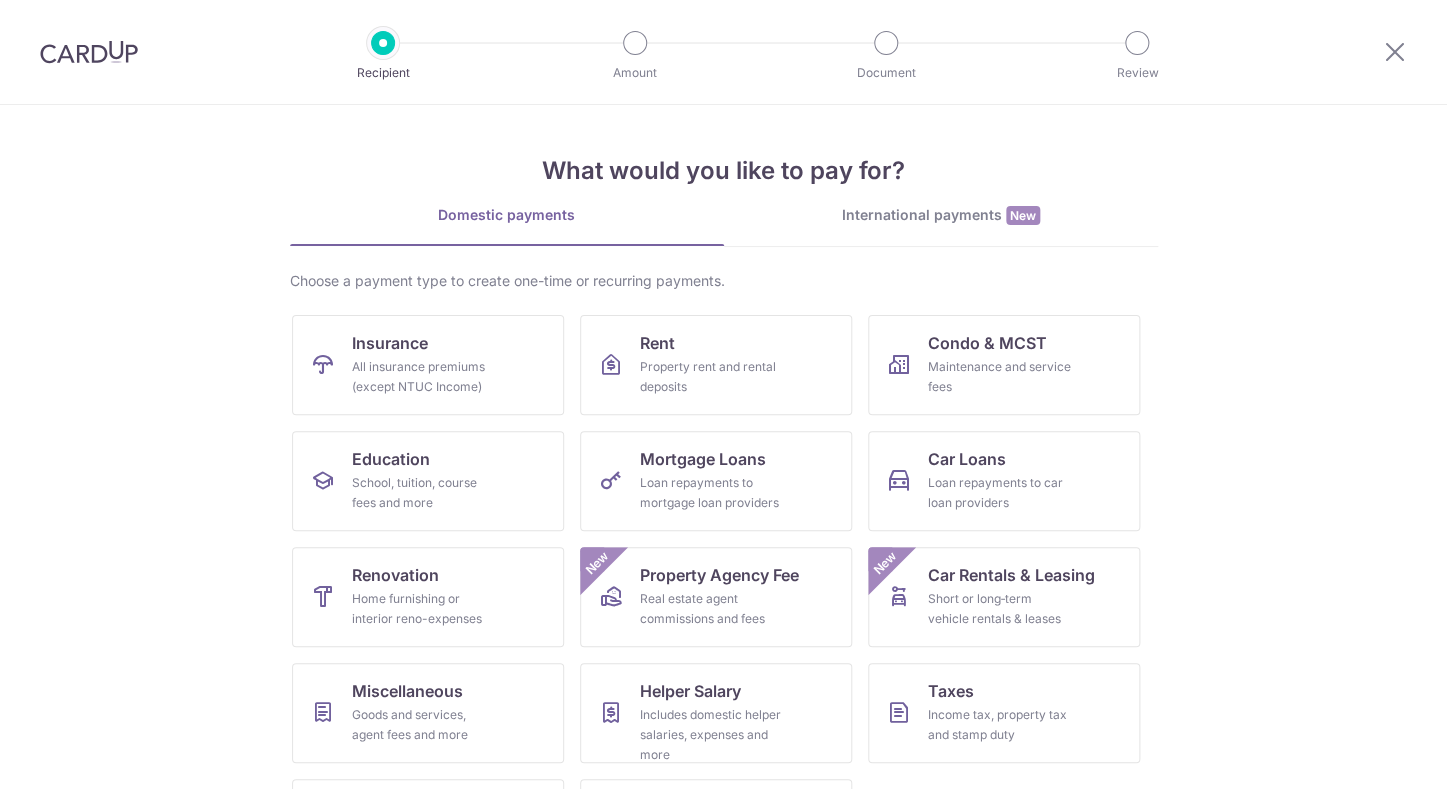 scroll, scrollTop: 0, scrollLeft: 0, axis: both 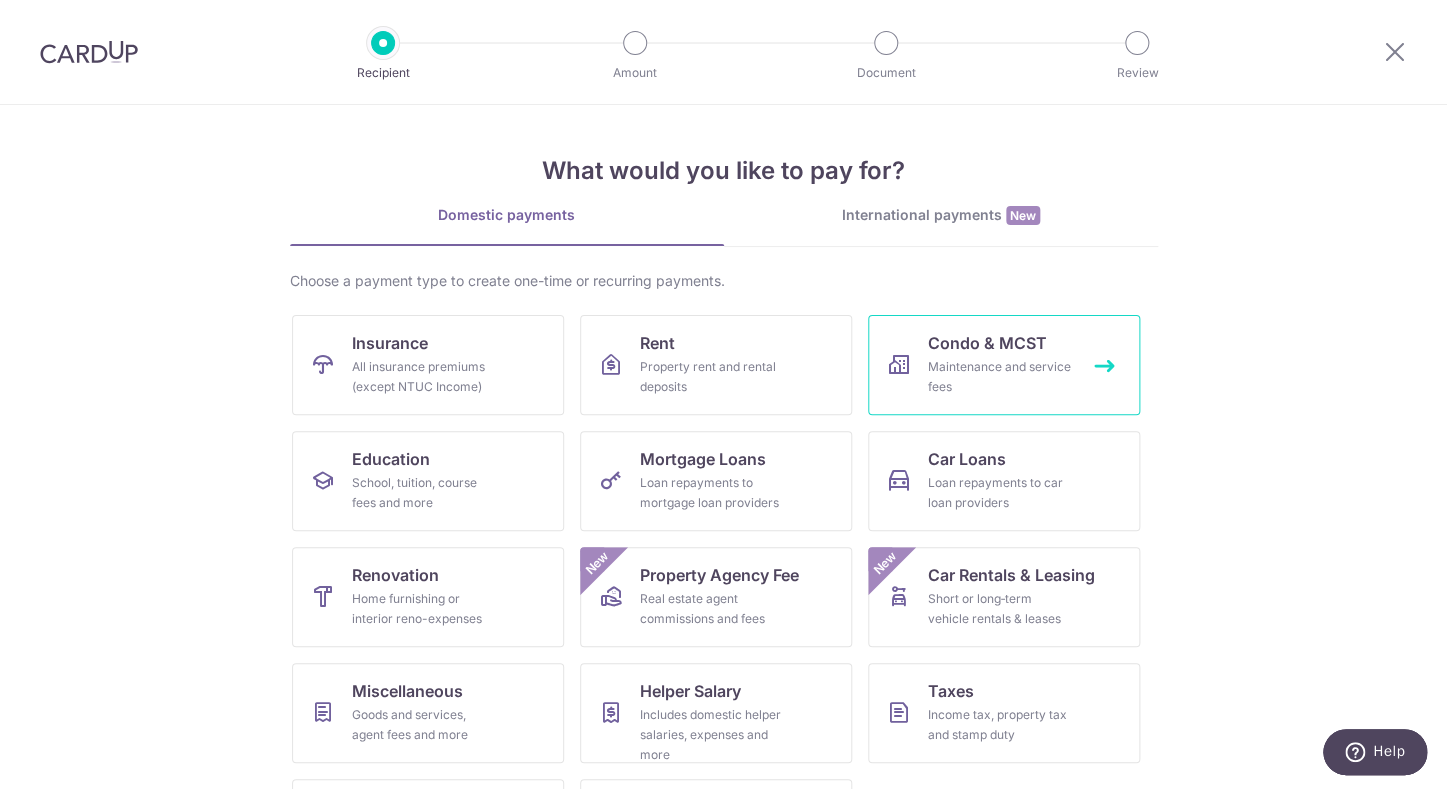 click on "Maintenance and service fees" at bounding box center (1000, 377) 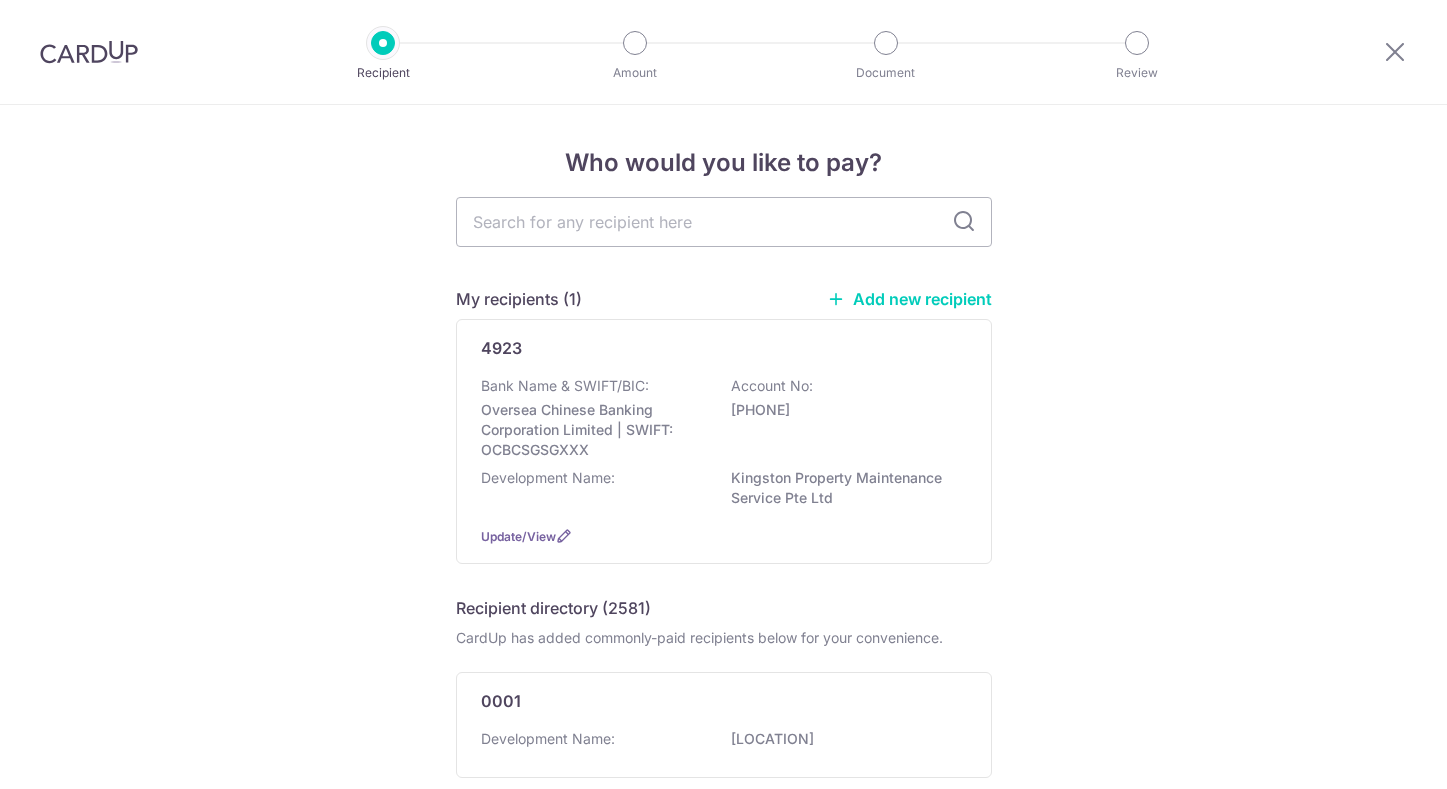 scroll, scrollTop: 0, scrollLeft: 0, axis: both 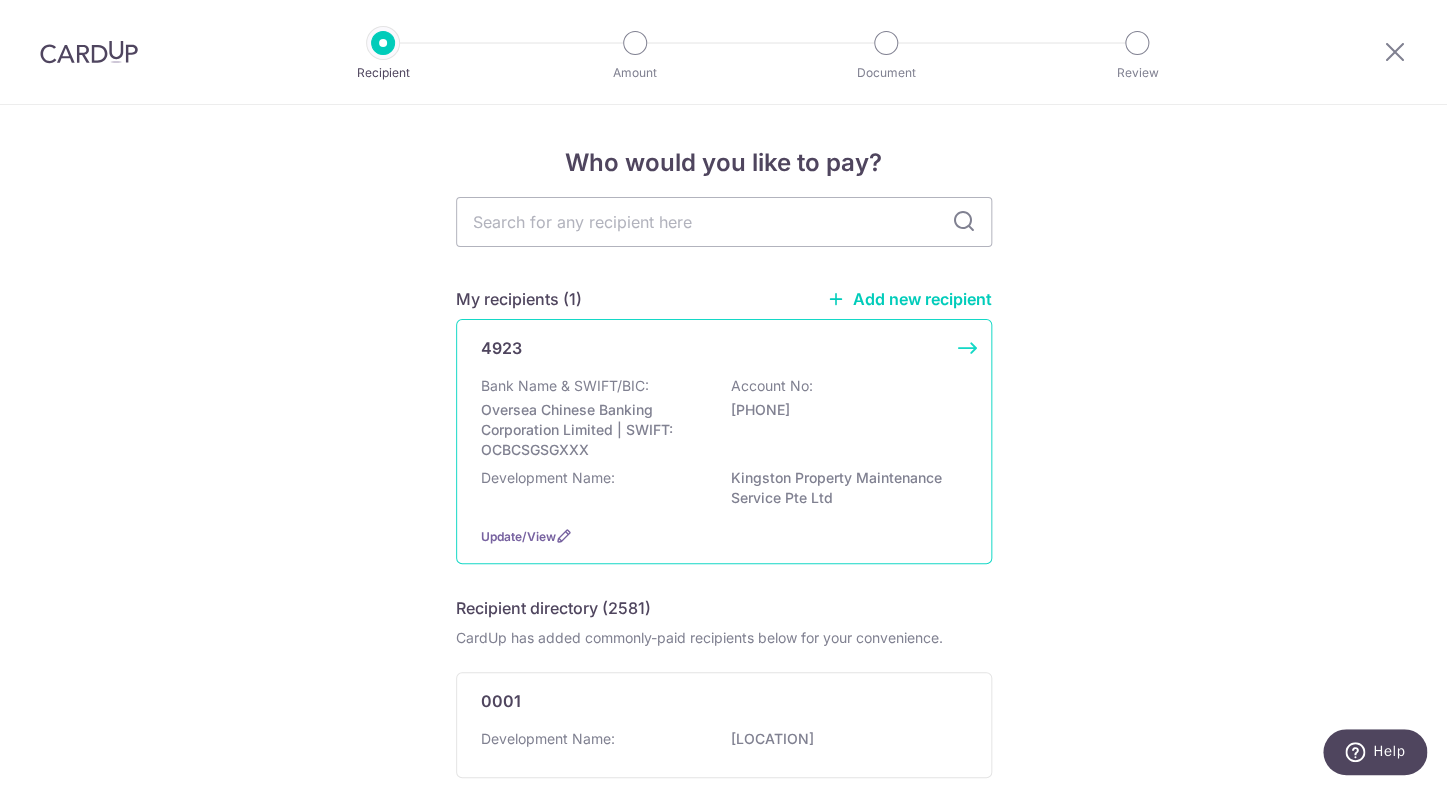 click on "Oversea Chinese Banking Corporation Limited | SWIFT: OCBCSGSGXXX" at bounding box center (593, 430) 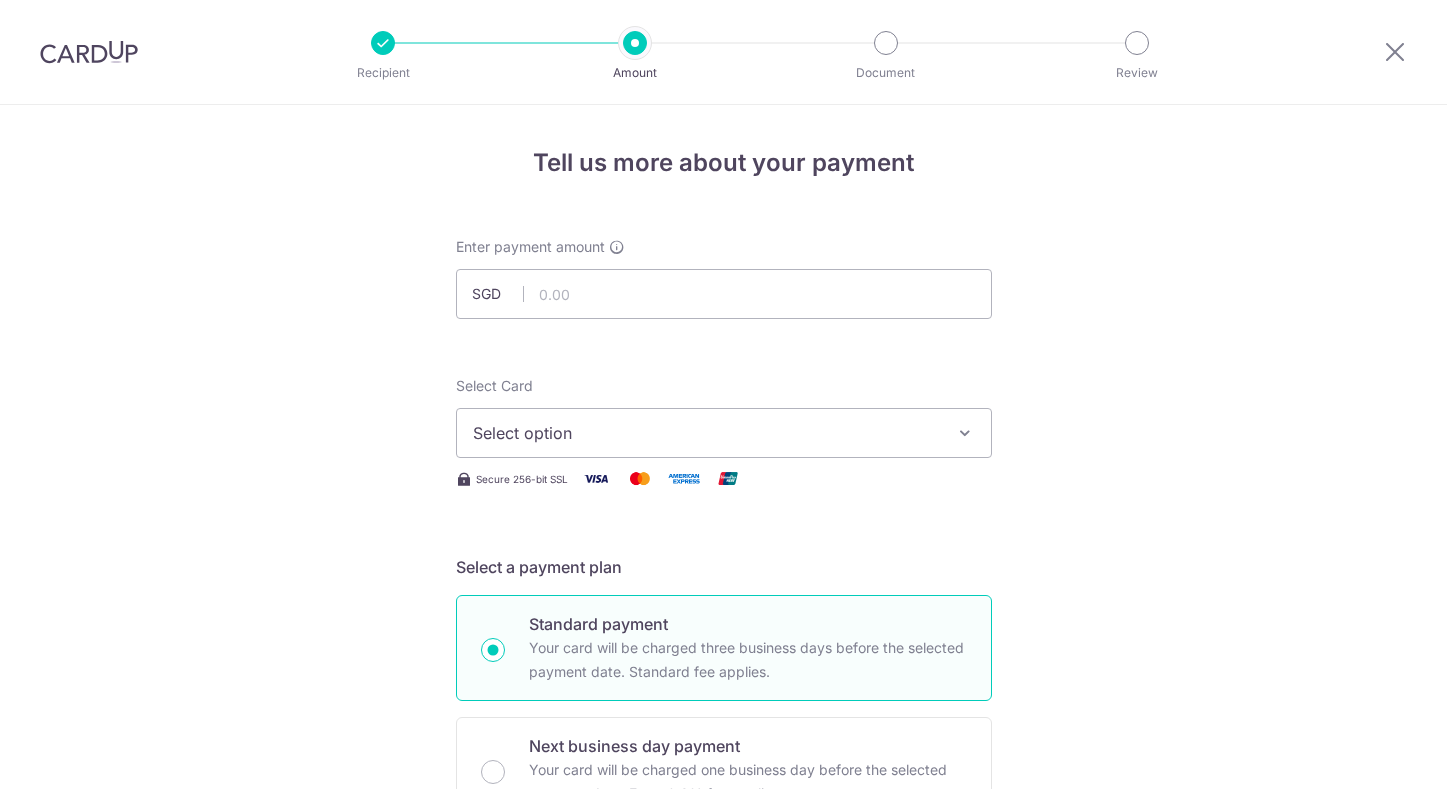 scroll, scrollTop: 0, scrollLeft: 0, axis: both 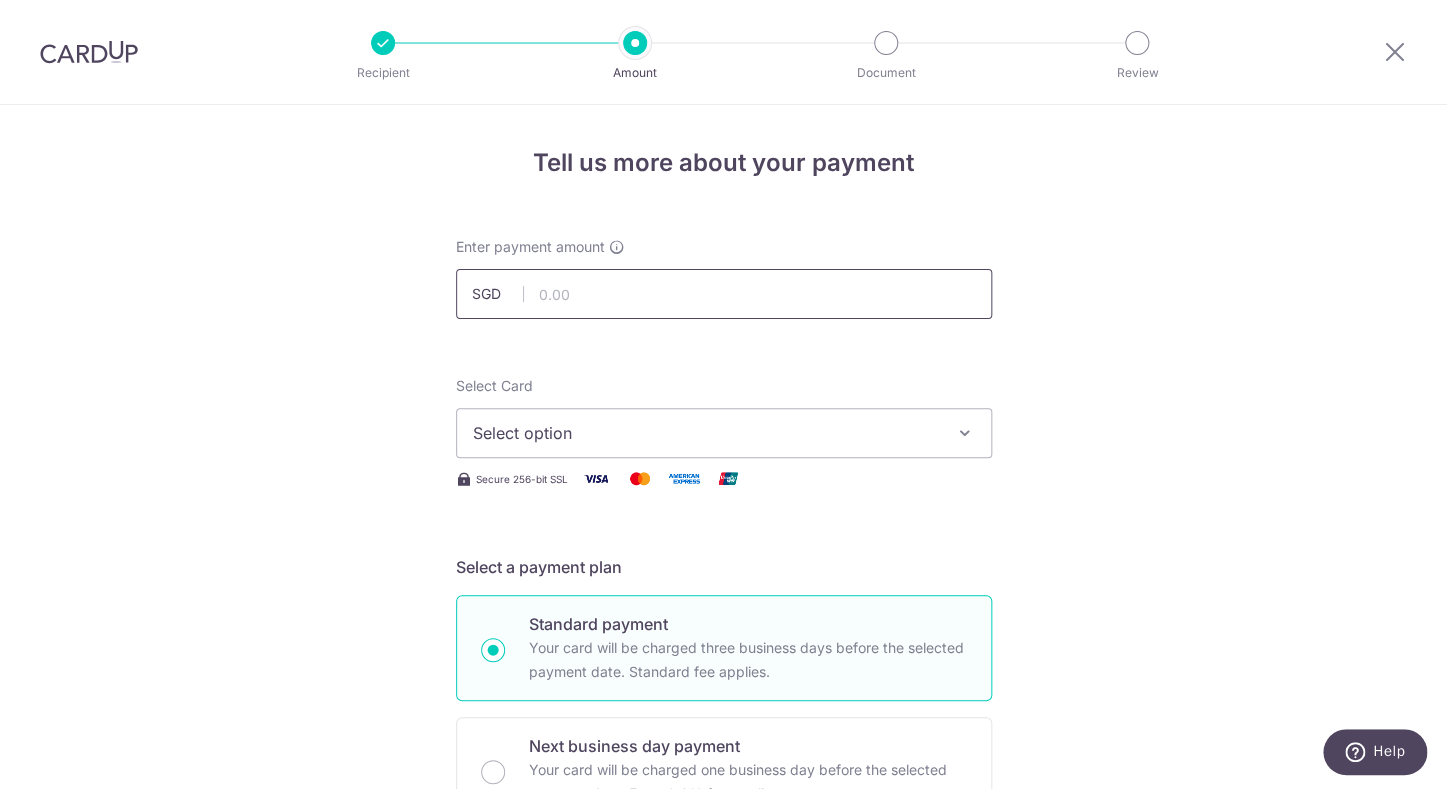 click at bounding box center (724, 294) 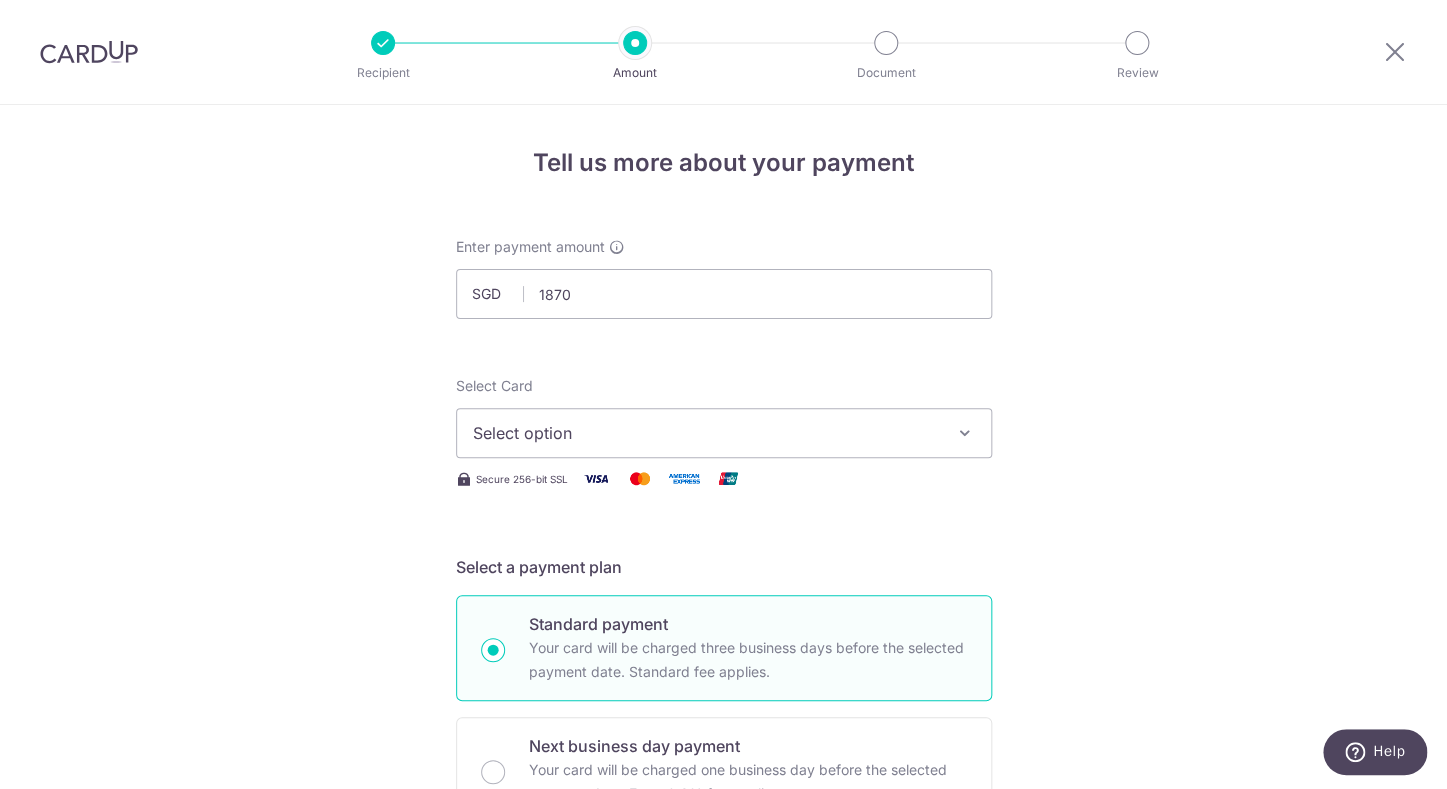 type on "1,870.00" 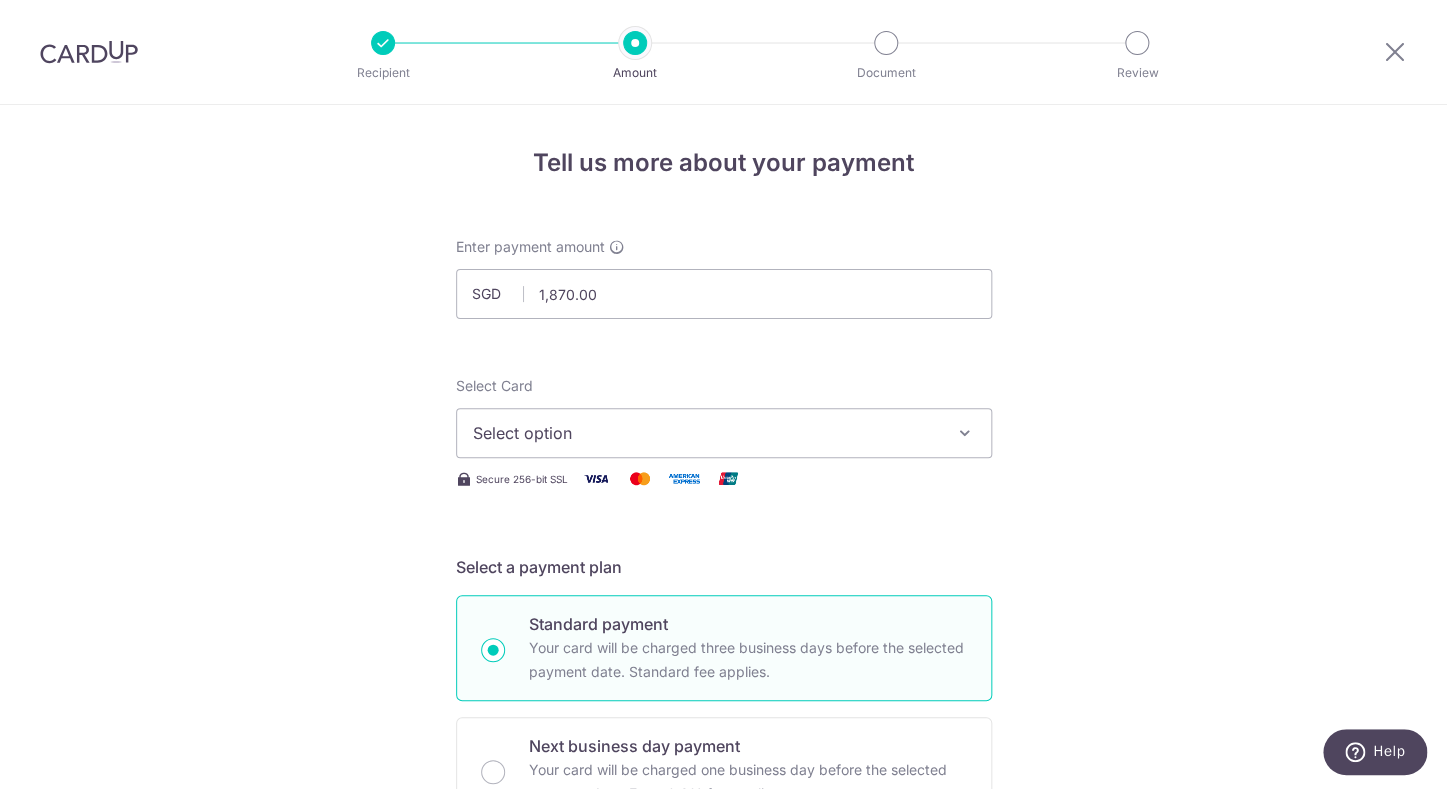 click on "Select option" at bounding box center (724, 433) 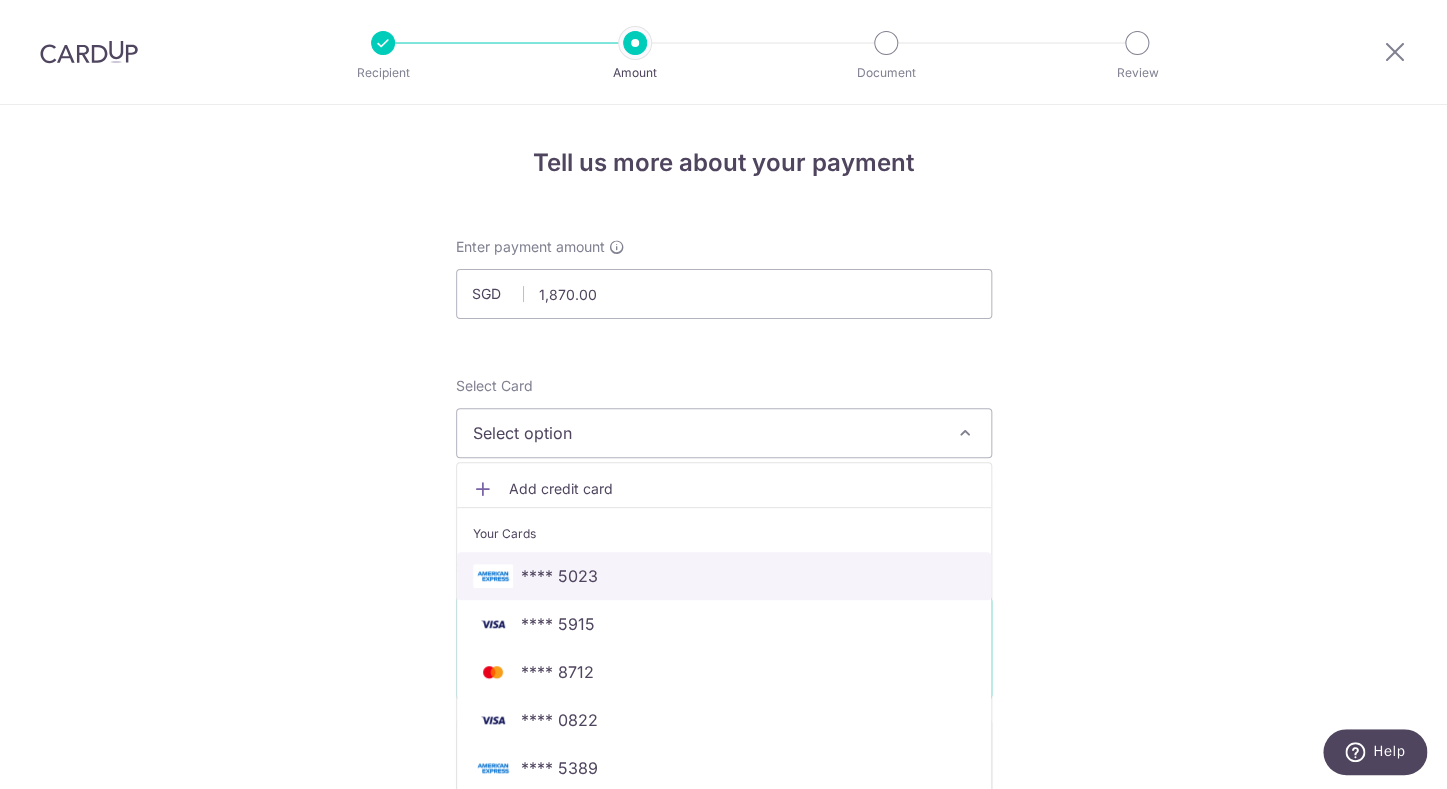 click on "**** 5023" at bounding box center (724, 576) 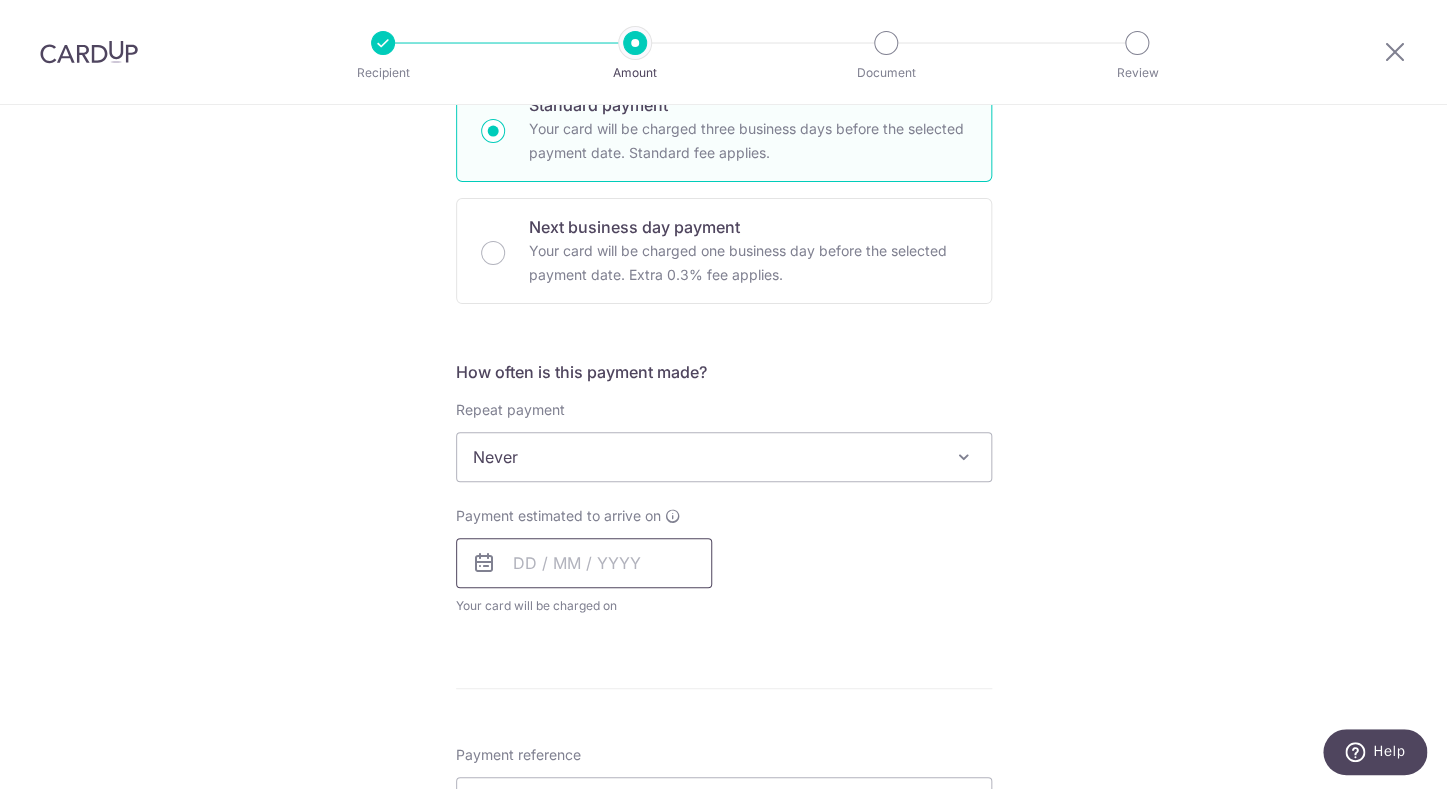click at bounding box center [584, 563] 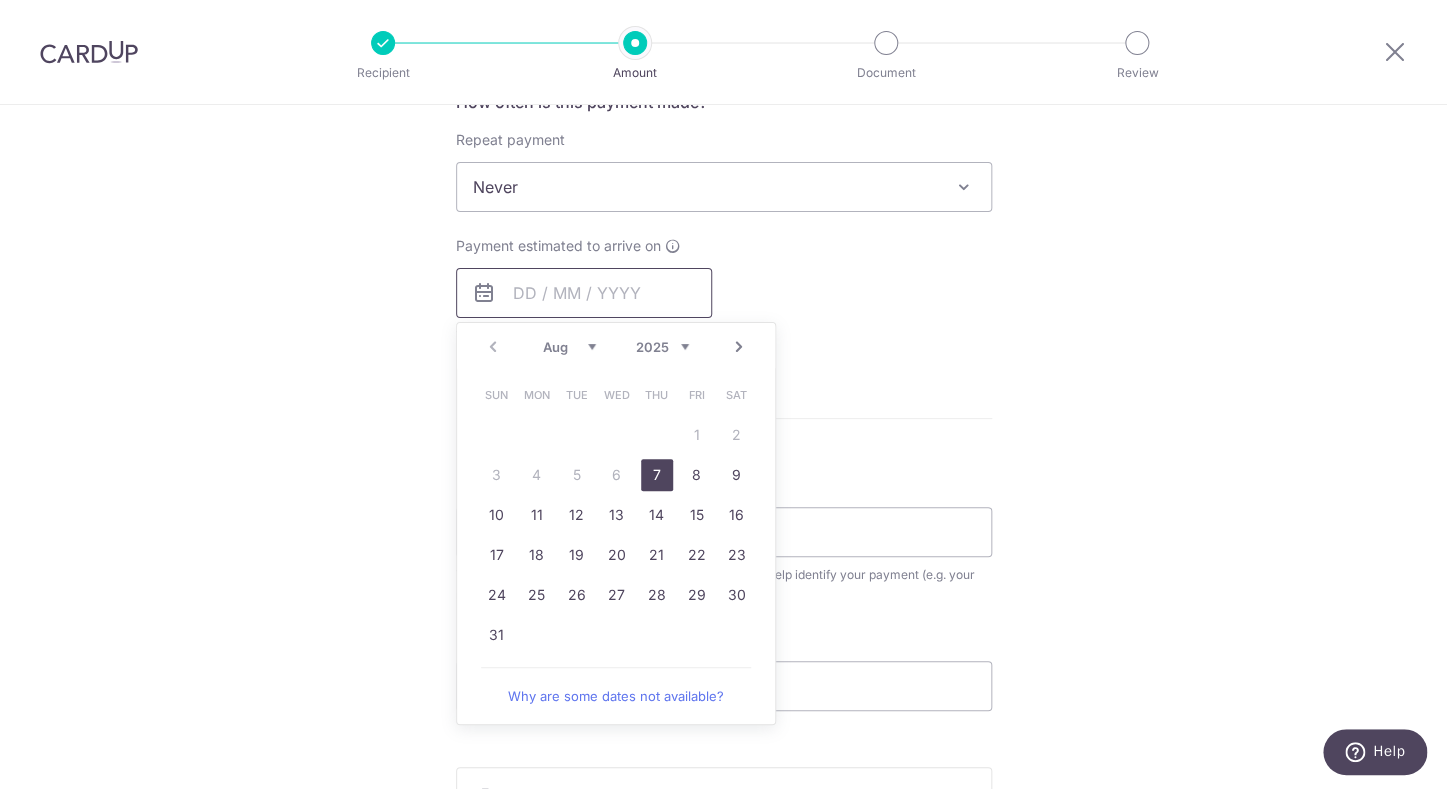 scroll, scrollTop: 797, scrollLeft: 0, axis: vertical 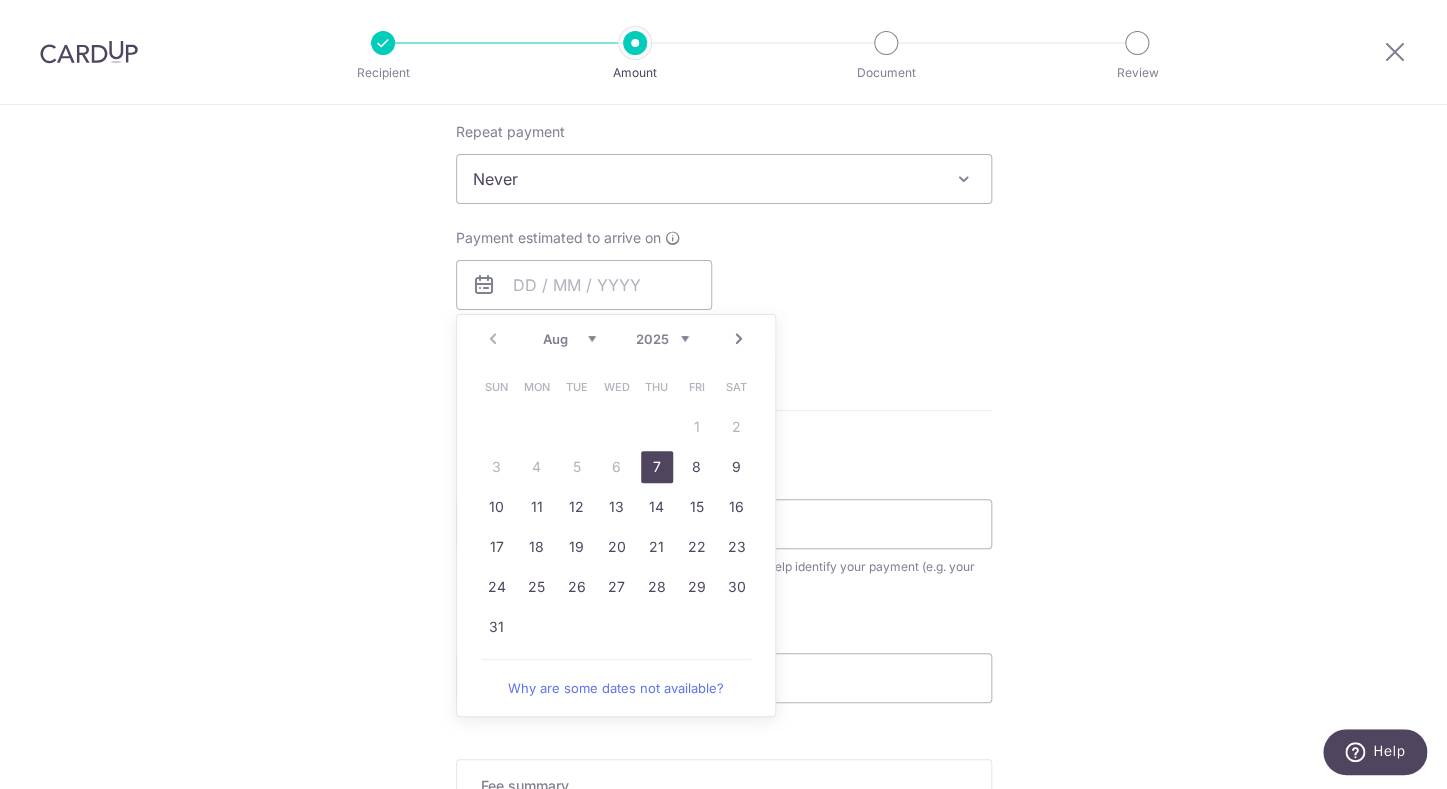click on "7" at bounding box center (657, 467) 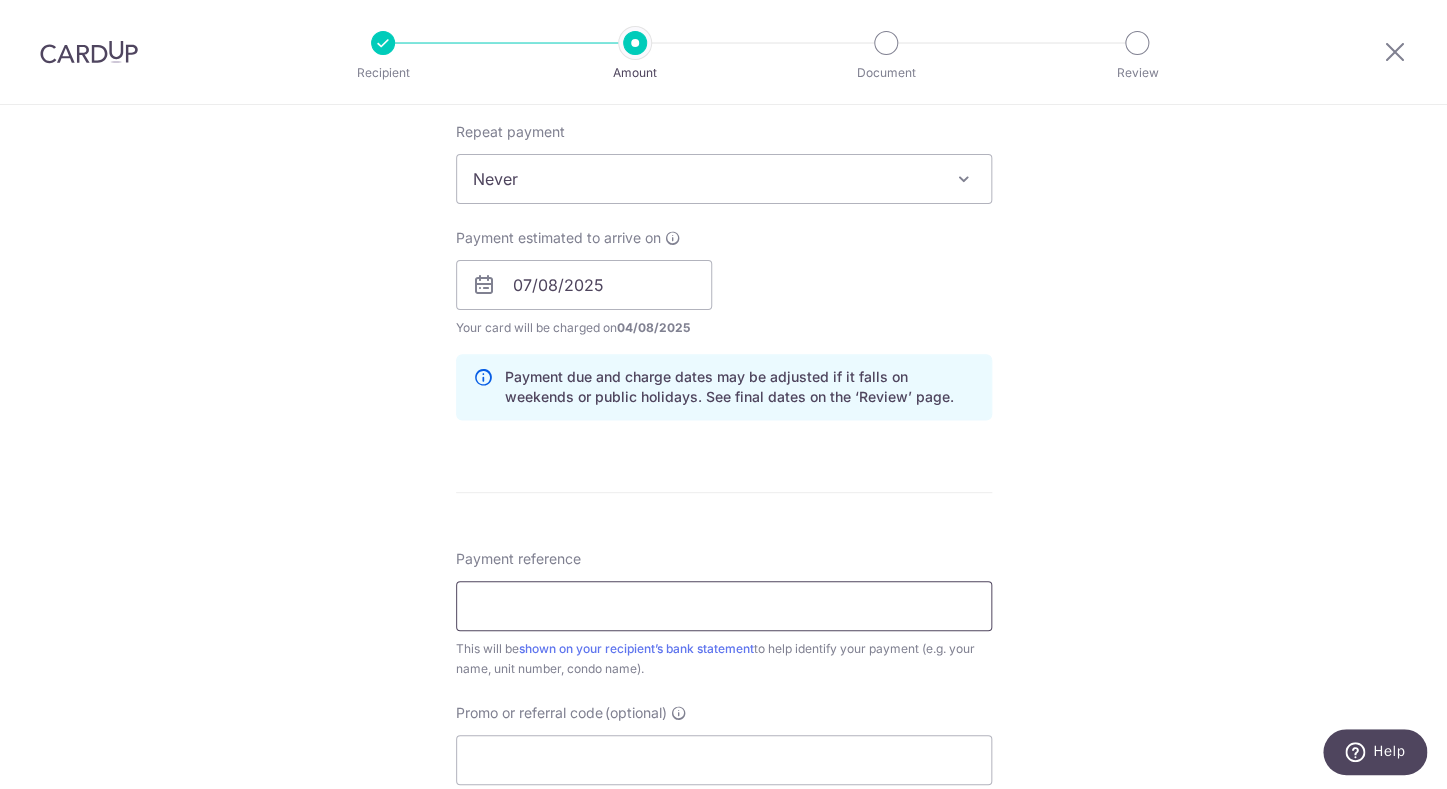 click on "Payment reference" at bounding box center (724, 606) 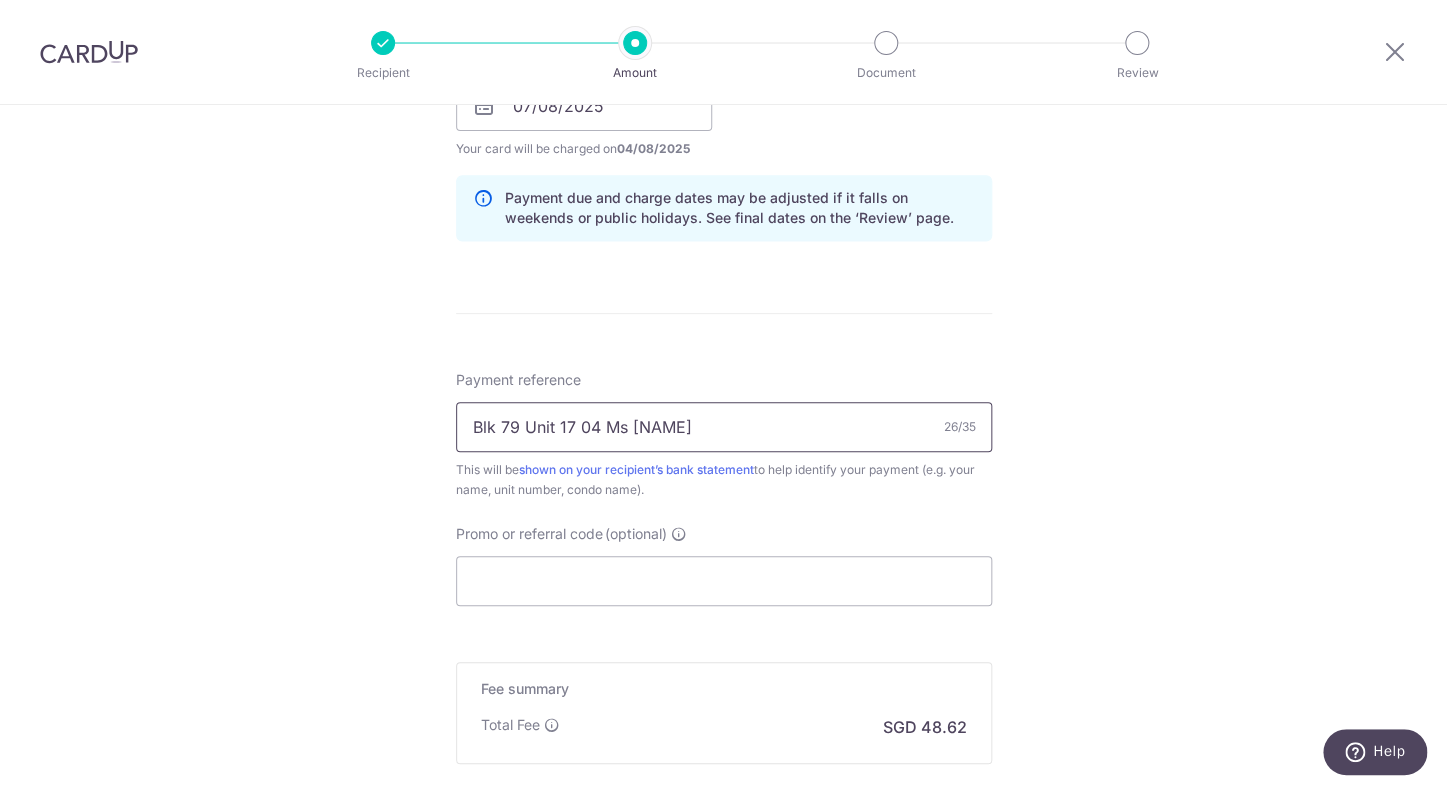 scroll, scrollTop: 1207, scrollLeft: 0, axis: vertical 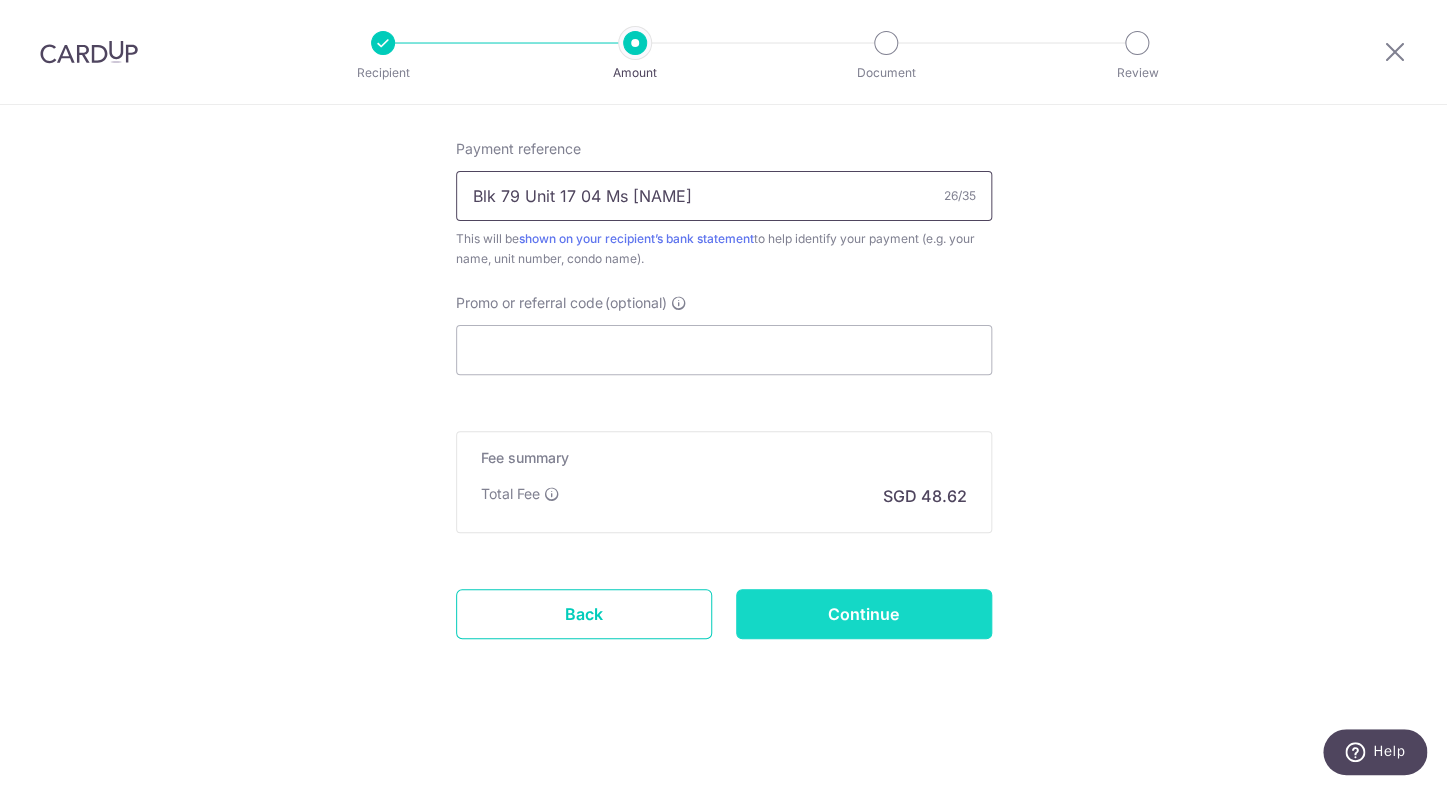 type on "Blk 79 Unit 17 04 Ms [LAST]" 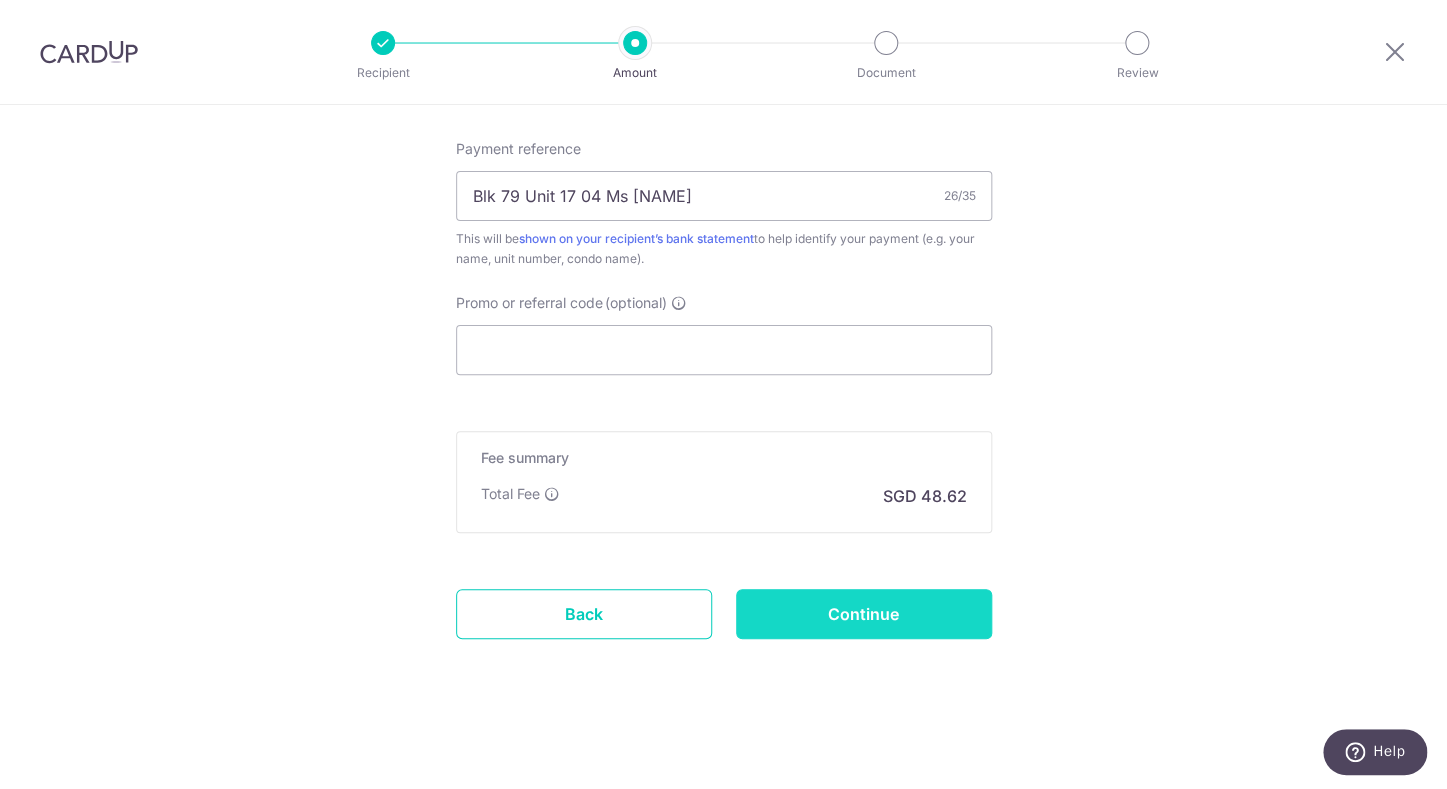 click on "Continue" at bounding box center [864, 614] 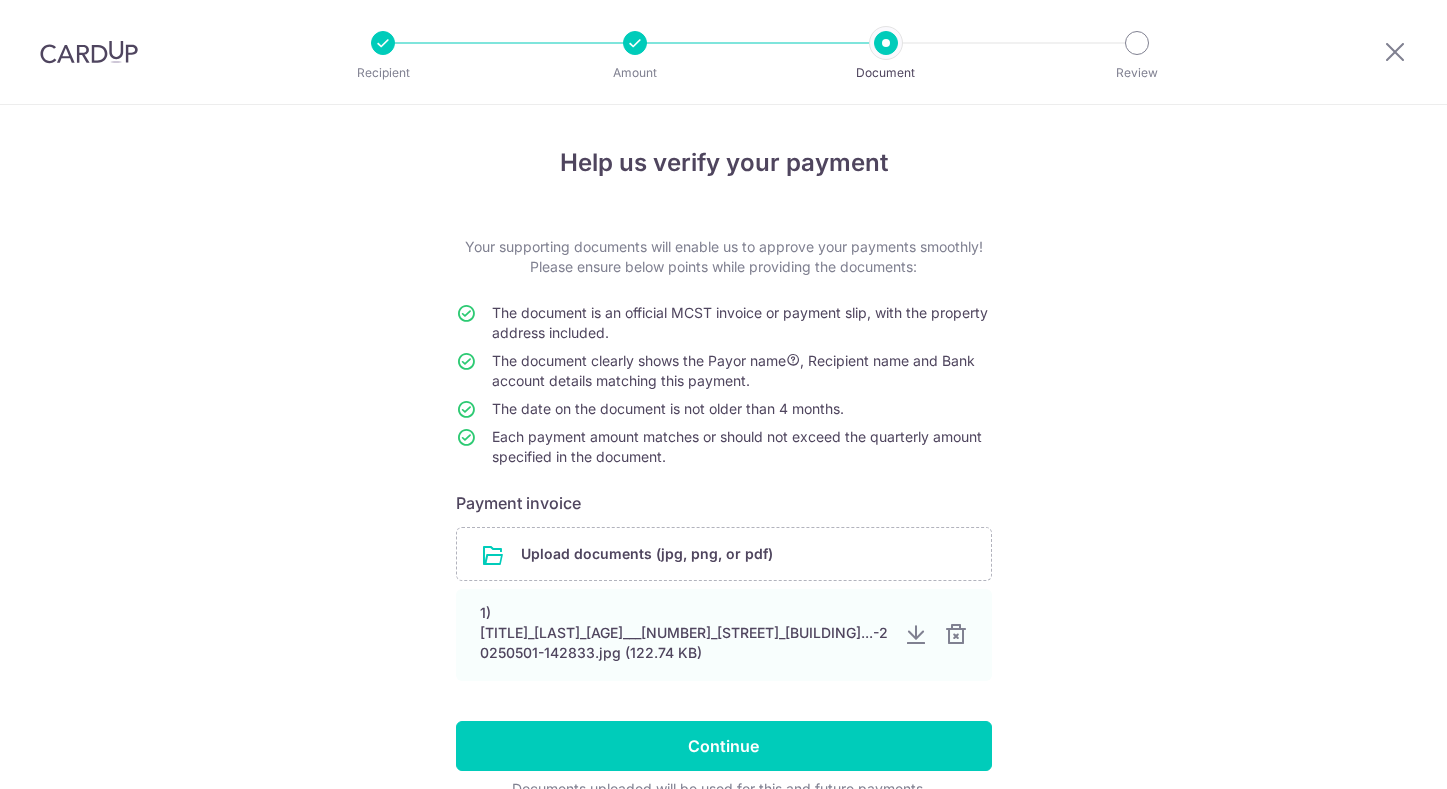 scroll, scrollTop: 0, scrollLeft: 0, axis: both 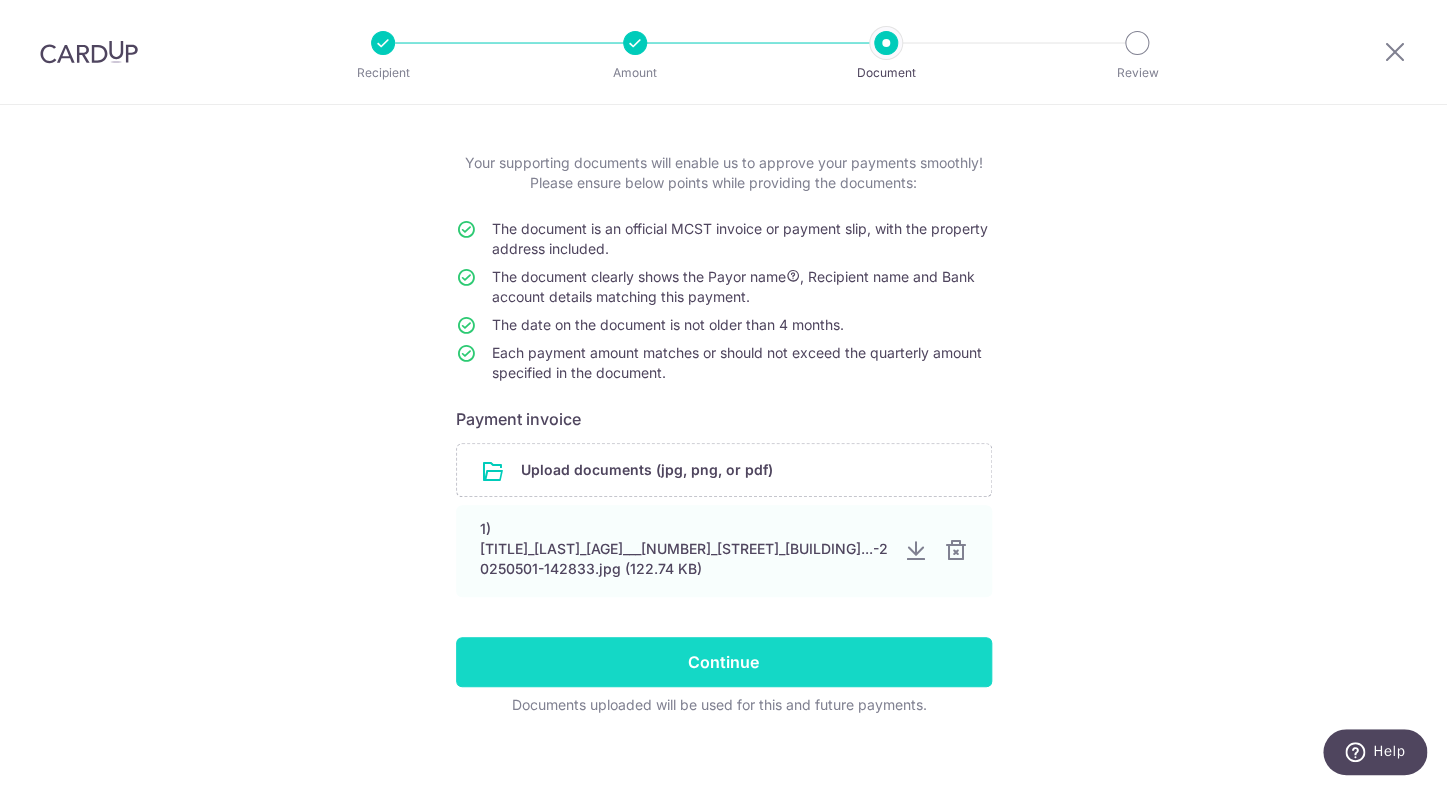 click on "Continue" at bounding box center (724, 662) 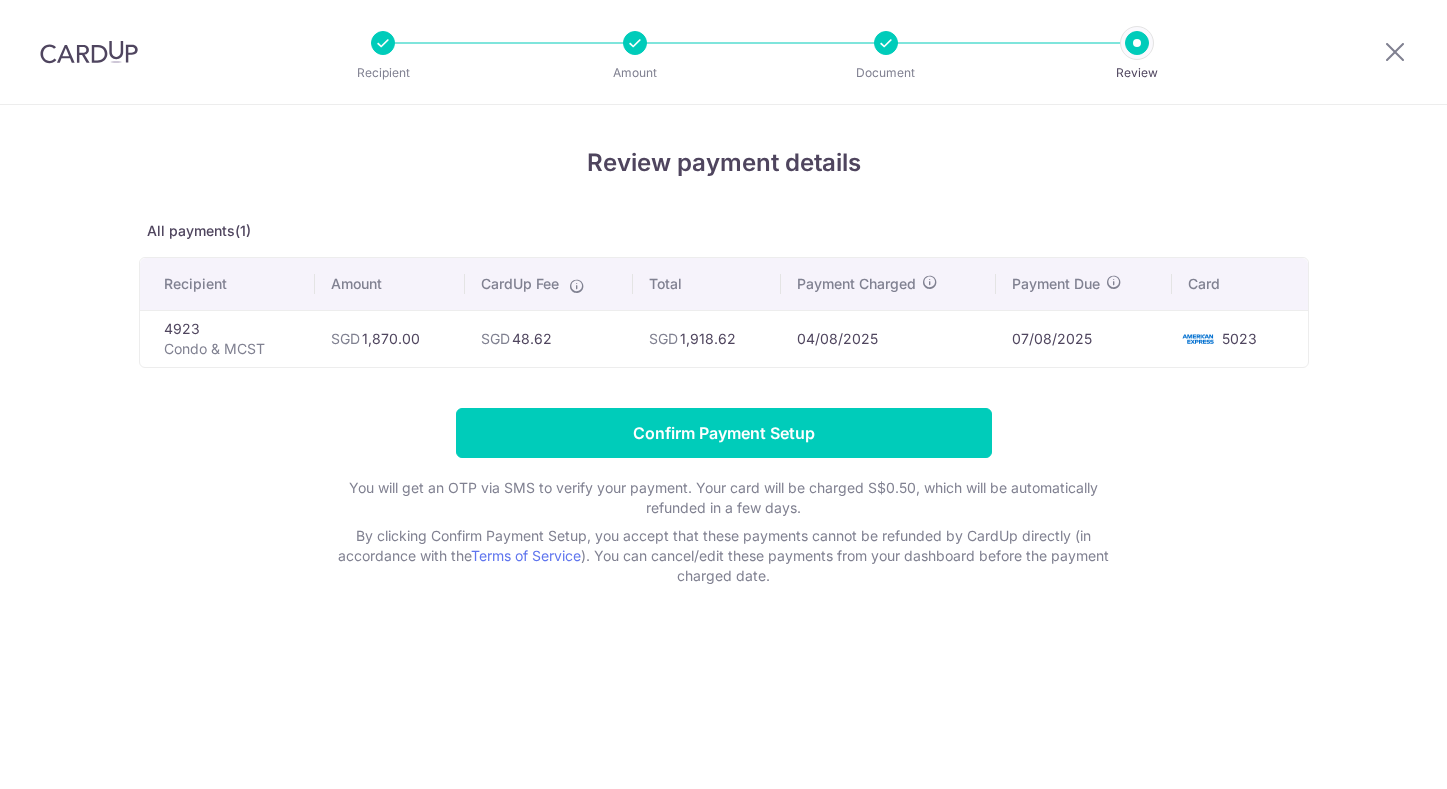 scroll, scrollTop: 0, scrollLeft: 0, axis: both 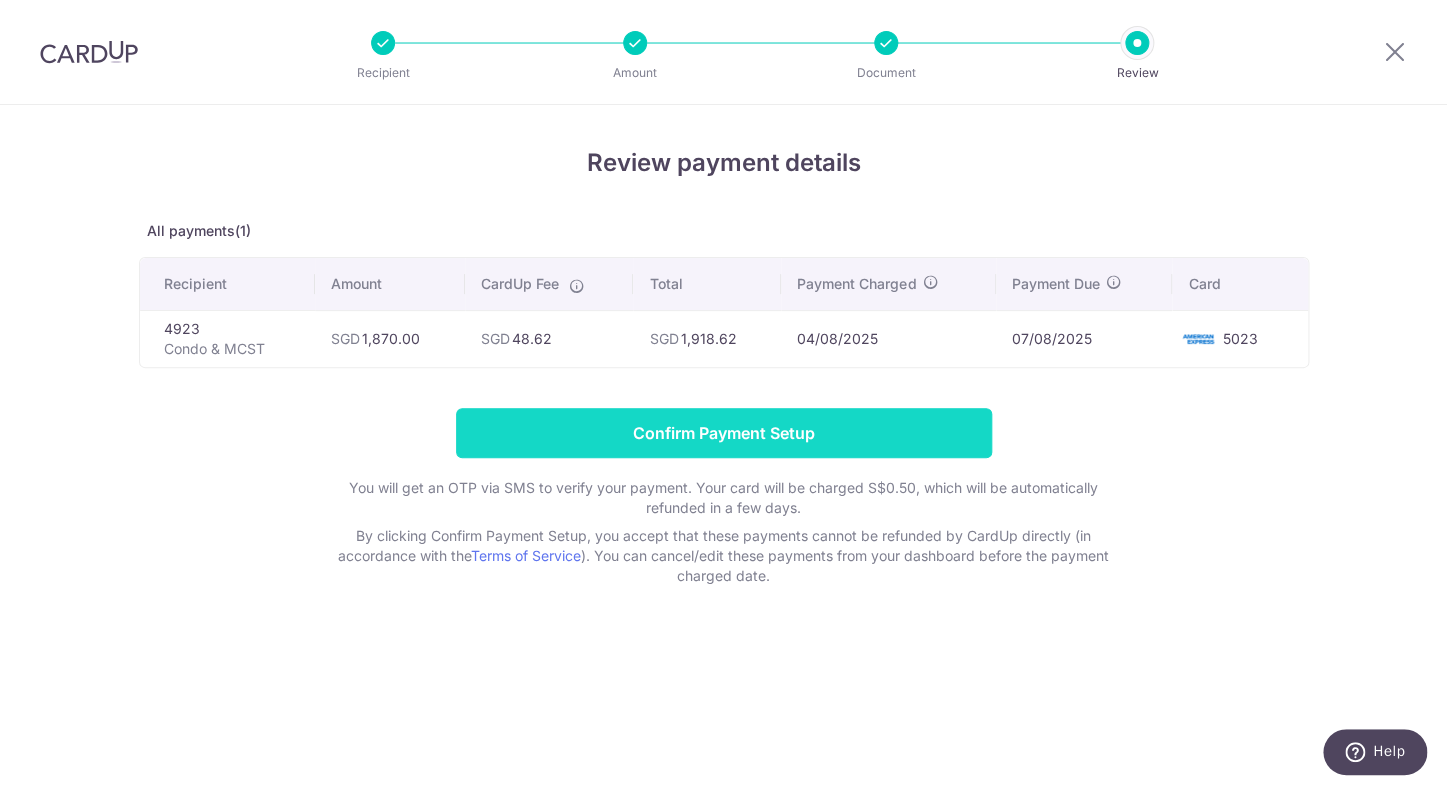 click on "Confirm Payment Setup" at bounding box center (724, 433) 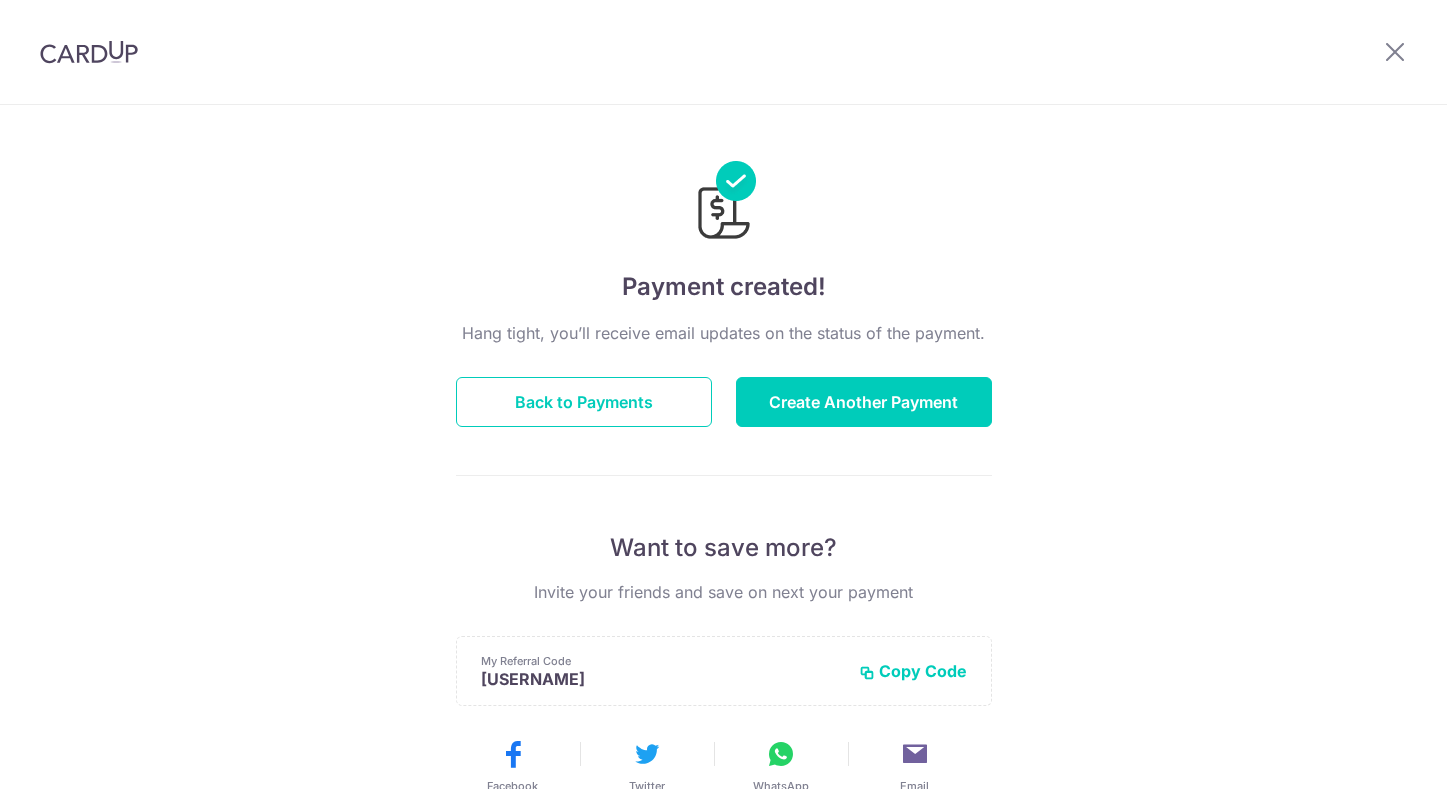 scroll, scrollTop: 0, scrollLeft: 0, axis: both 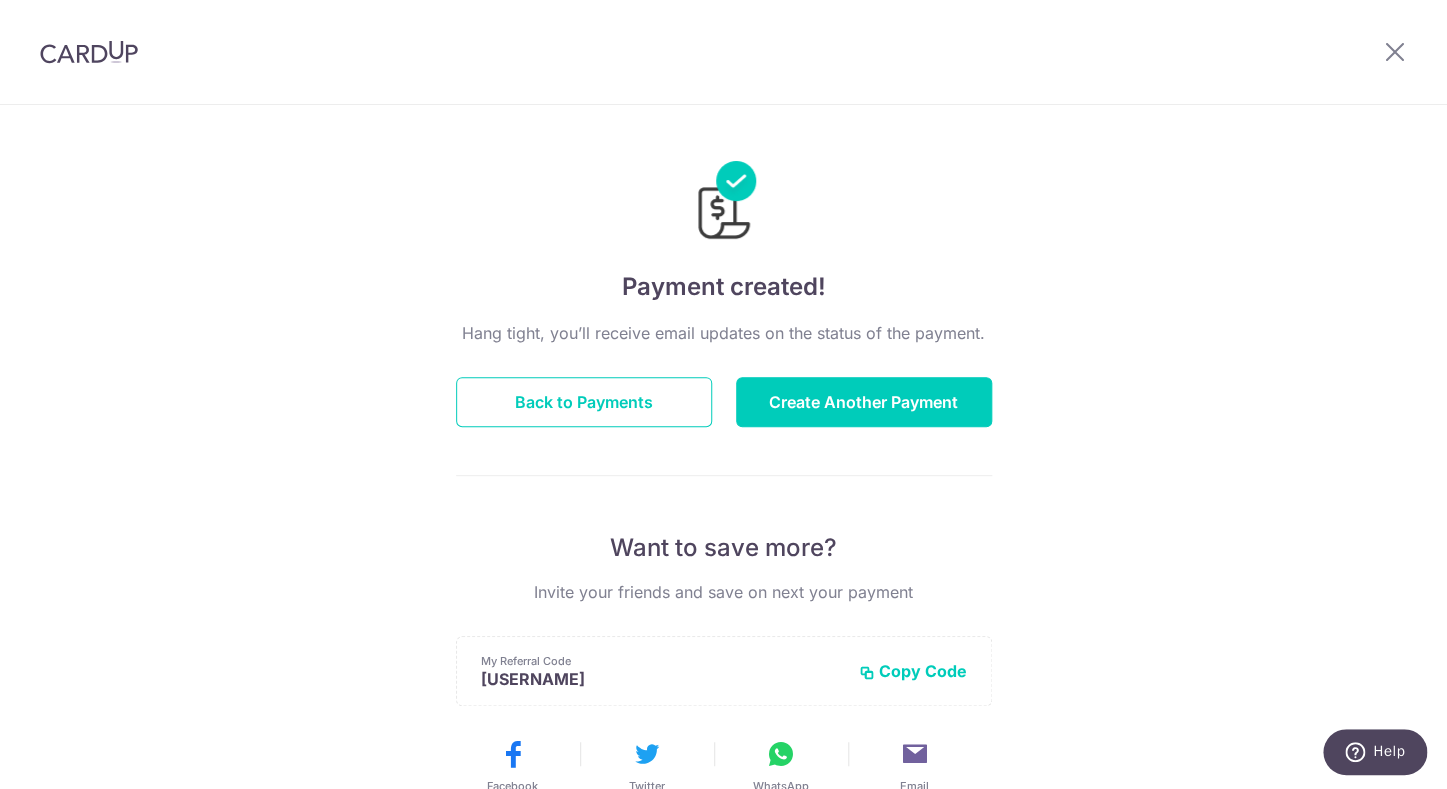 click on "Hang tight, you’ll receive email updates on the status of the payment.
Back to Payments
Create Another Payment
Want to save more?
Invite your friends and save on next your payment
My Referral Code
[USERNAME]
Copy Code
Copied
Facebook
Twitter
WhatsApp
Email" at bounding box center [724, 700] 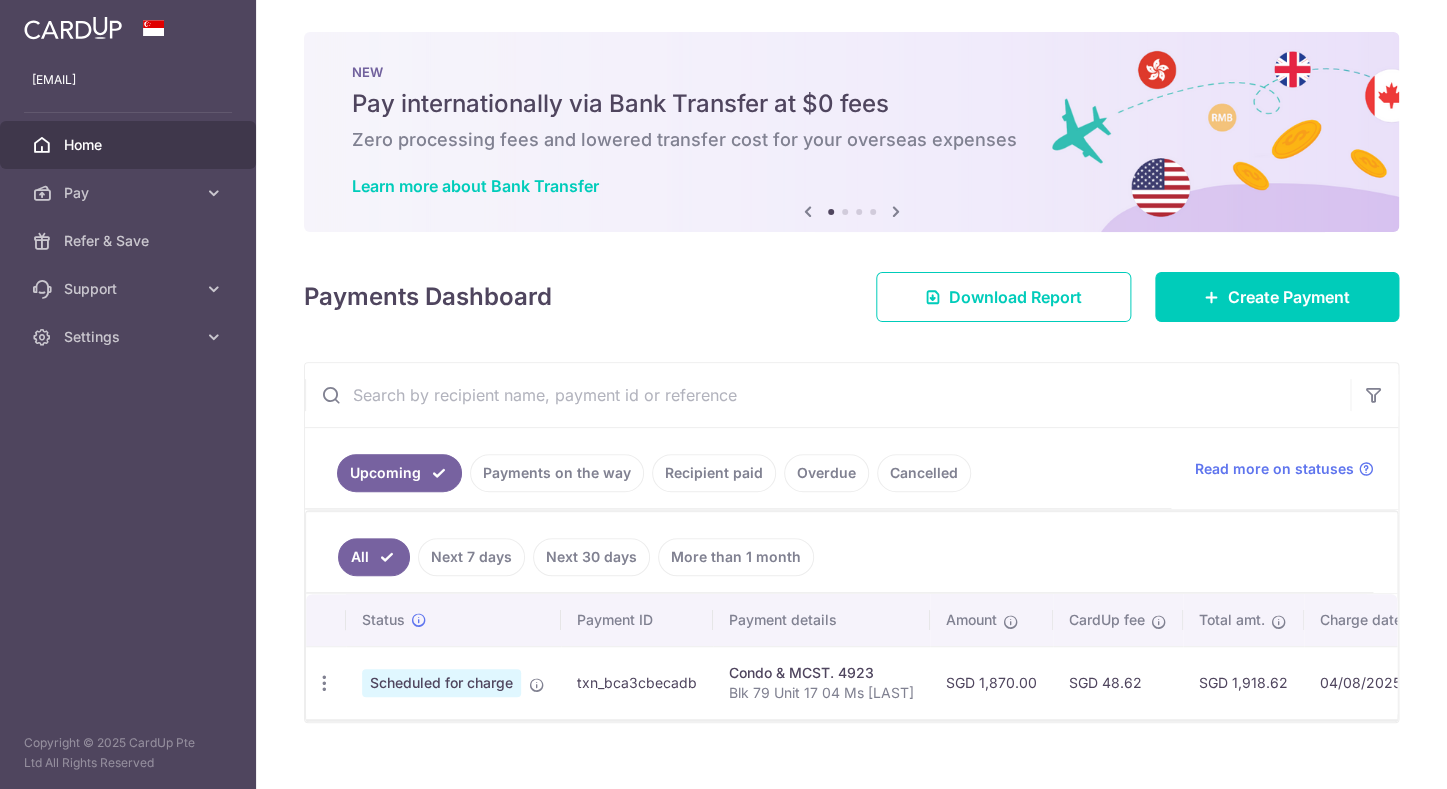 scroll, scrollTop: 0, scrollLeft: 0, axis: both 